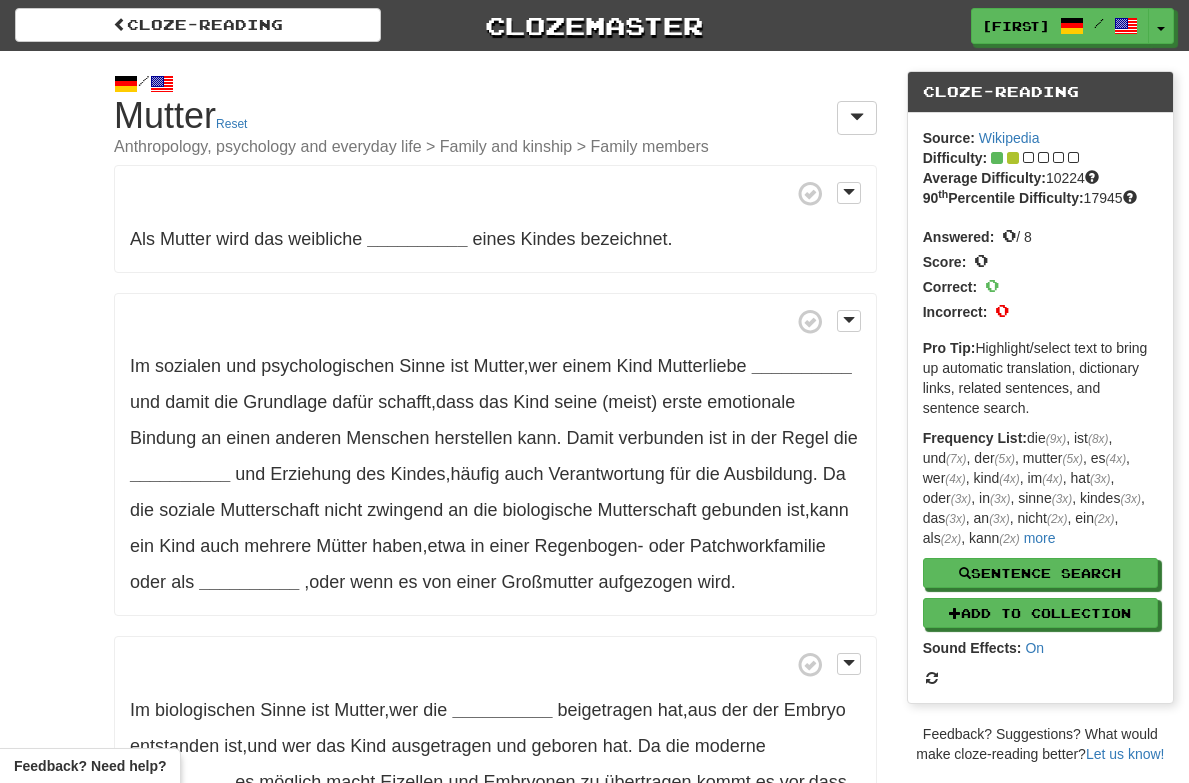 scroll, scrollTop: 0, scrollLeft: 0, axis: both 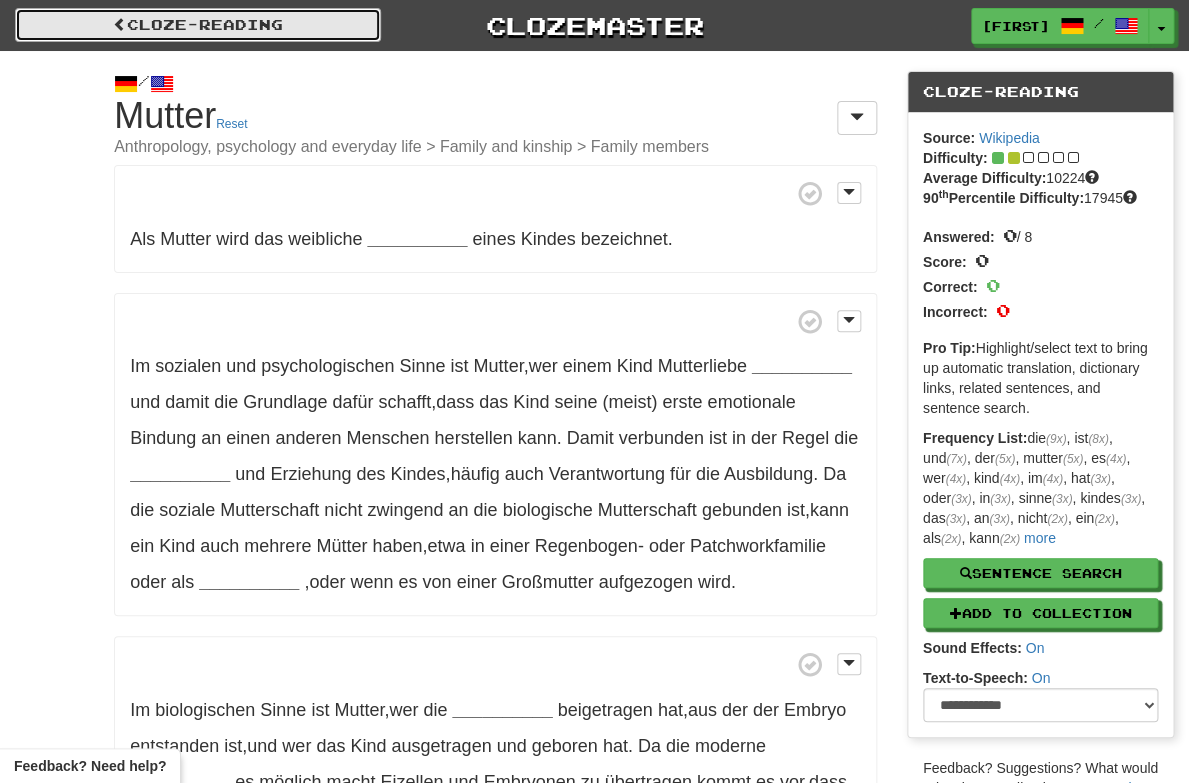 click at bounding box center [120, 24] 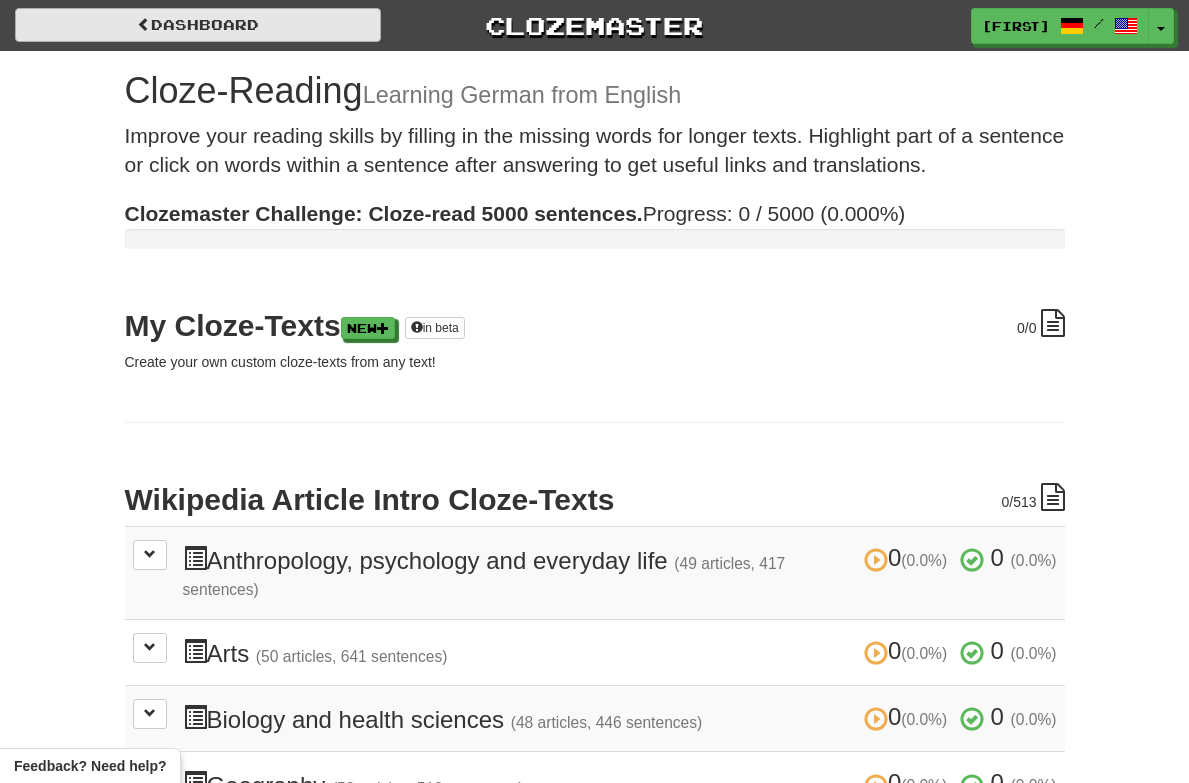scroll, scrollTop: 0, scrollLeft: 0, axis: both 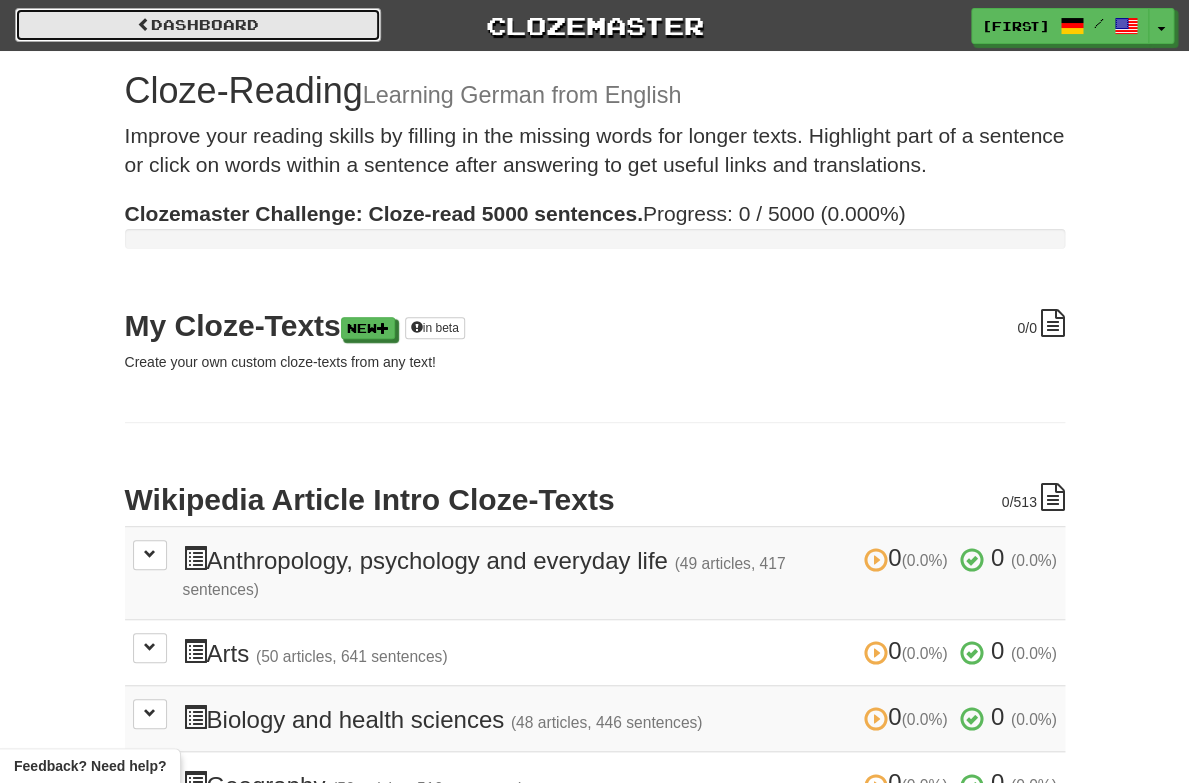 click on "Dashboard" at bounding box center (198, 25) 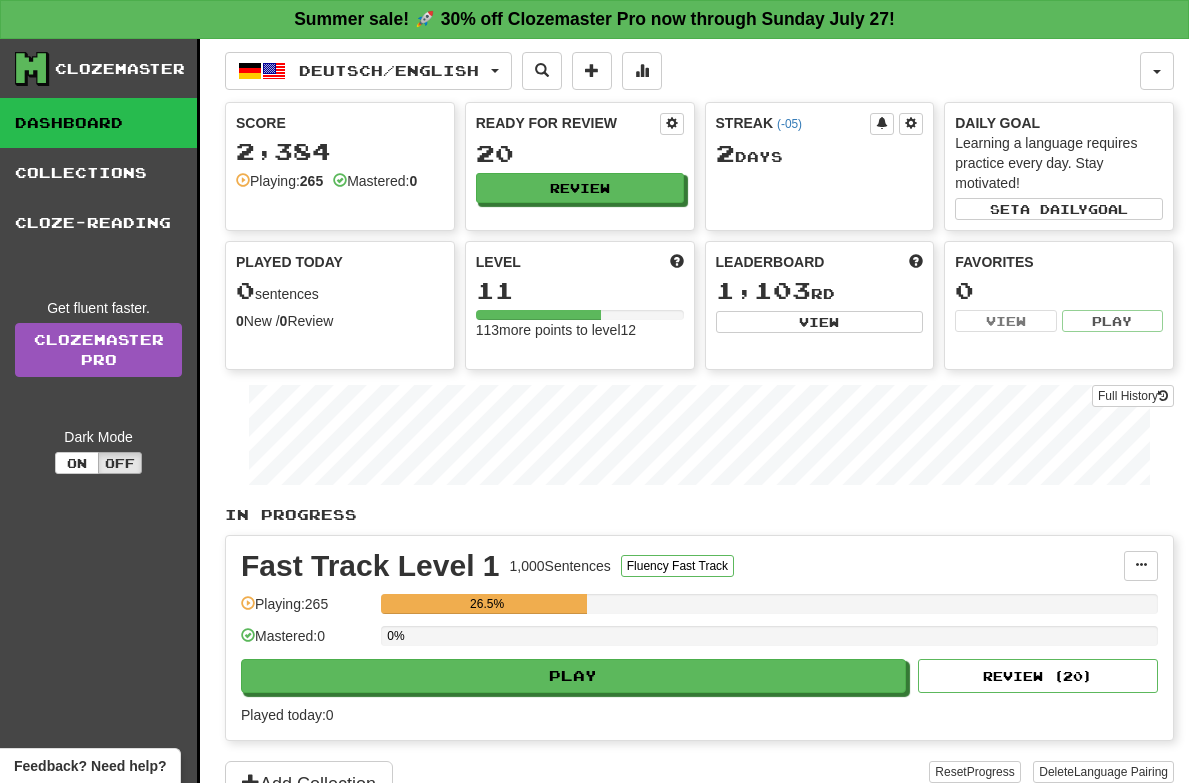 scroll, scrollTop: 0, scrollLeft: 0, axis: both 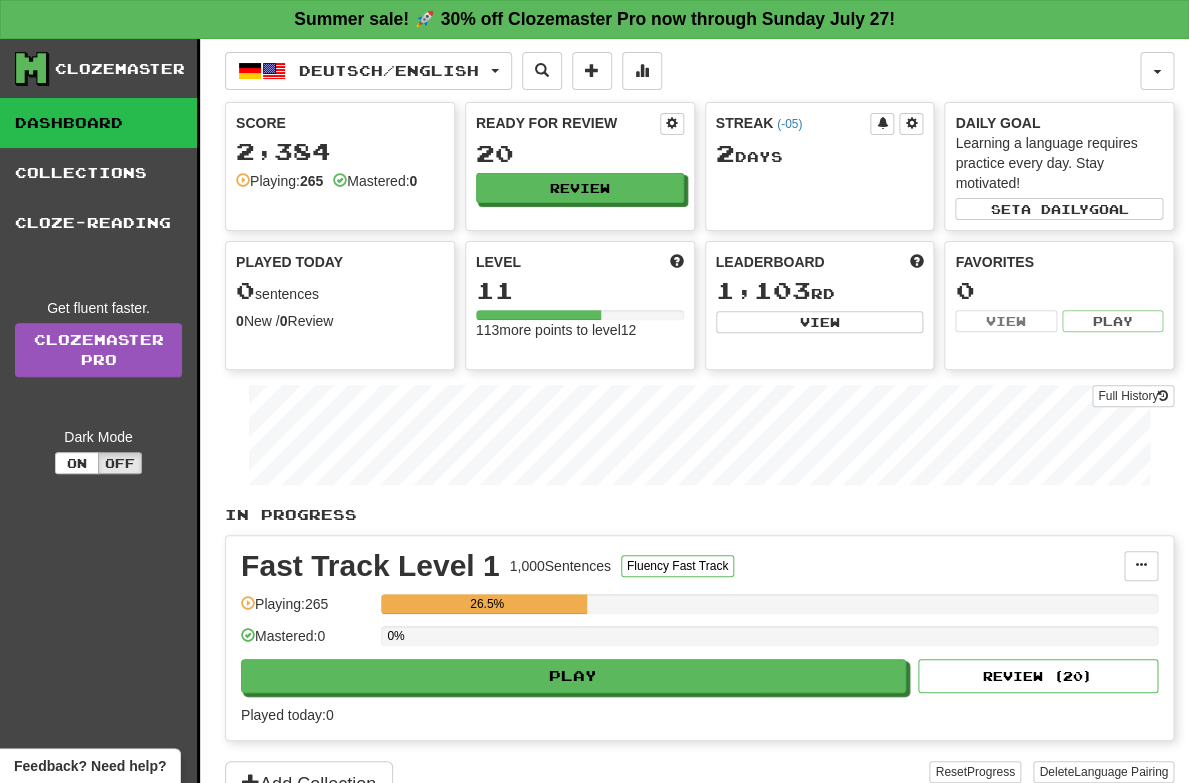 click on "Fast Track Level 1 1,000  Sentences Fluency Fast Track Manage Sentences Unpin from Dashboard  Playing:  265 26.5%  Mastered:  0 0% Play Review ( 20 ) Played today:  0" at bounding box center (699, 638) 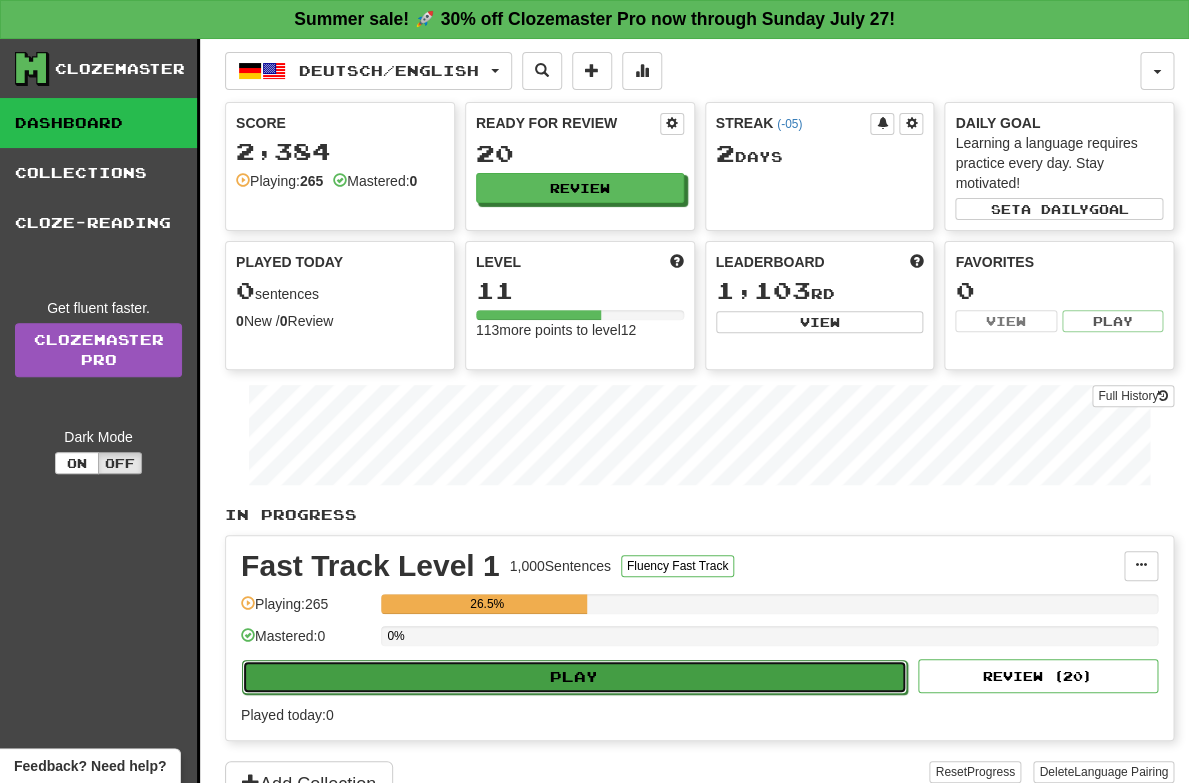 click on "Play" at bounding box center (574, 677) 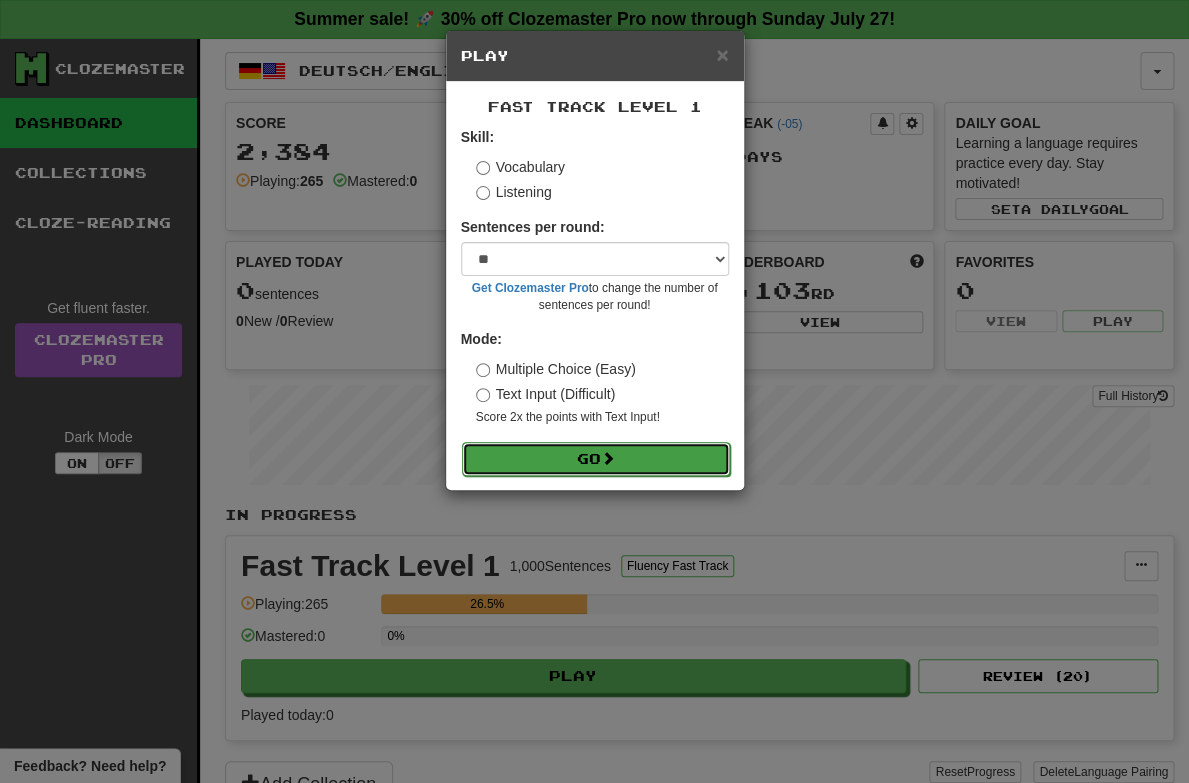 click on "Go" at bounding box center [596, 459] 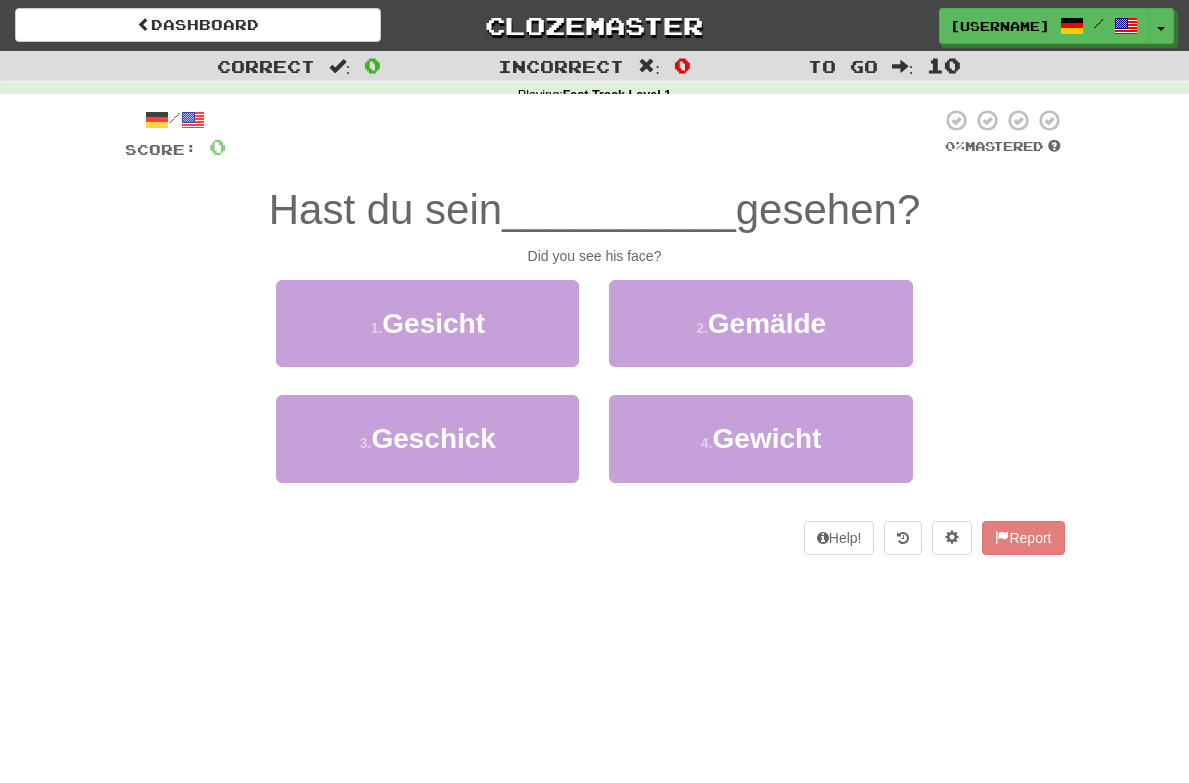 scroll, scrollTop: 0, scrollLeft: 0, axis: both 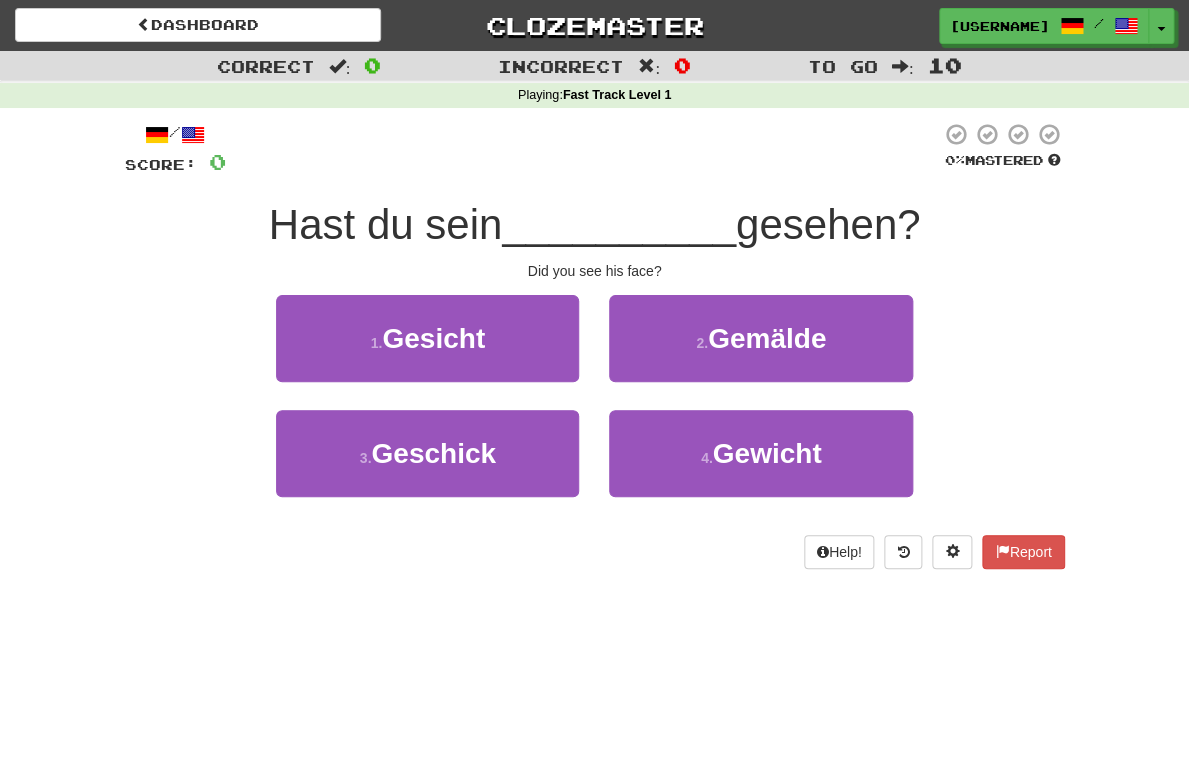 click on "Did you see his face?" at bounding box center [595, 271] 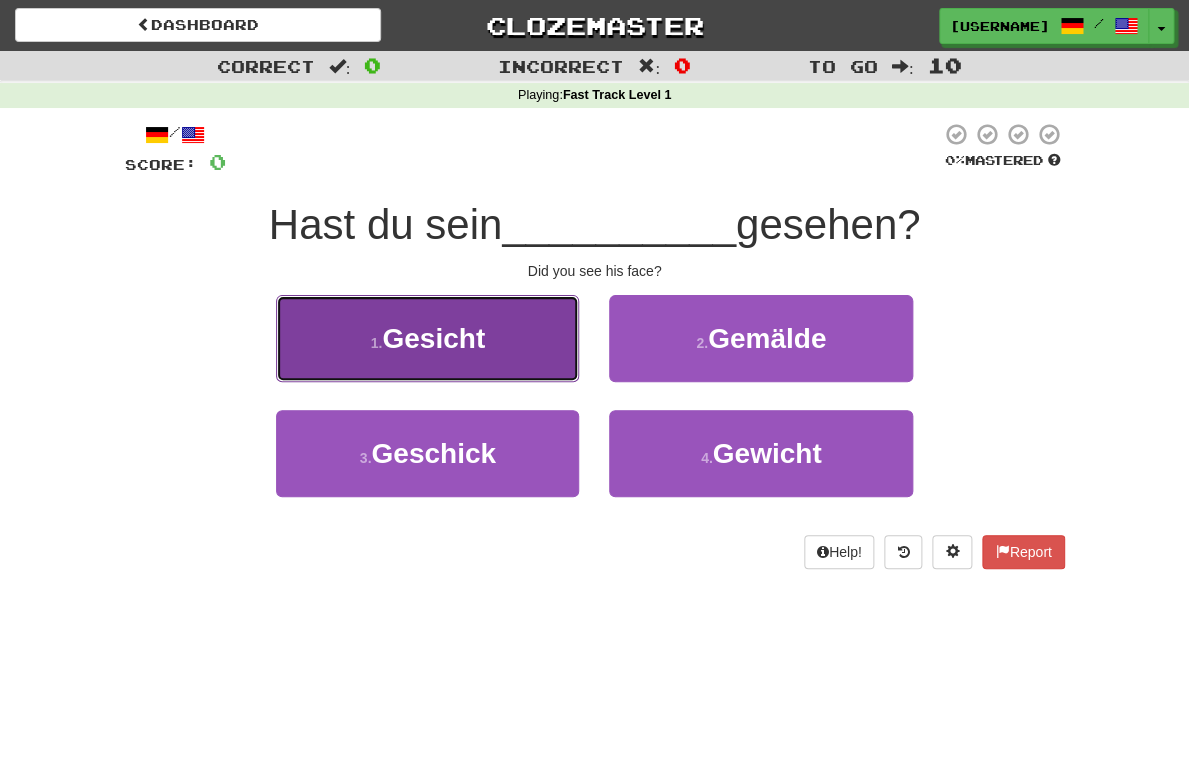 click on "1 .  Gesicht" at bounding box center (427, 338) 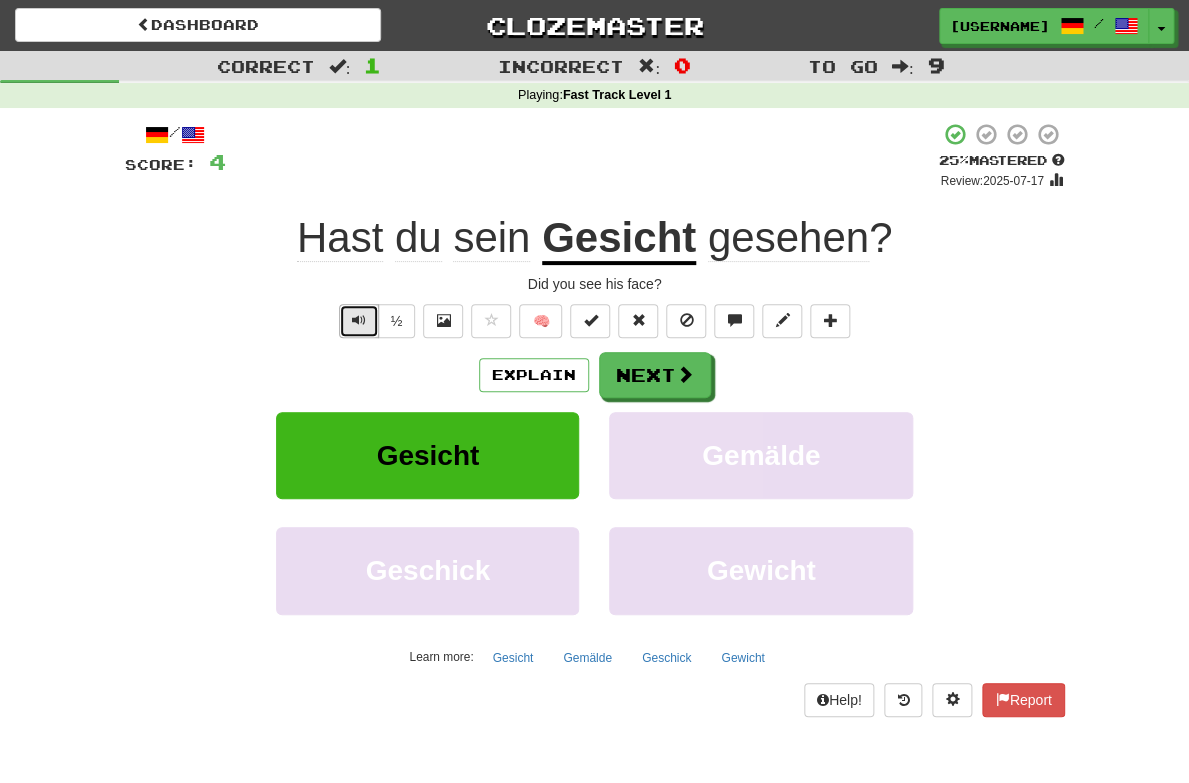 click at bounding box center (359, 320) 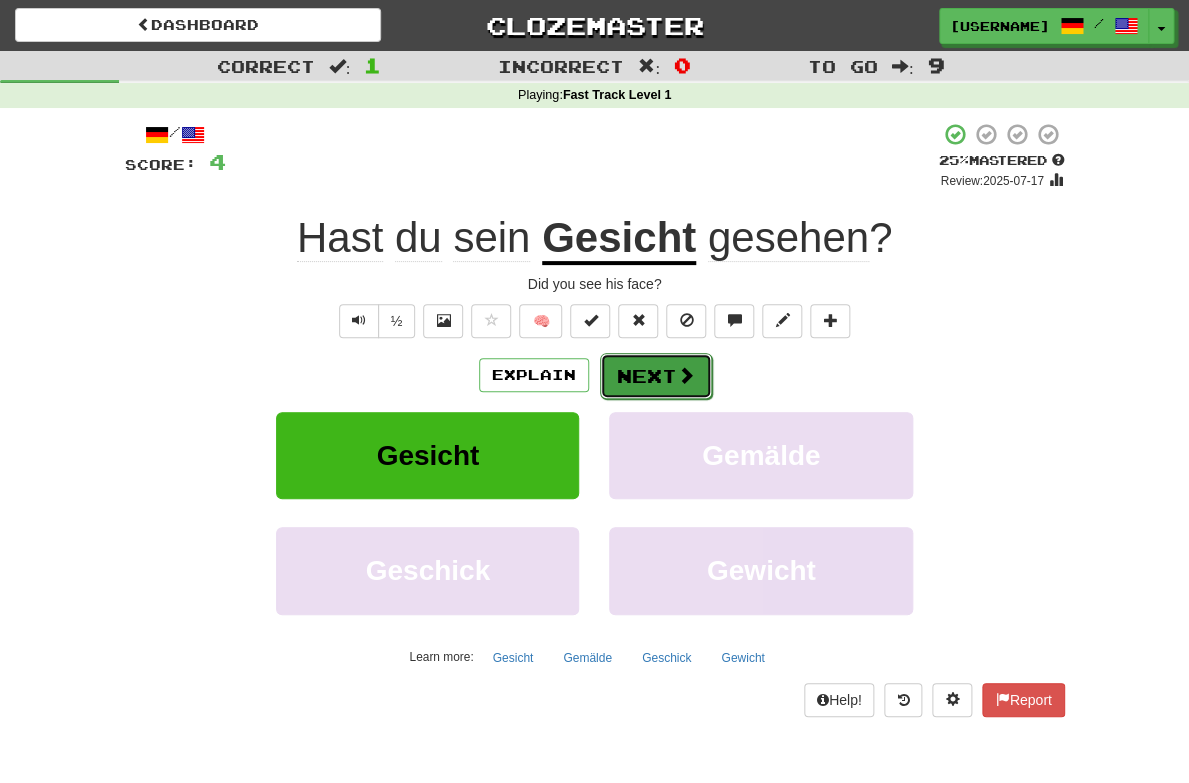 click on "Next" at bounding box center (656, 376) 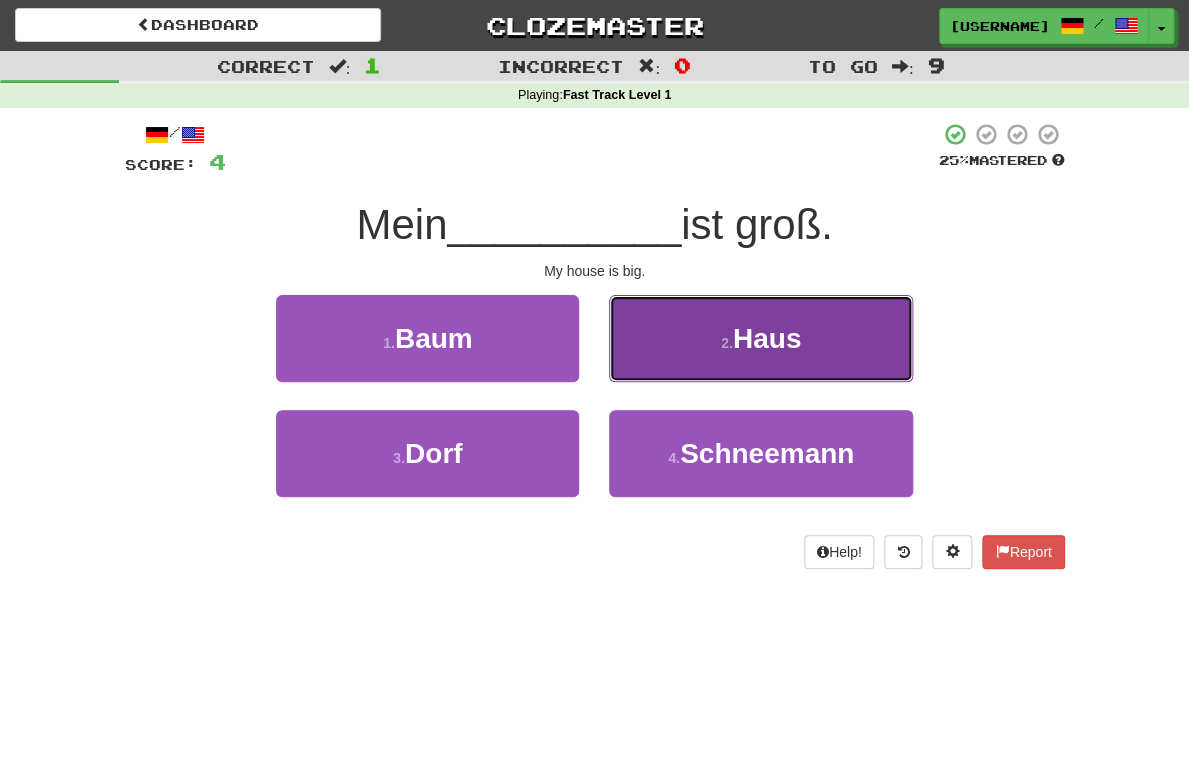 click on "2 .  Haus" at bounding box center [760, 338] 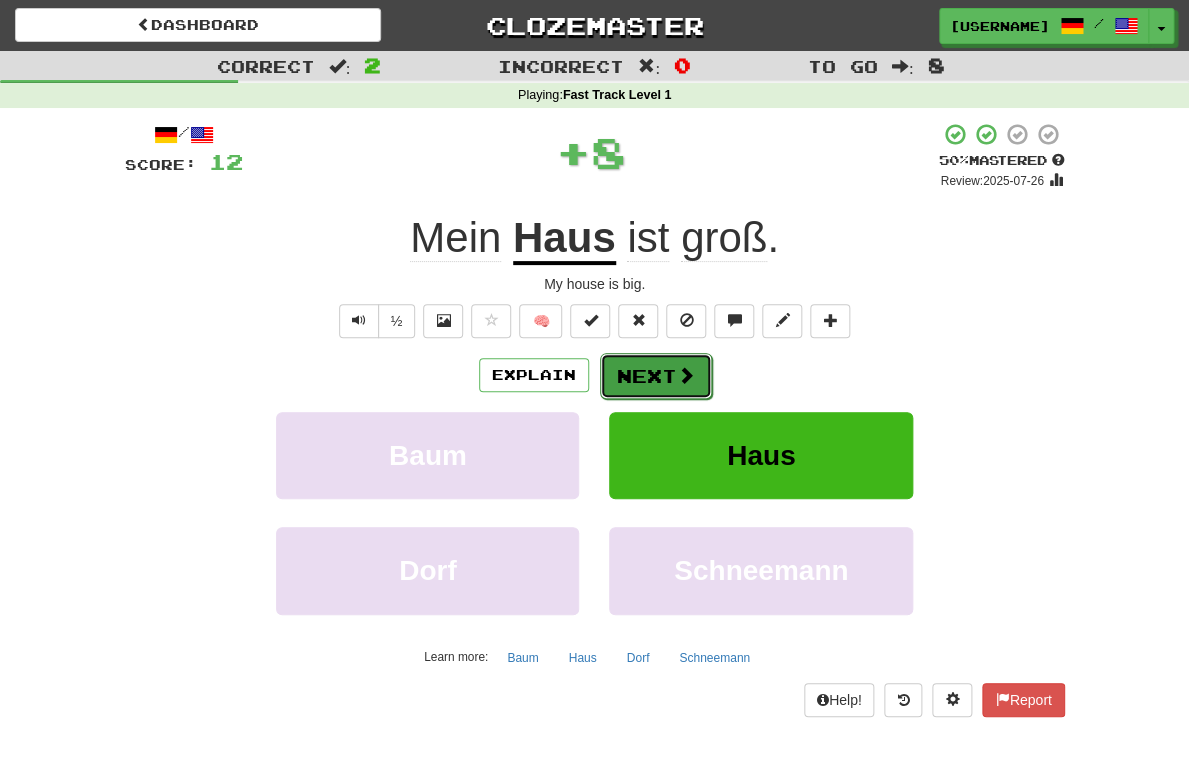 click on "Next" at bounding box center [656, 376] 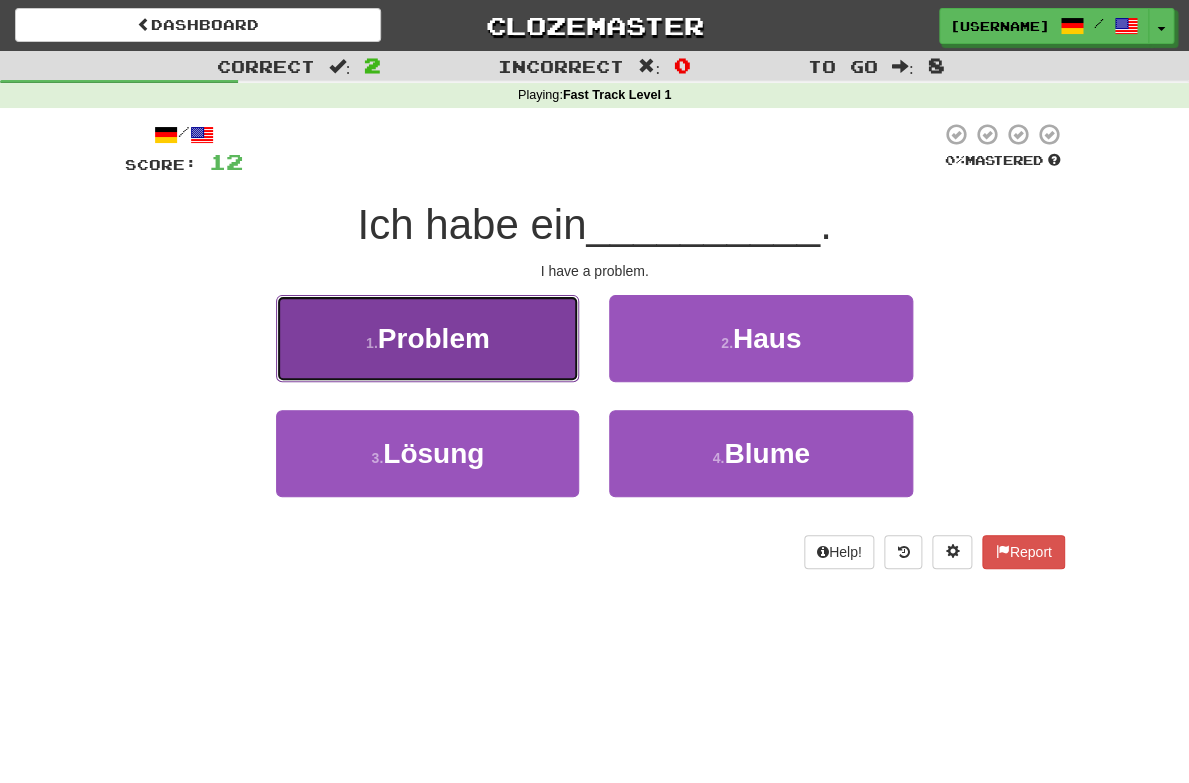 click on "1 .  Problem" at bounding box center (427, 338) 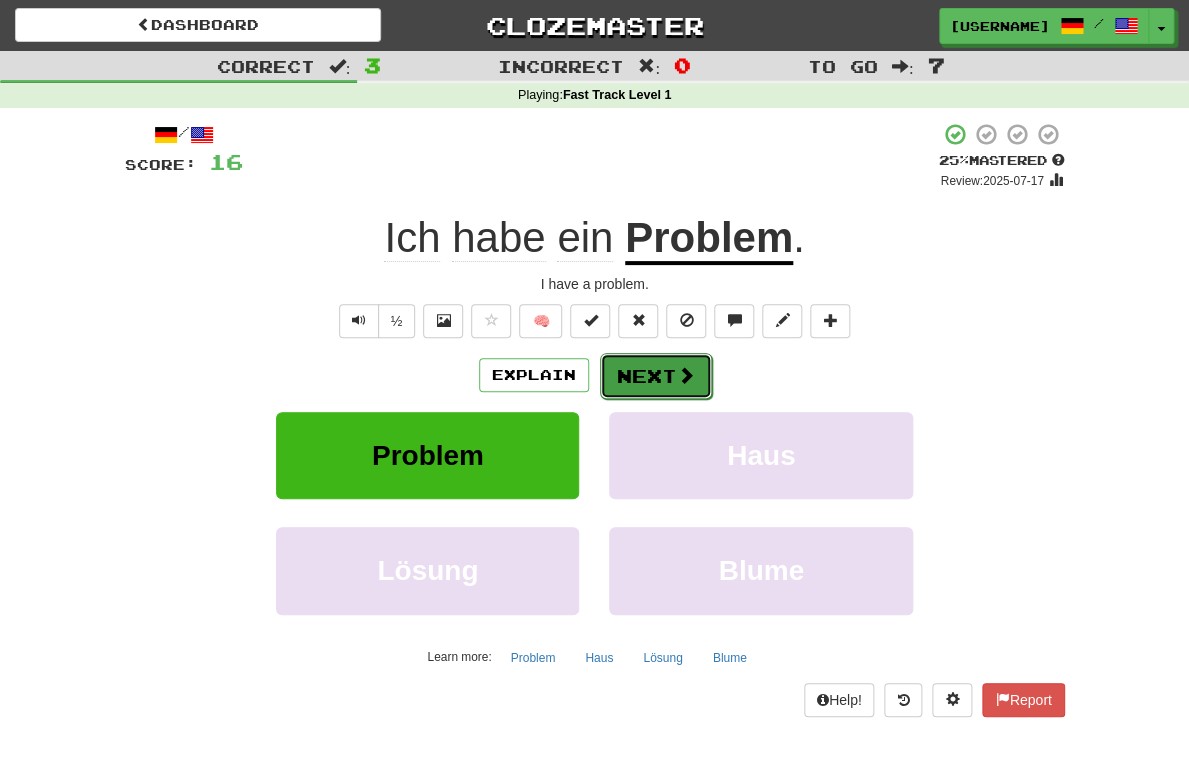 click on "Next" at bounding box center (656, 376) 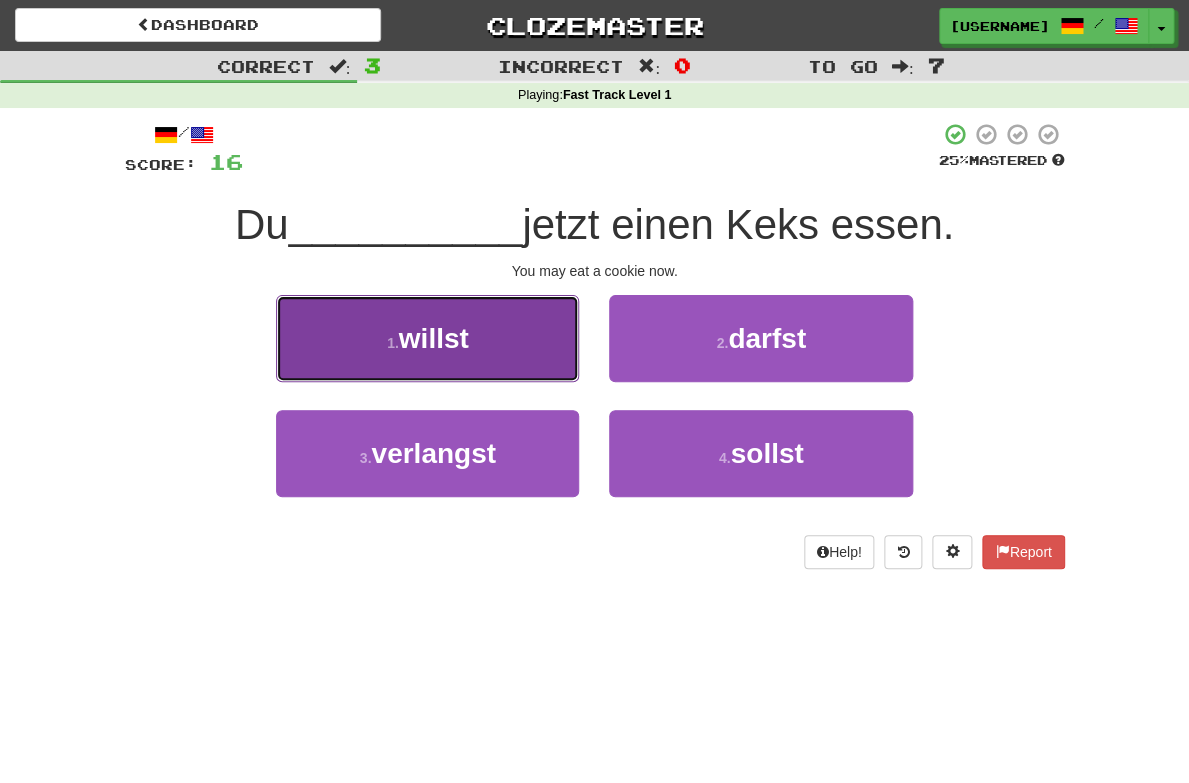 click on "1 .  willst" at bounding box center [427, 338] 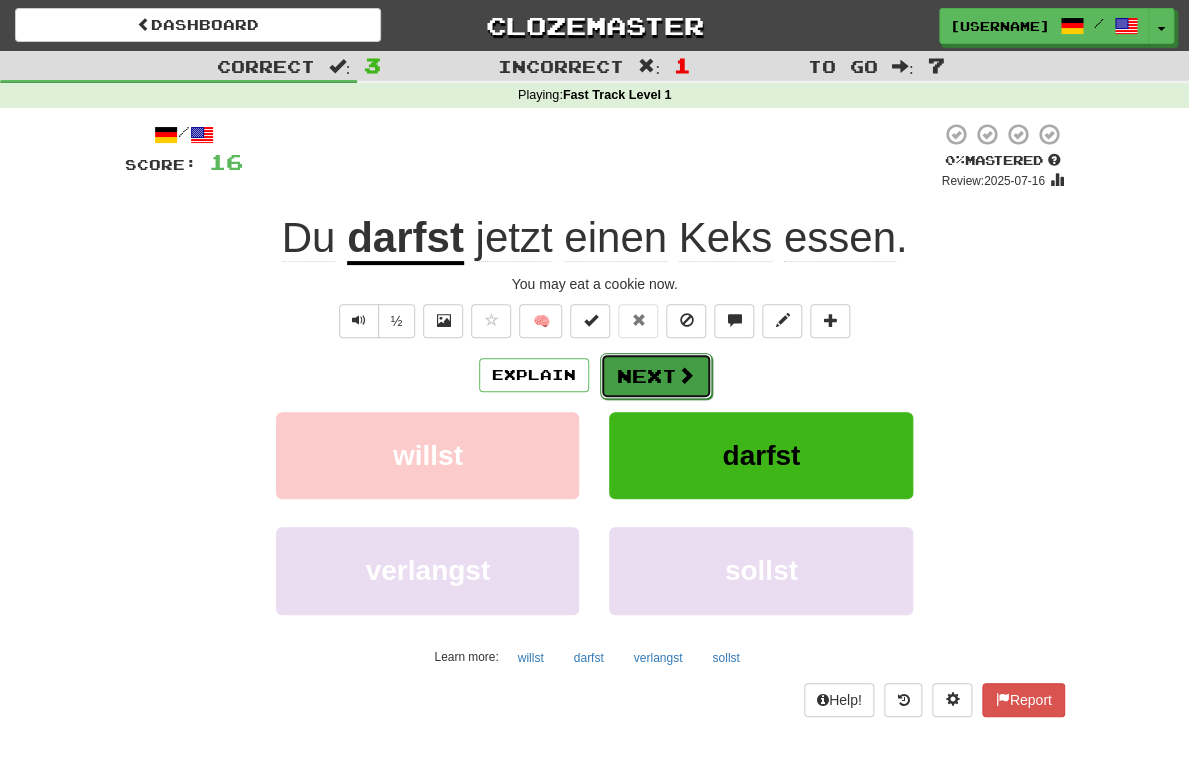 click on "Next" at bounding box center [656, 376] 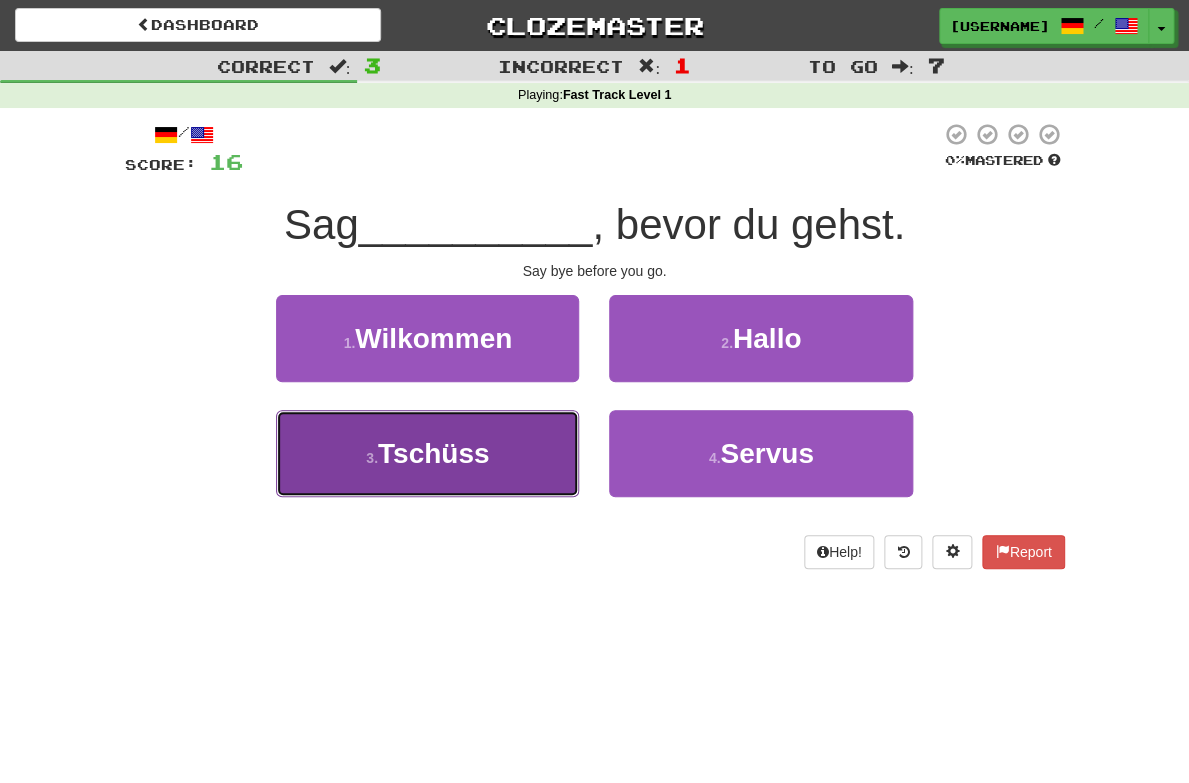 click on "3 .  Tschüss" at bounding box center [427, 453] 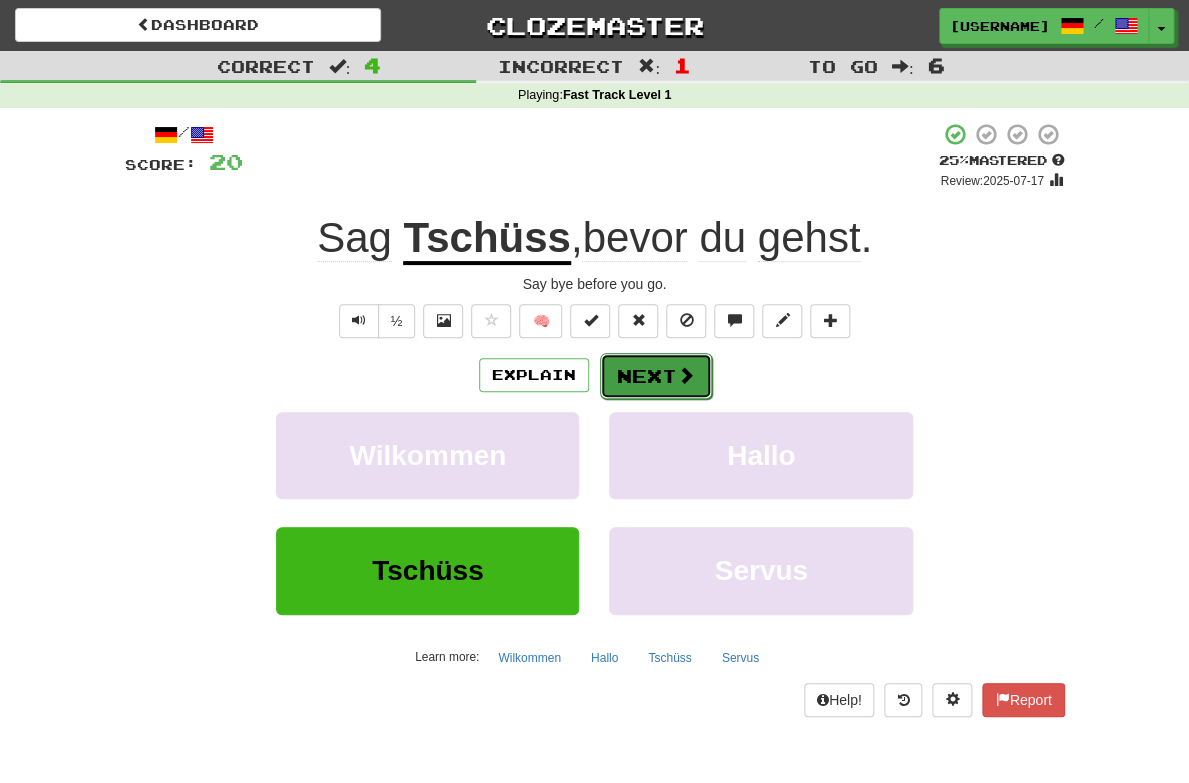 click at bounding box center (686, 375) 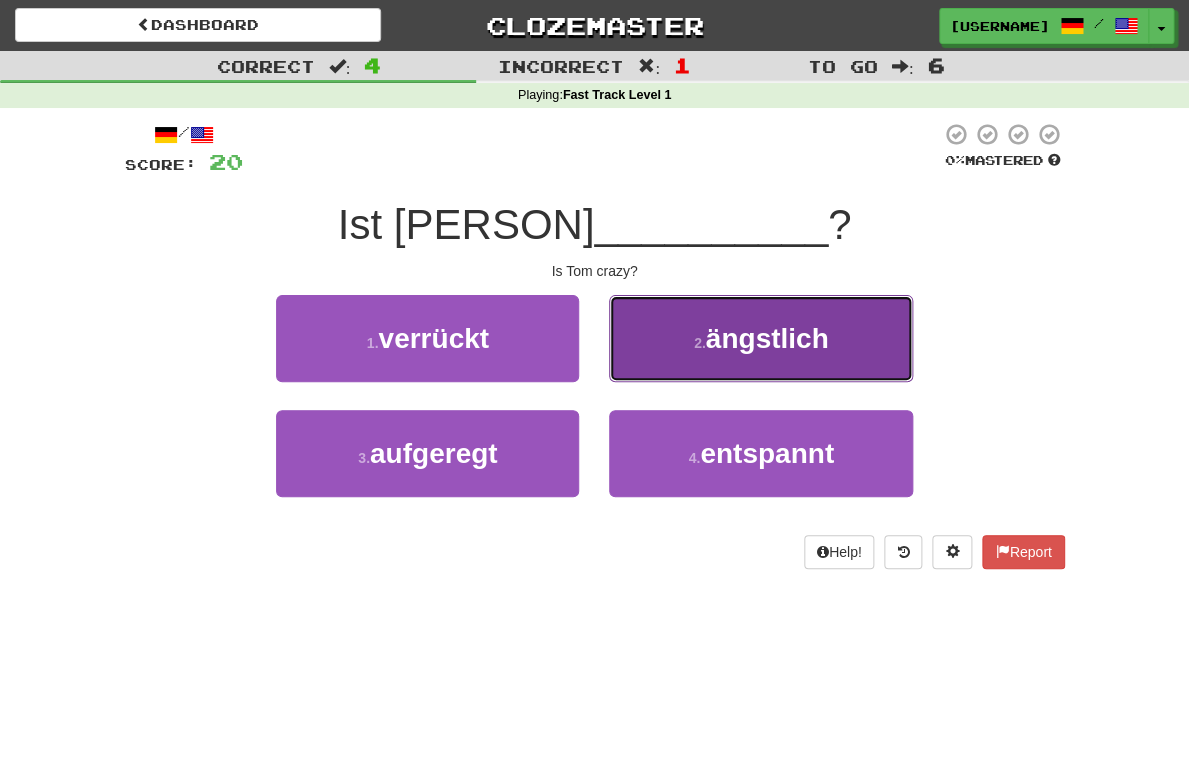 click on "2 .  ängstlich" at bounding box center (760, 338) 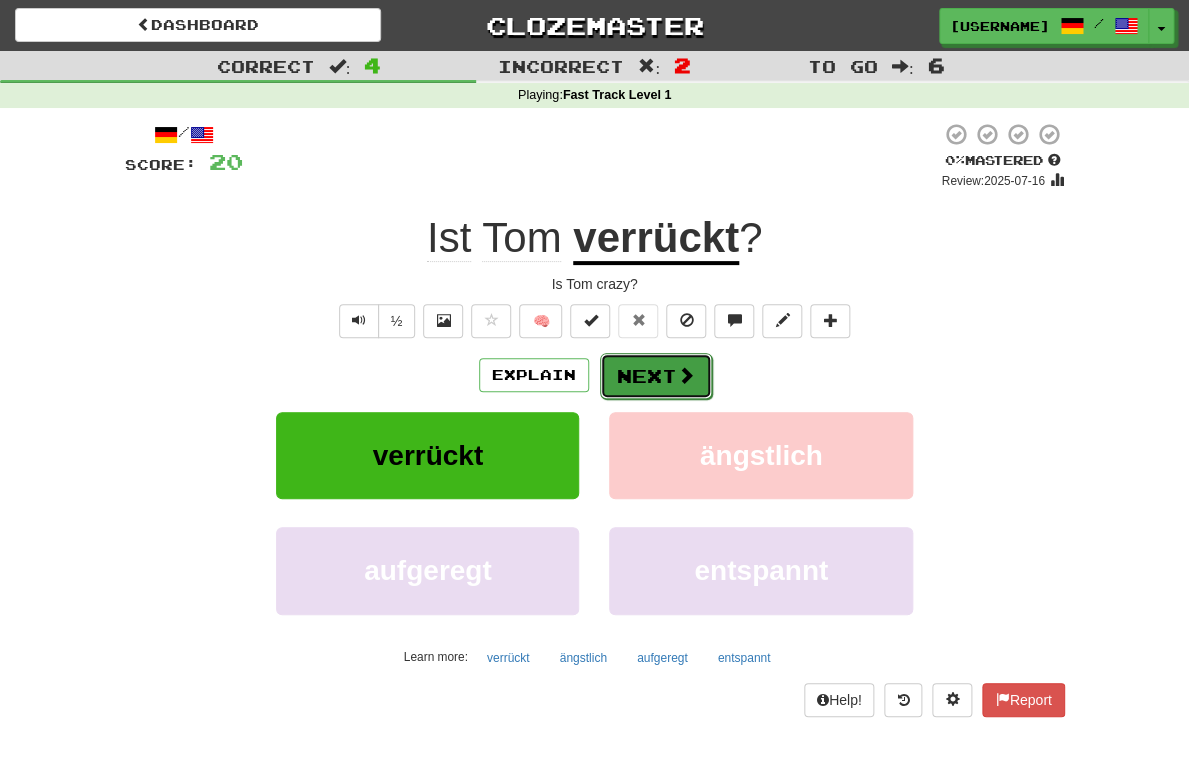 click on "Next" at bounding box center (656, 376) 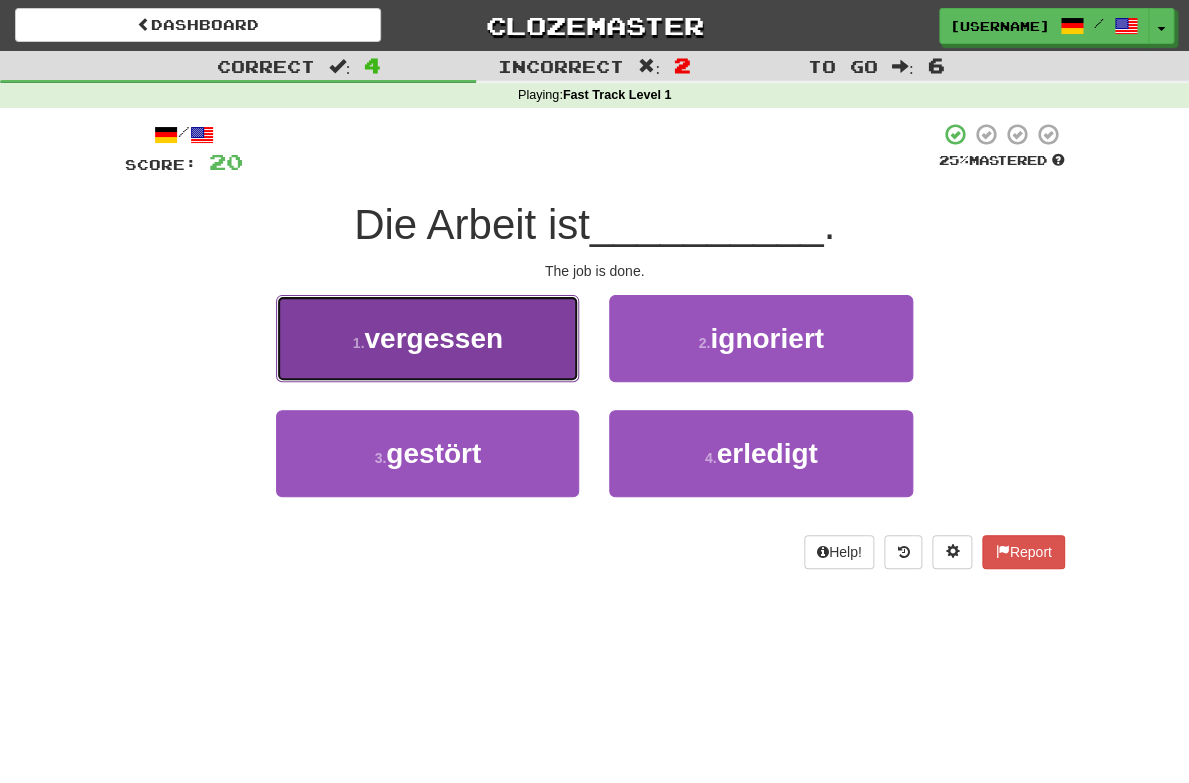 click on "1 .  vergessen" at bounding box center (427, 338) 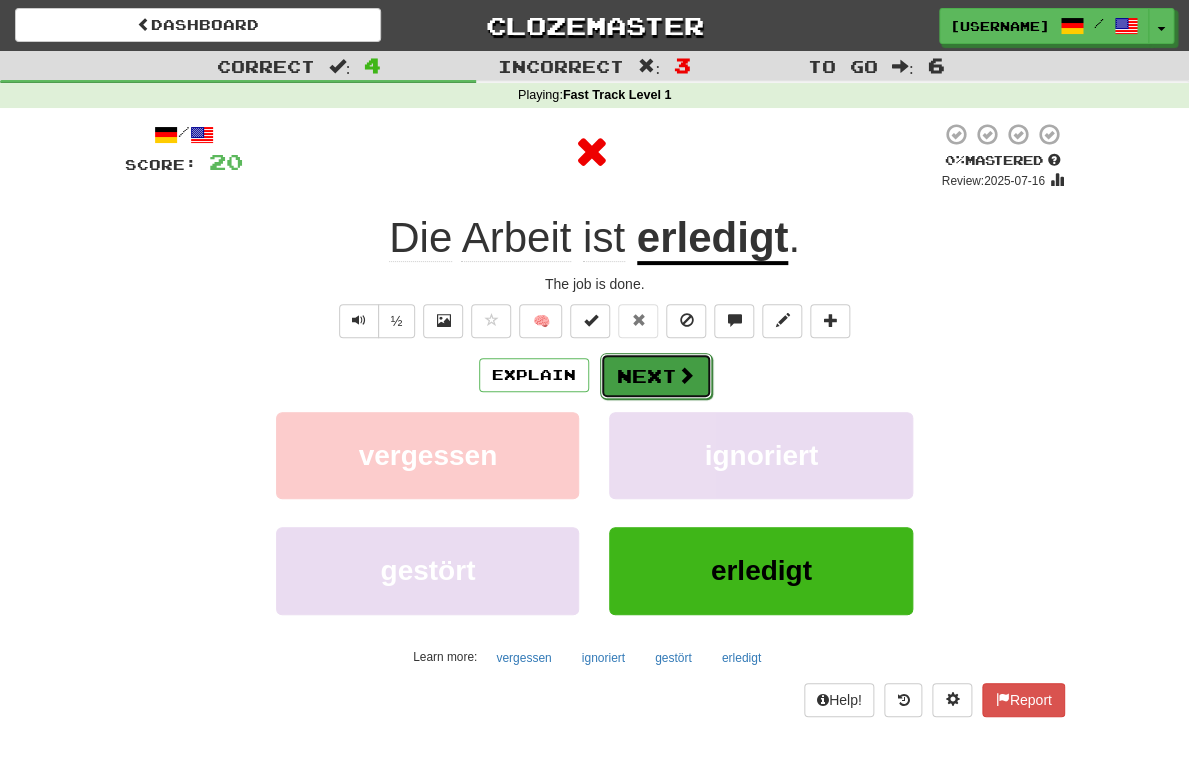 click on "Next" at bounding box center (656, 376) 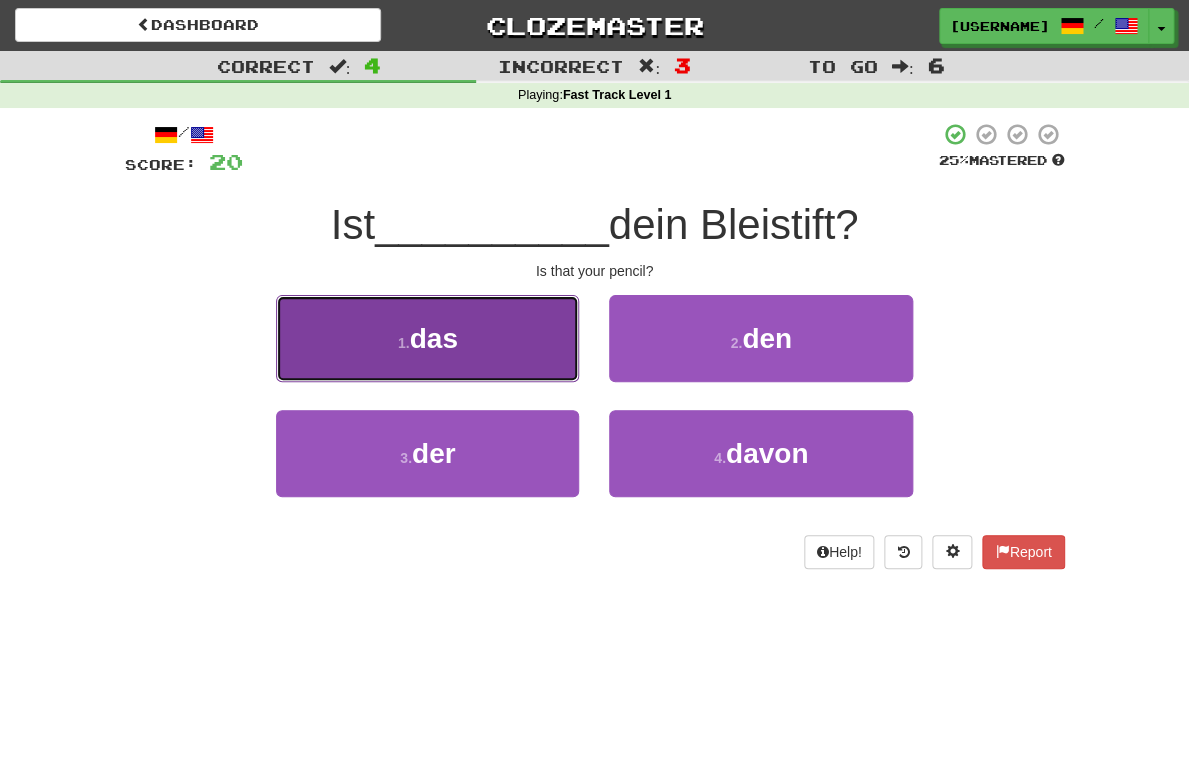 click on "1 .  das" at bounding box center (427, 338) 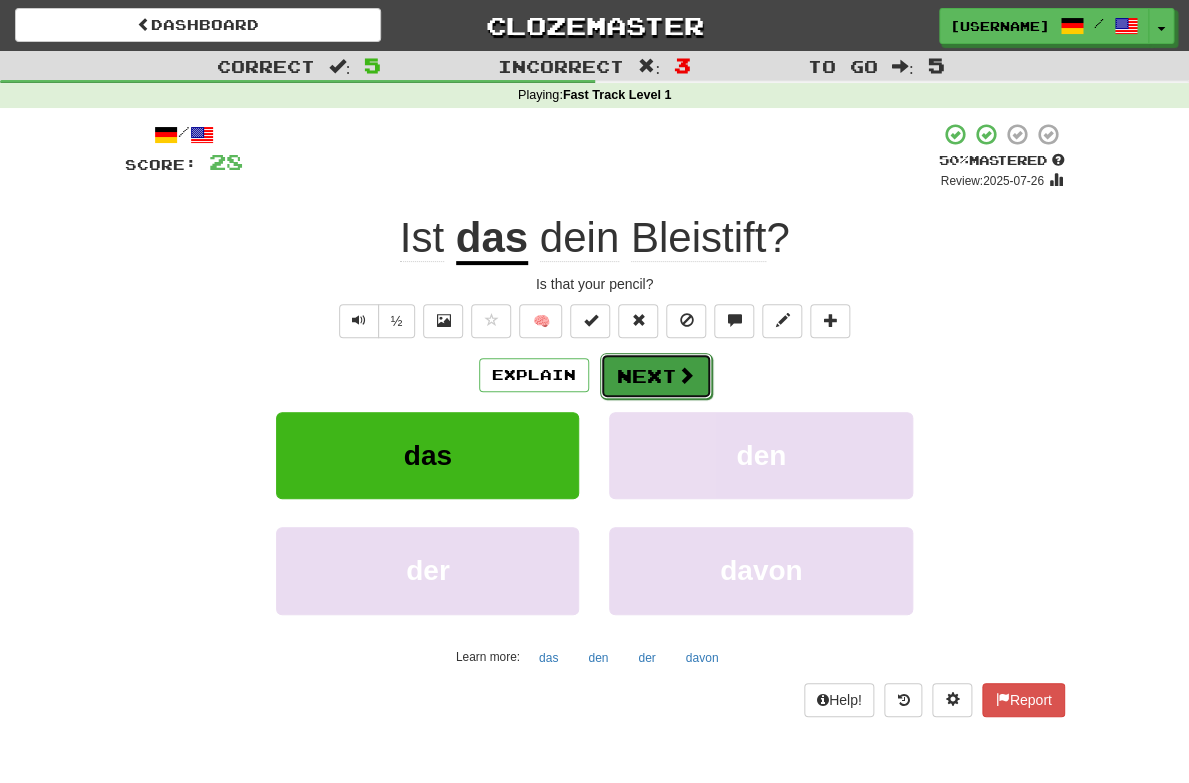 click at bounding box center [686, 375] 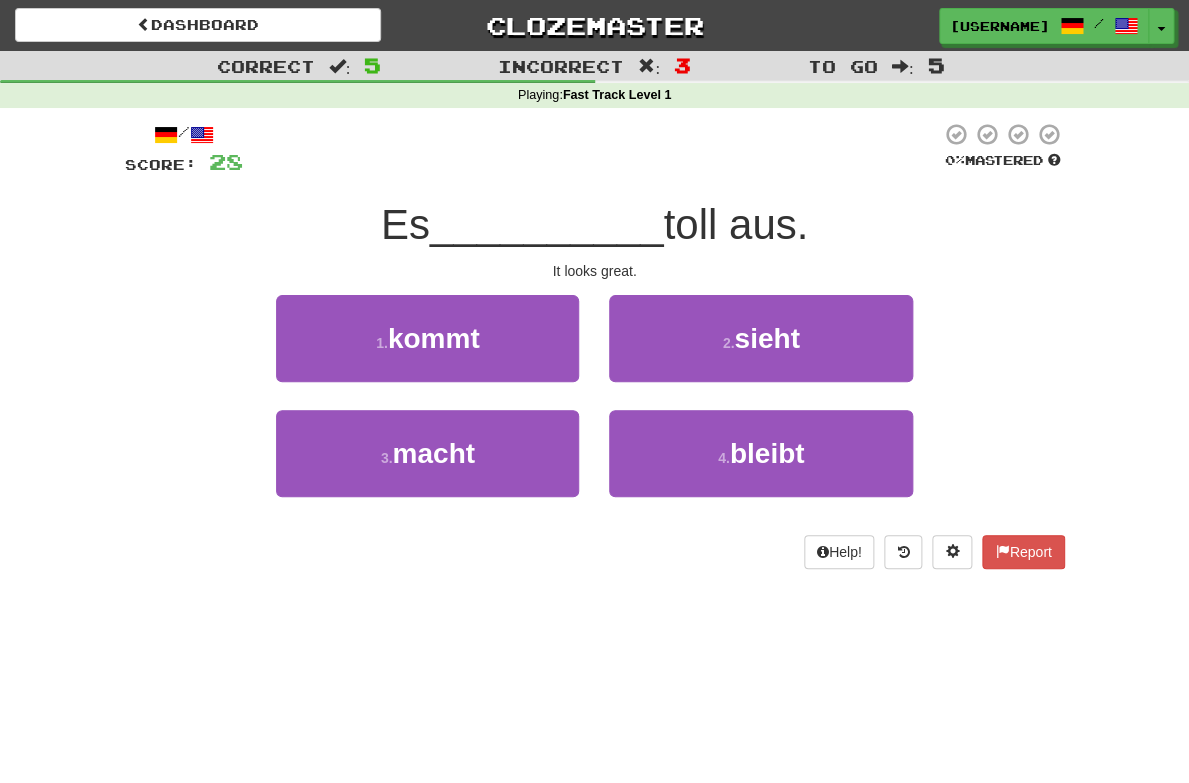 click on "It looks great." at bounding box center [595, 271] 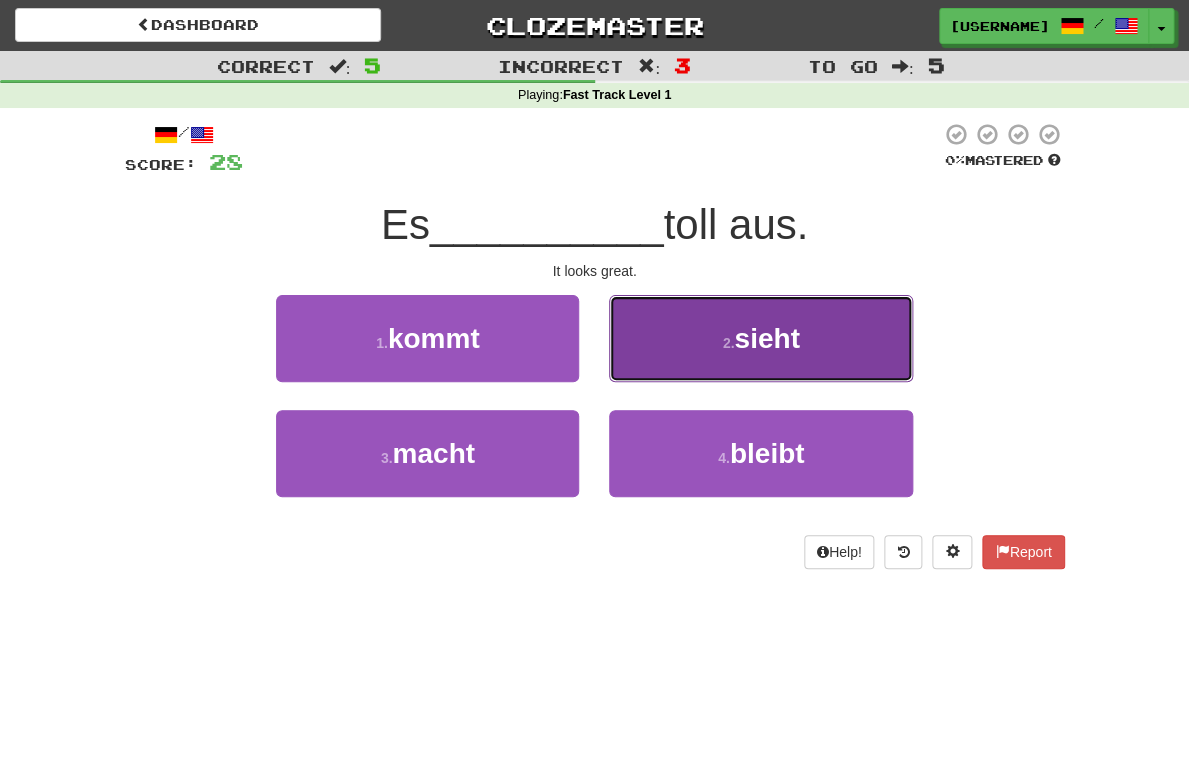click on "2 .  sieht" at bounding box center (760, 338) 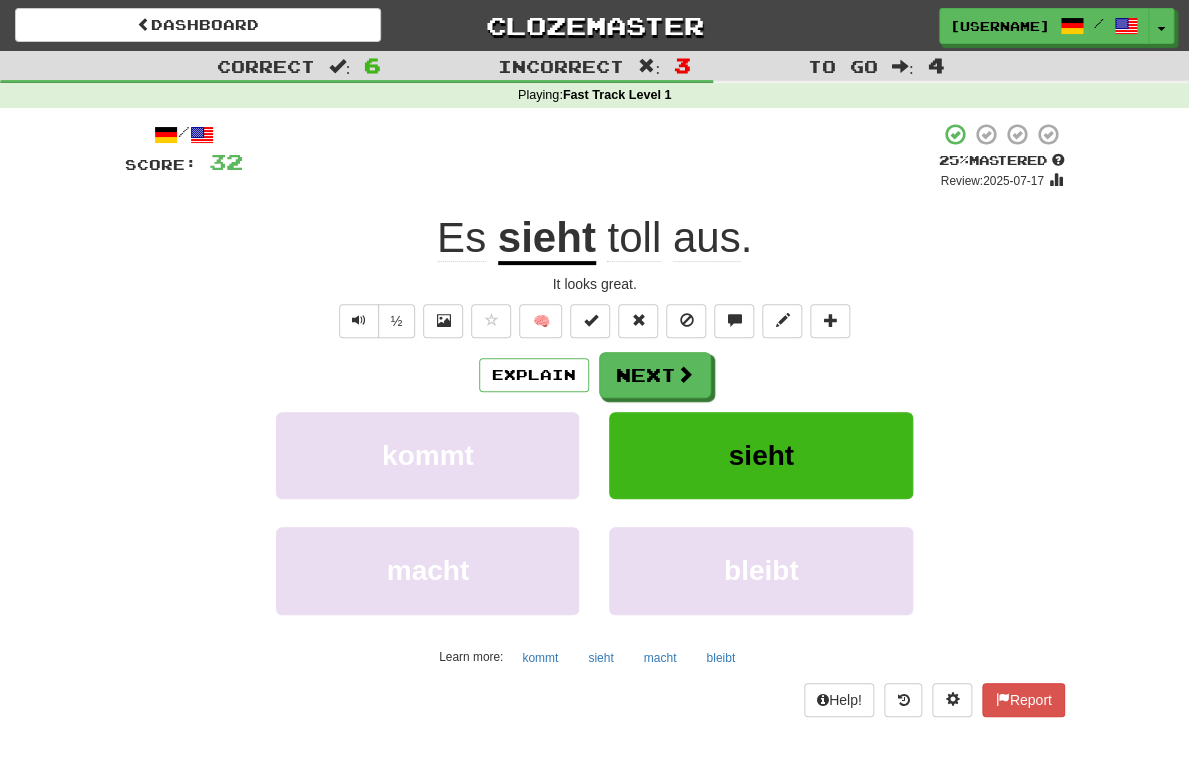 click on "toll" at bounding box center [634, 238] 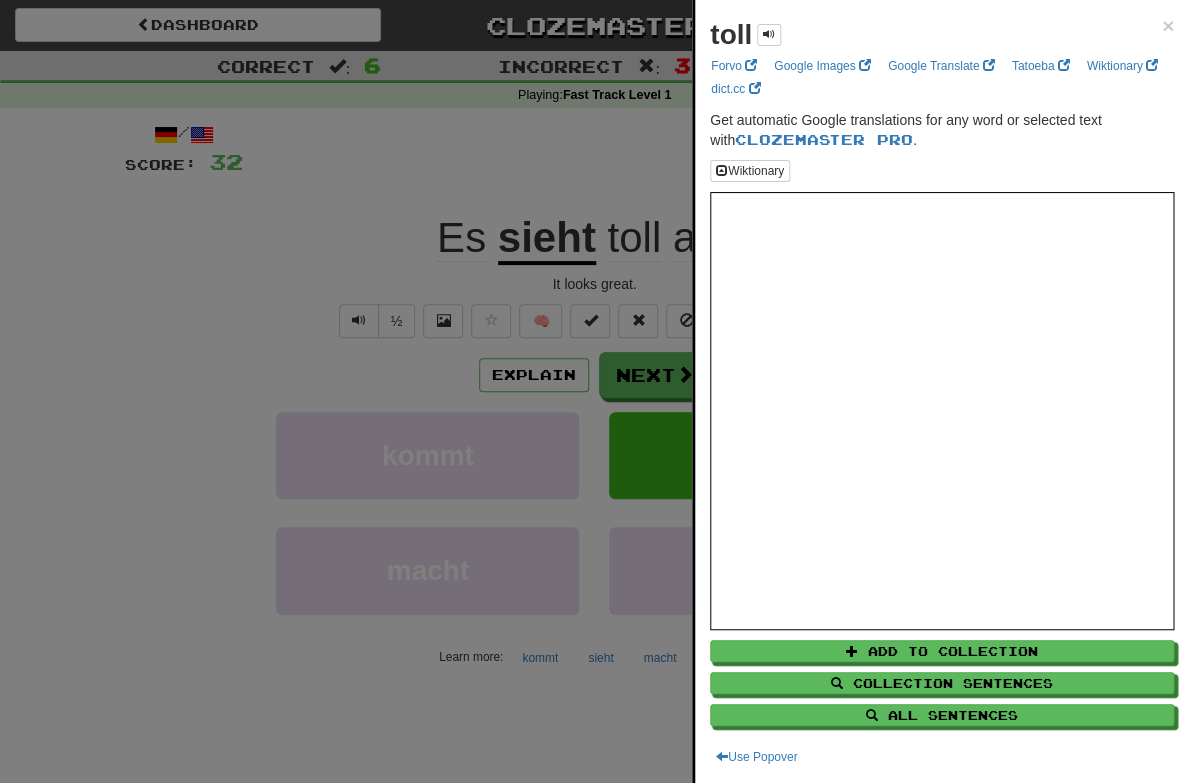 click at bounding box center (594, 391) 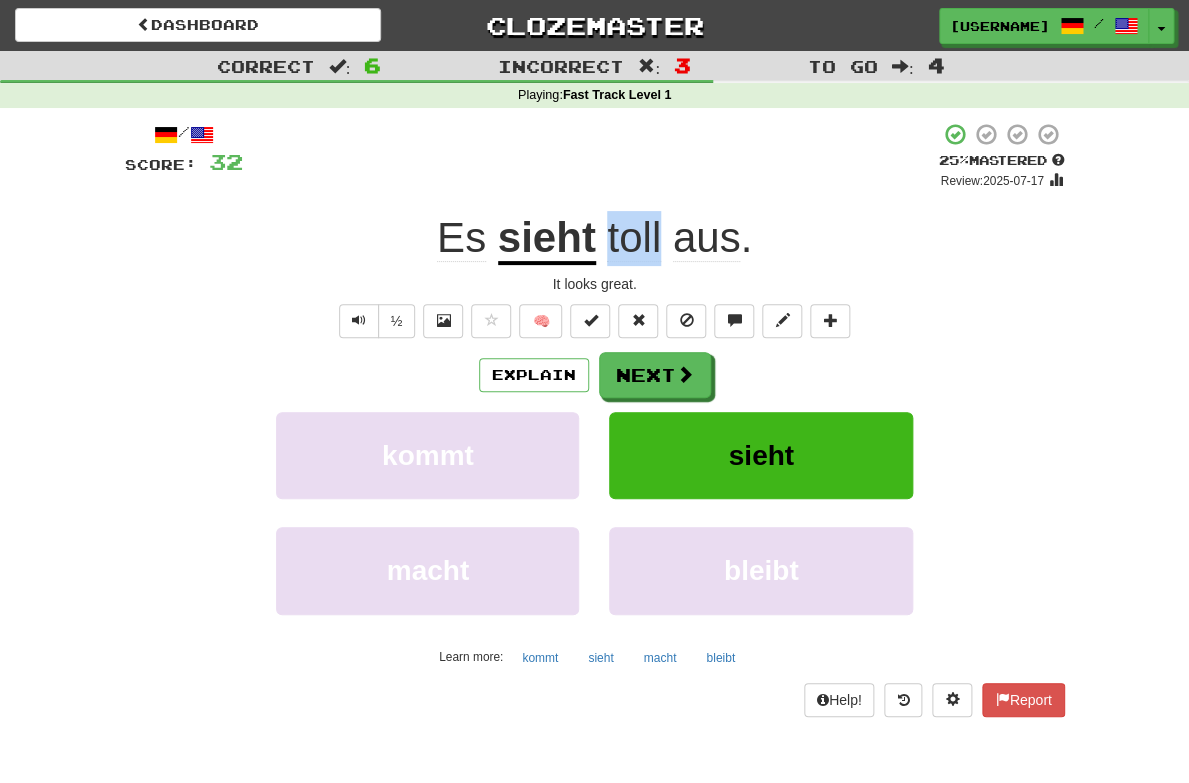 drag, startPoint x: 664, startPoint y: 250, endPoint x: 608, endPoint y: 253, distance: 56.0803 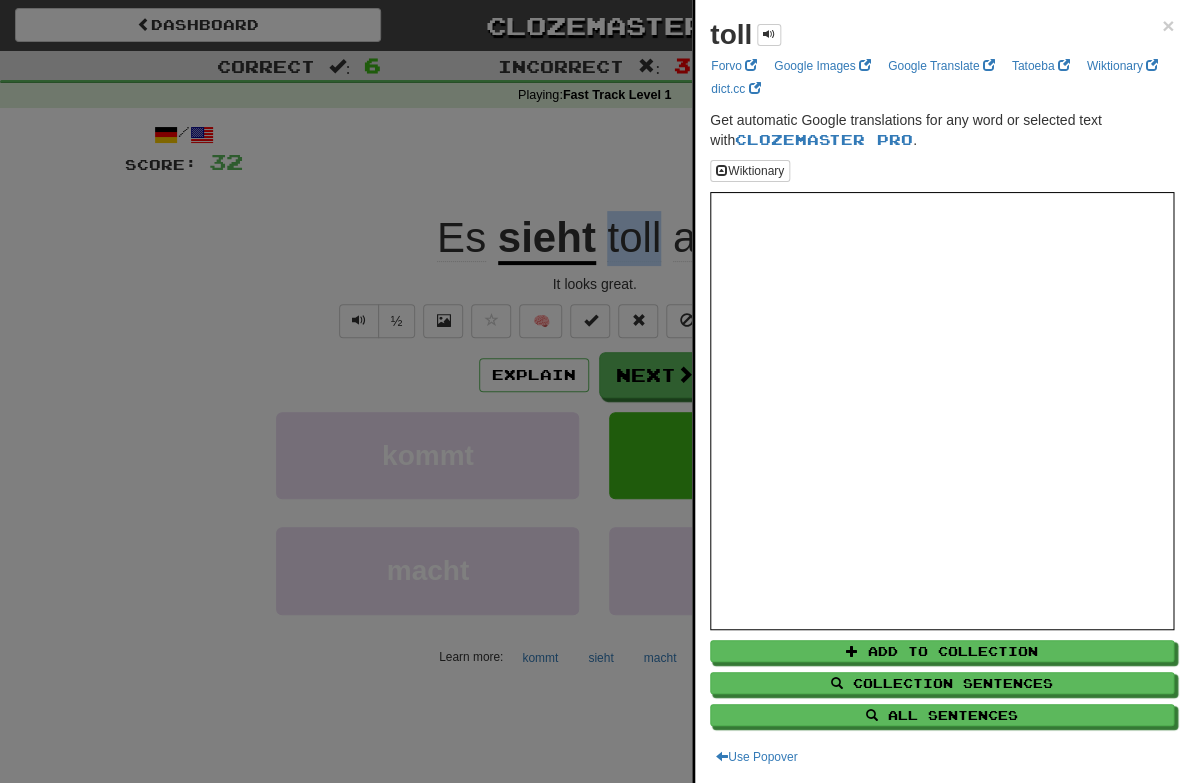 copy on "toll" 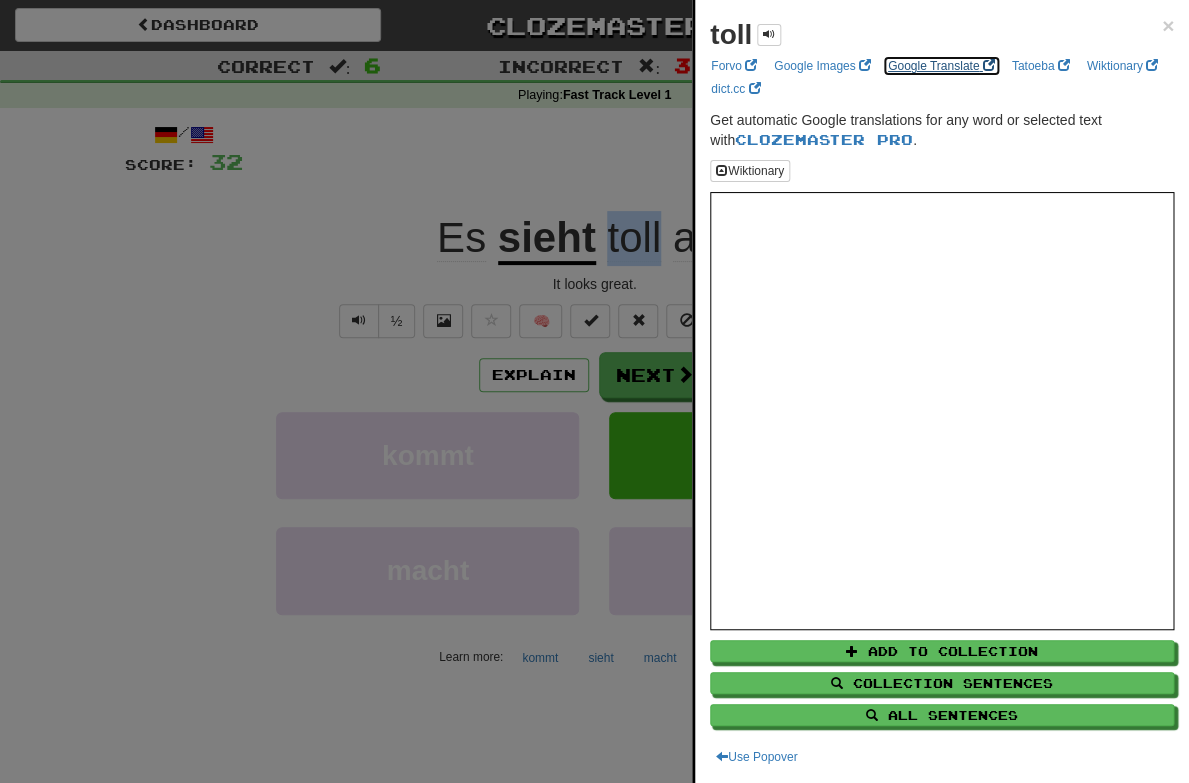 click on "Google Translate" at bounding box center (941, 66) 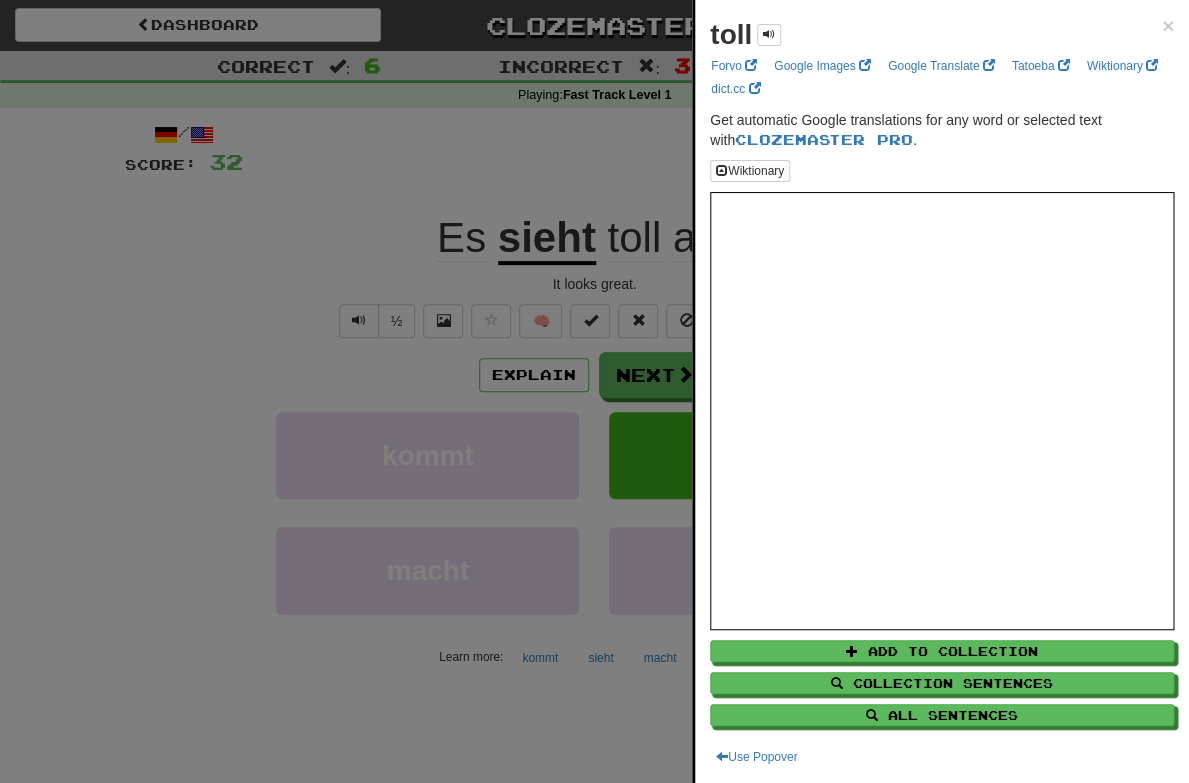 click at bounding box center (594, 391) 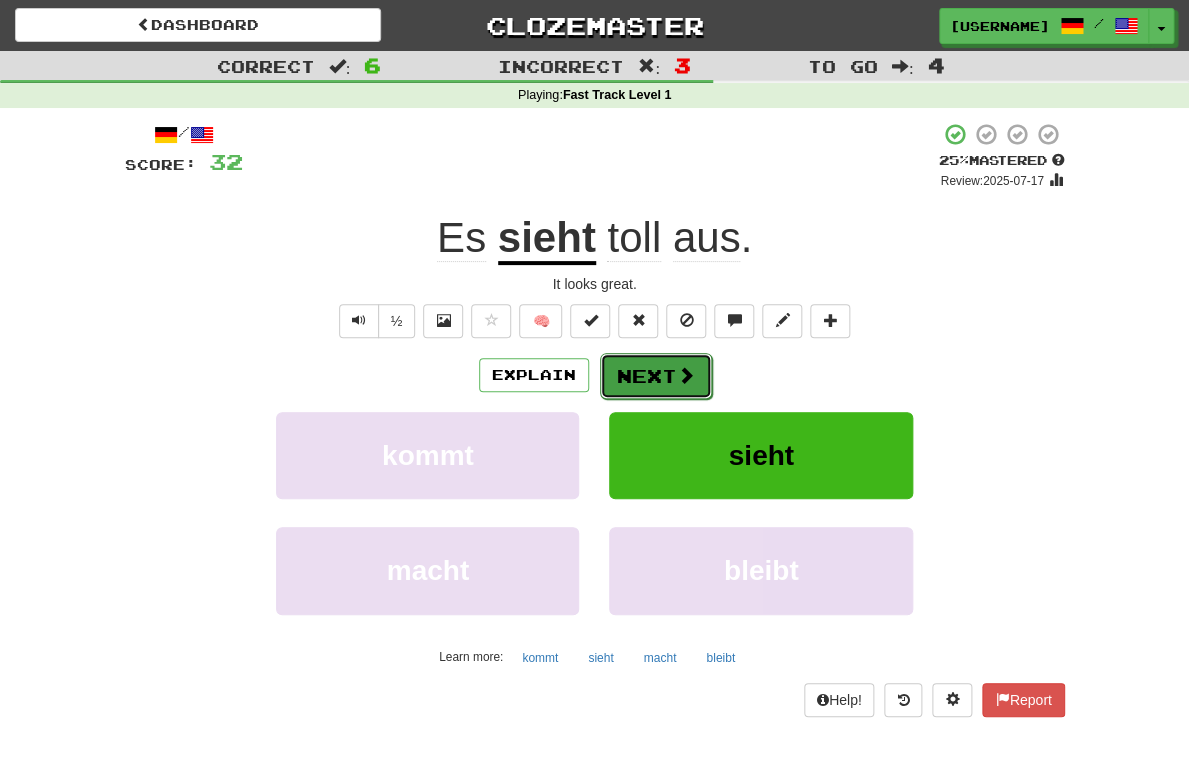 click on "Next" at bounding box center (656, 376) 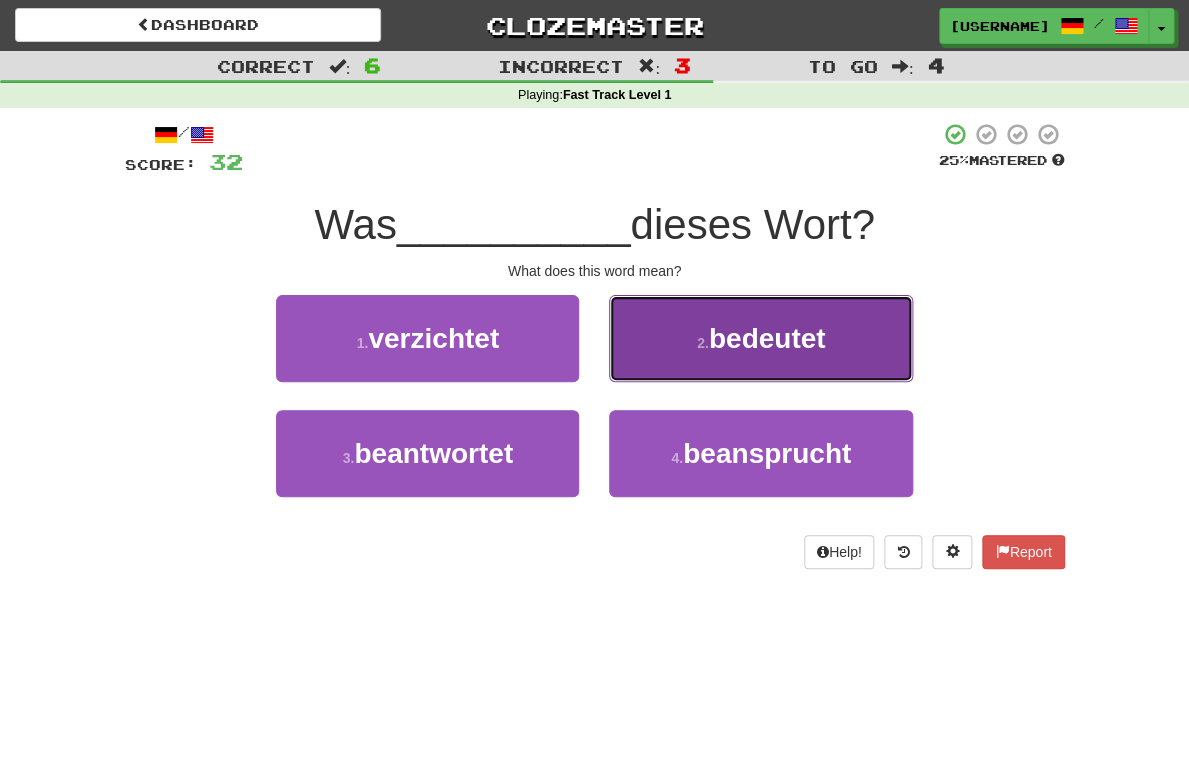 click on "2 .  bedeutet" at bounding box center [760, 338] 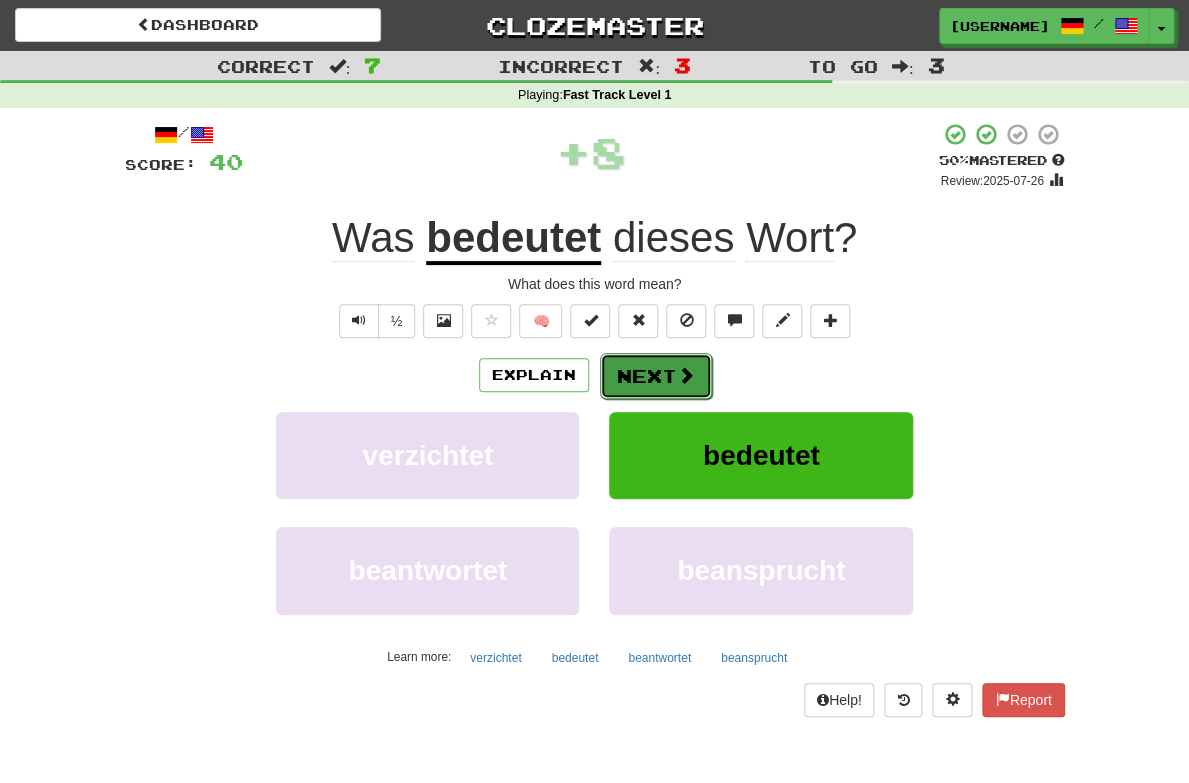 click on "Next" at bounding box center (656, 376) 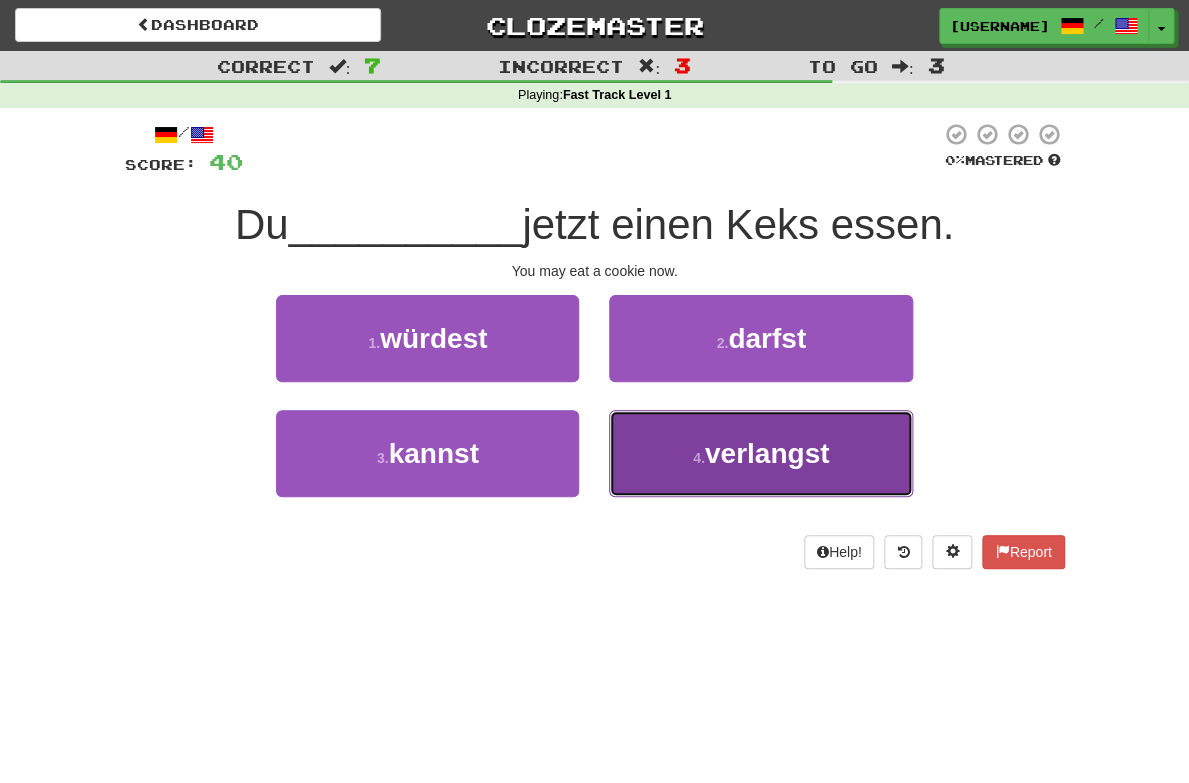 click on "4 .  verlangst" at bounding box center [760, 453] 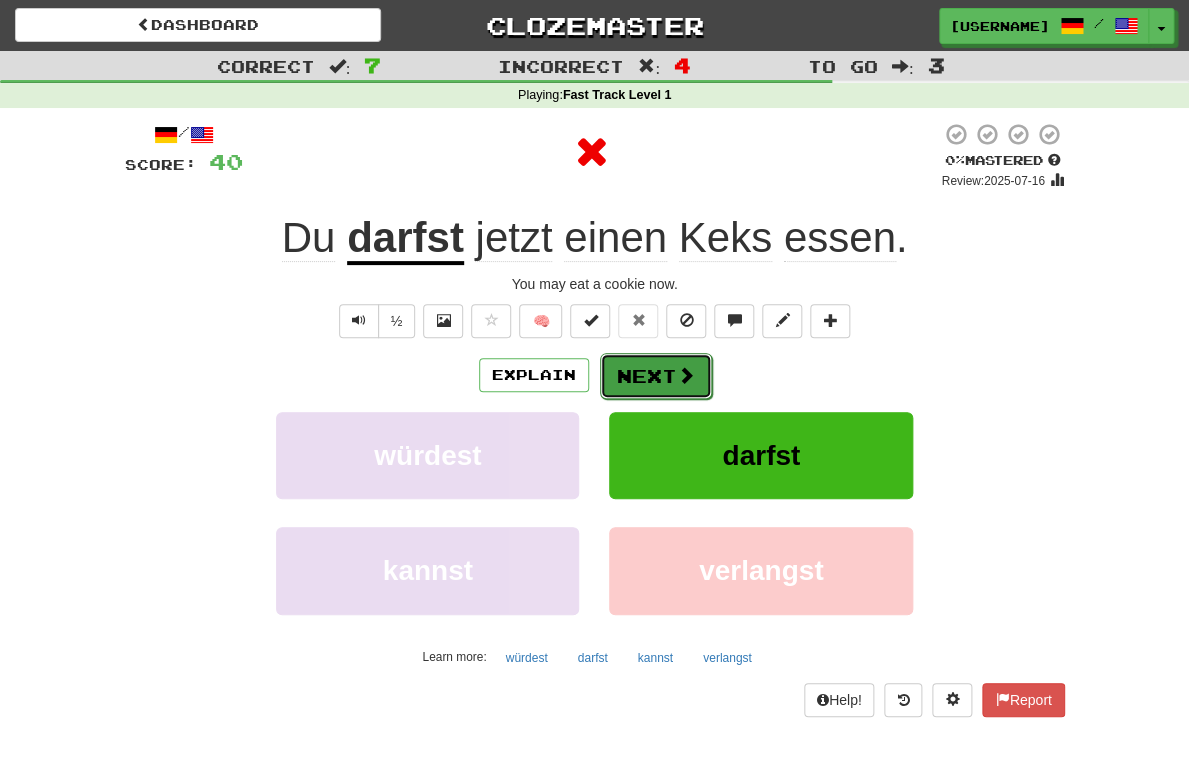 click on "Next" at bounding box center [656, 376] 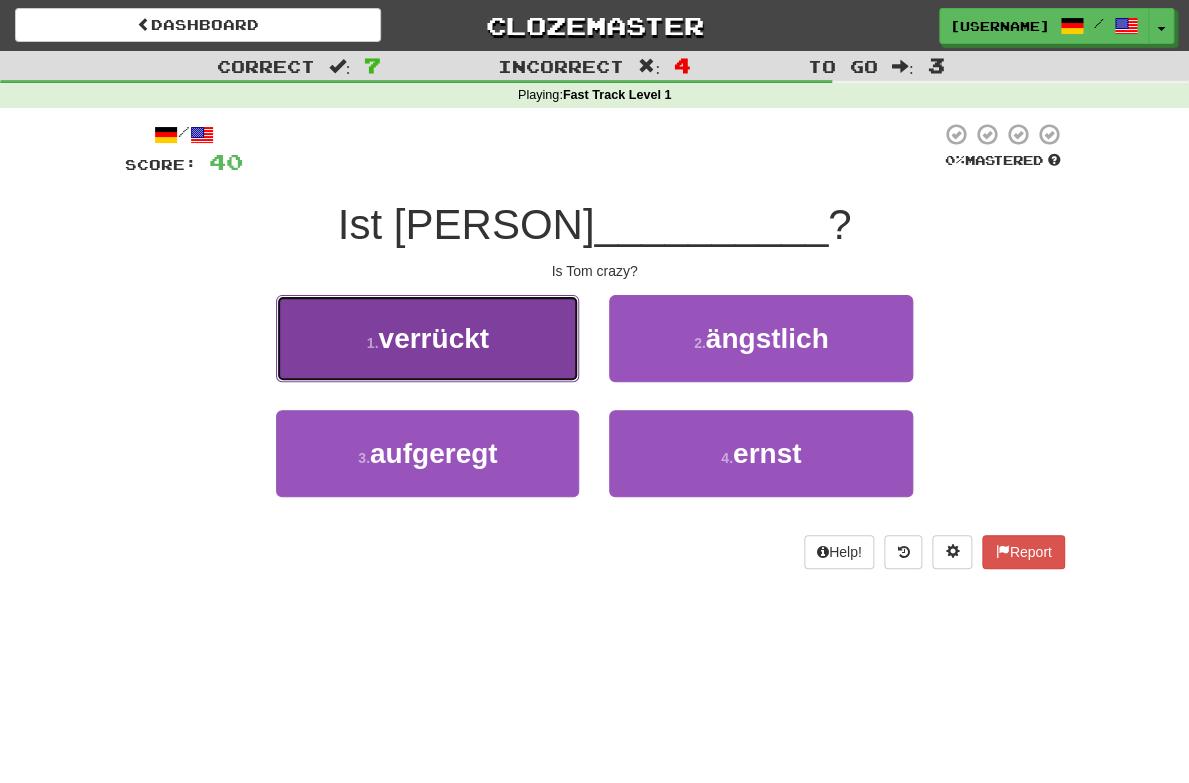 click on "1 .  verrückt" at bounding box center [427, 338] 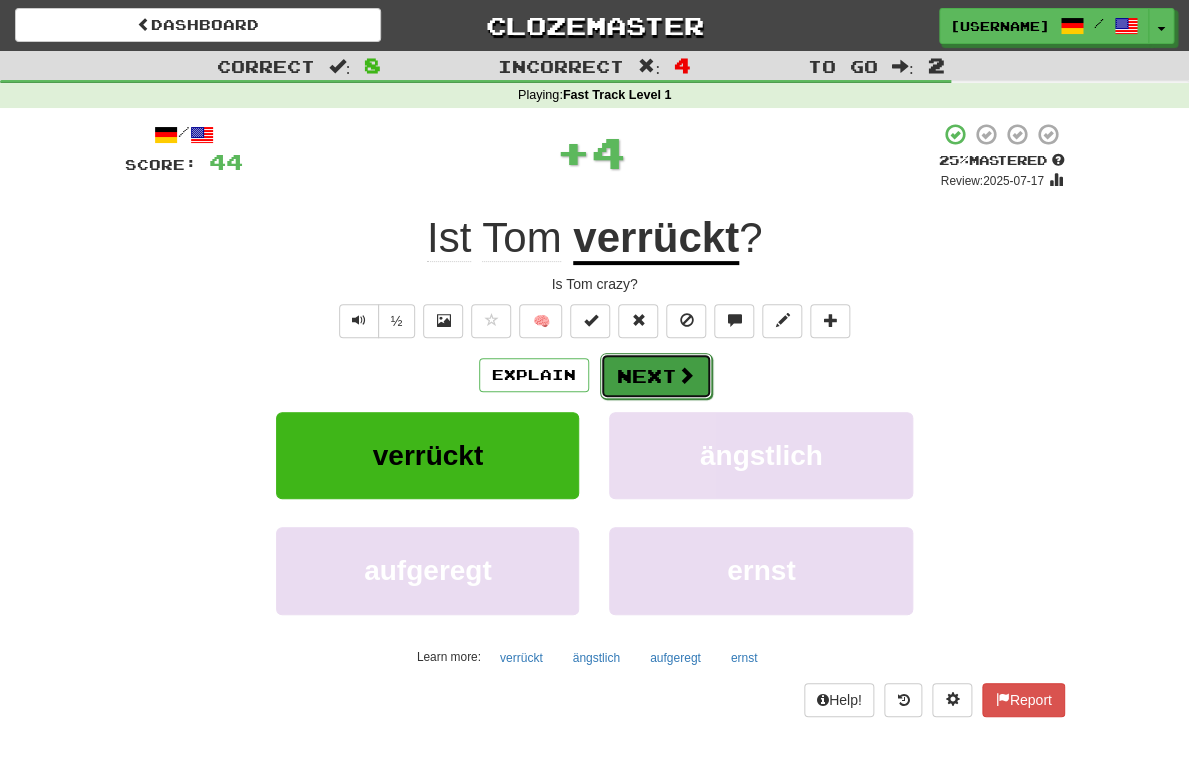 click on "Next" at bounding box center (656, 376) 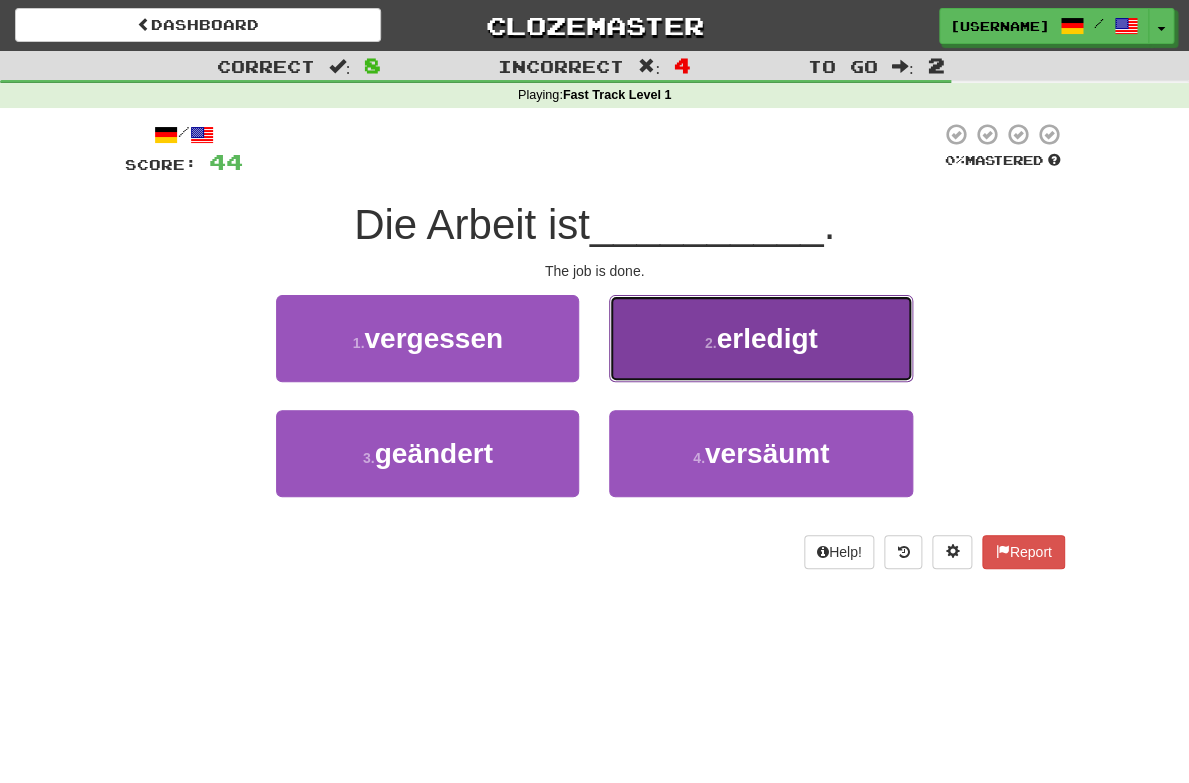 click on "2 .  erledigt" at bounding box center (760, 338) 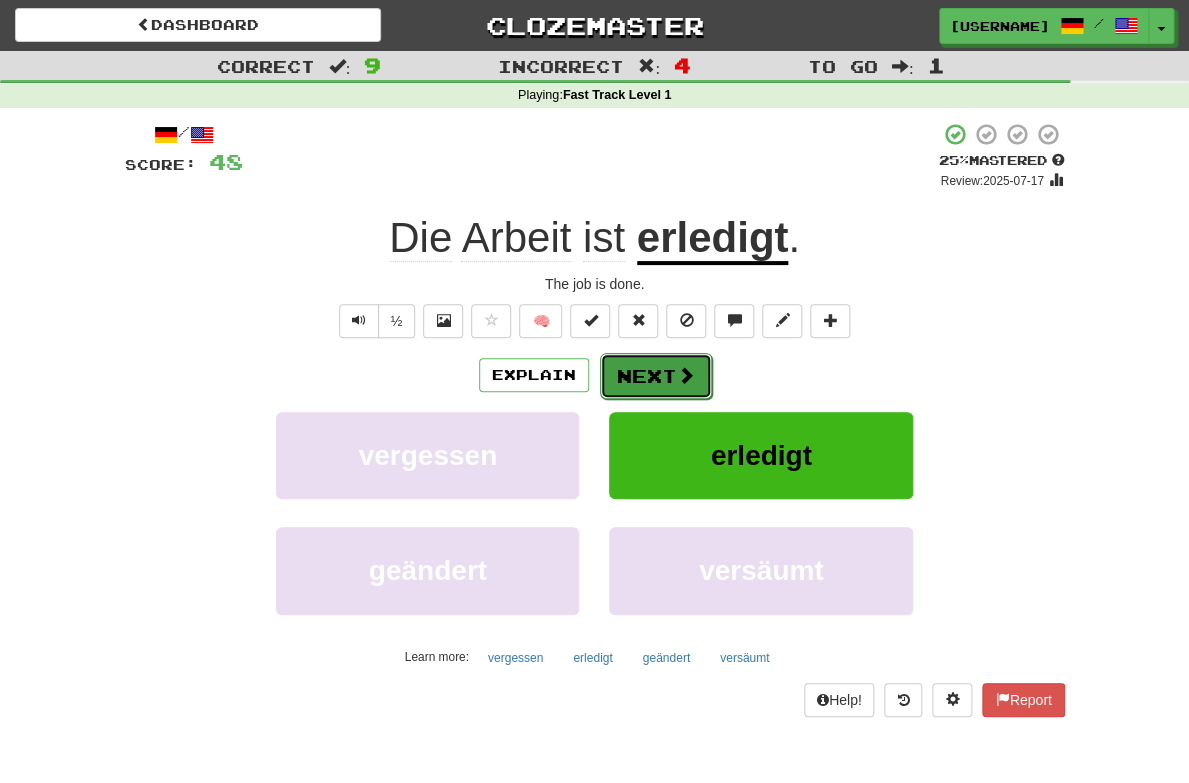 click on "Next" at bounding box center (656, 376) 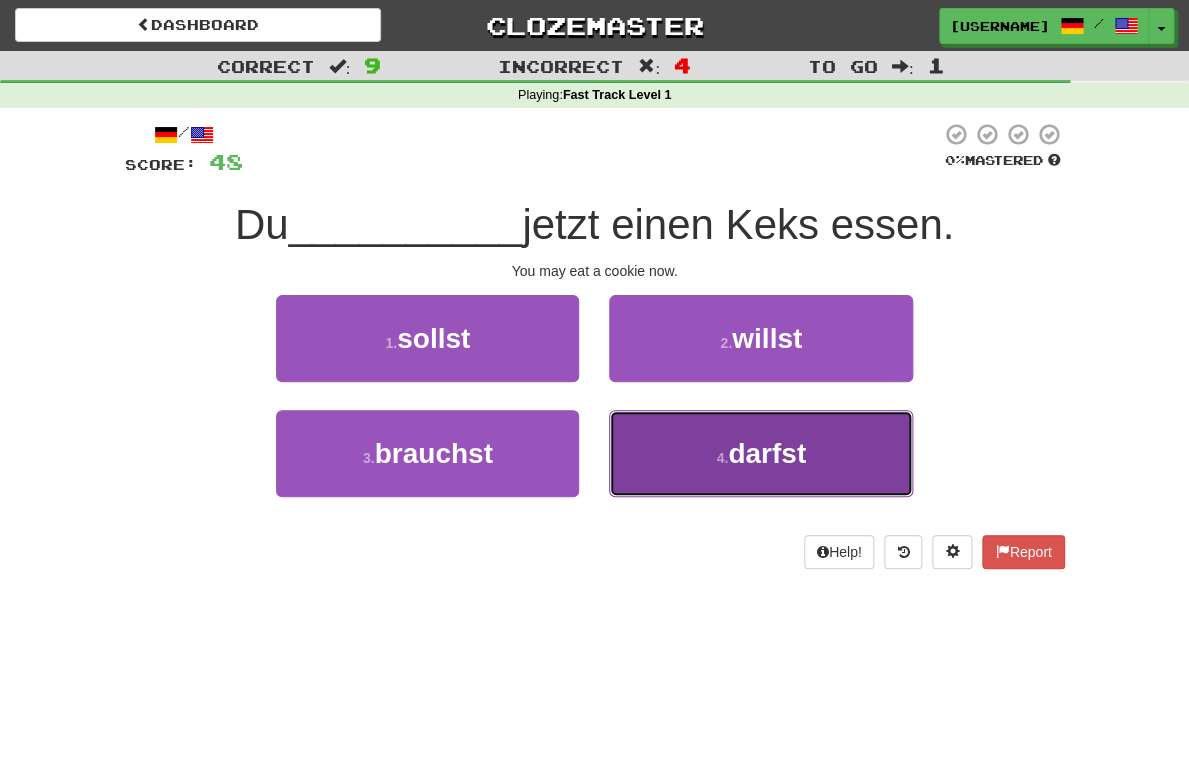 click on "4 .  darfst" at bounding box center (760, 453) 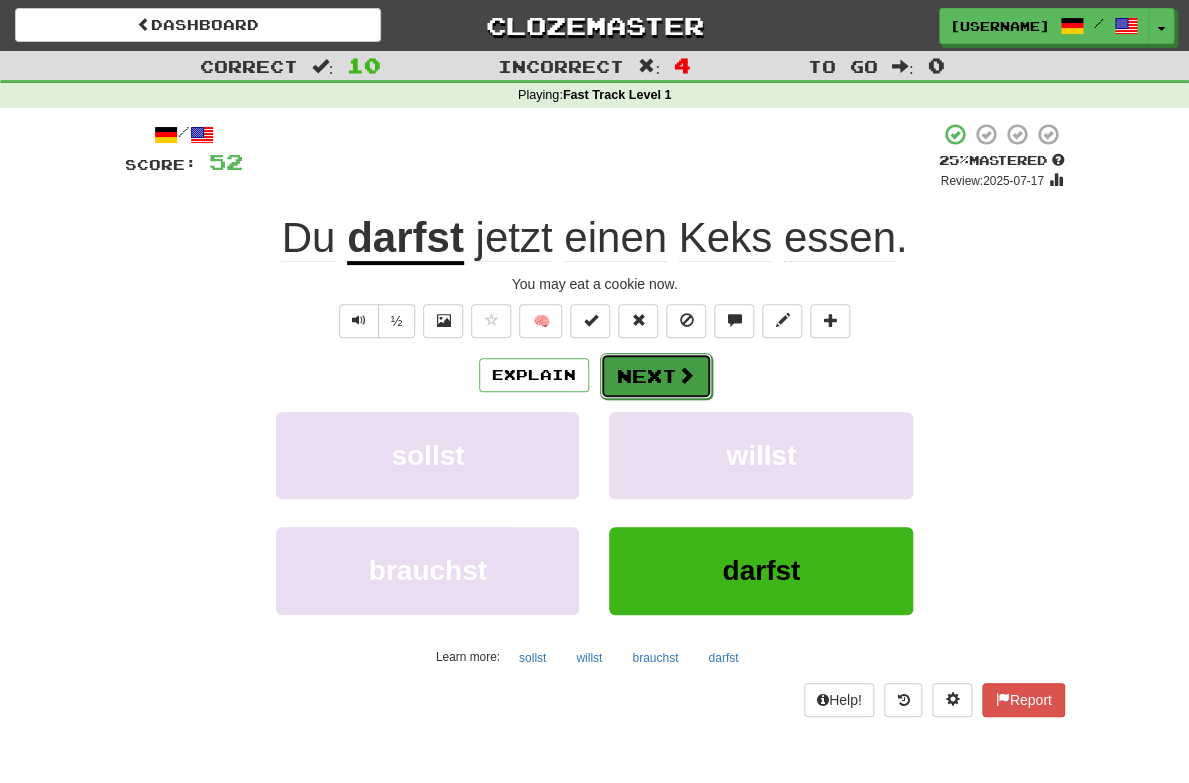 click at bounding box center [686, 375] 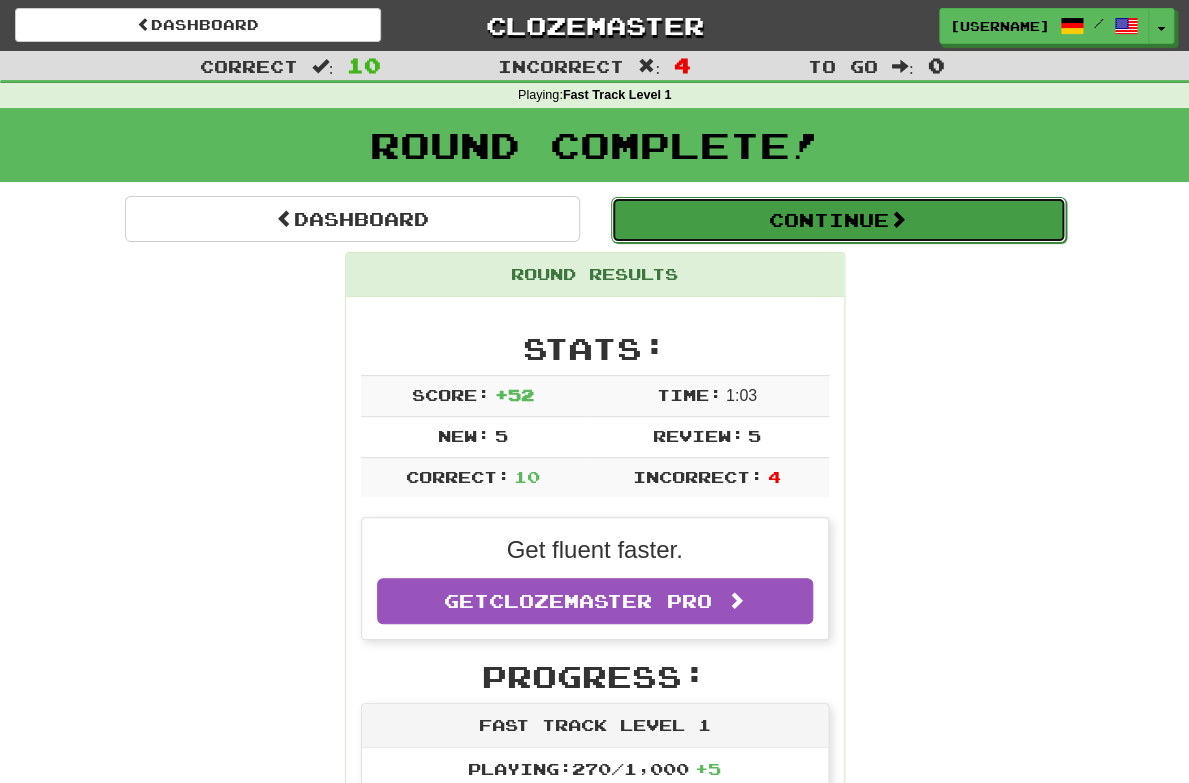 click on "Continue" at bounding box center [838, 220] 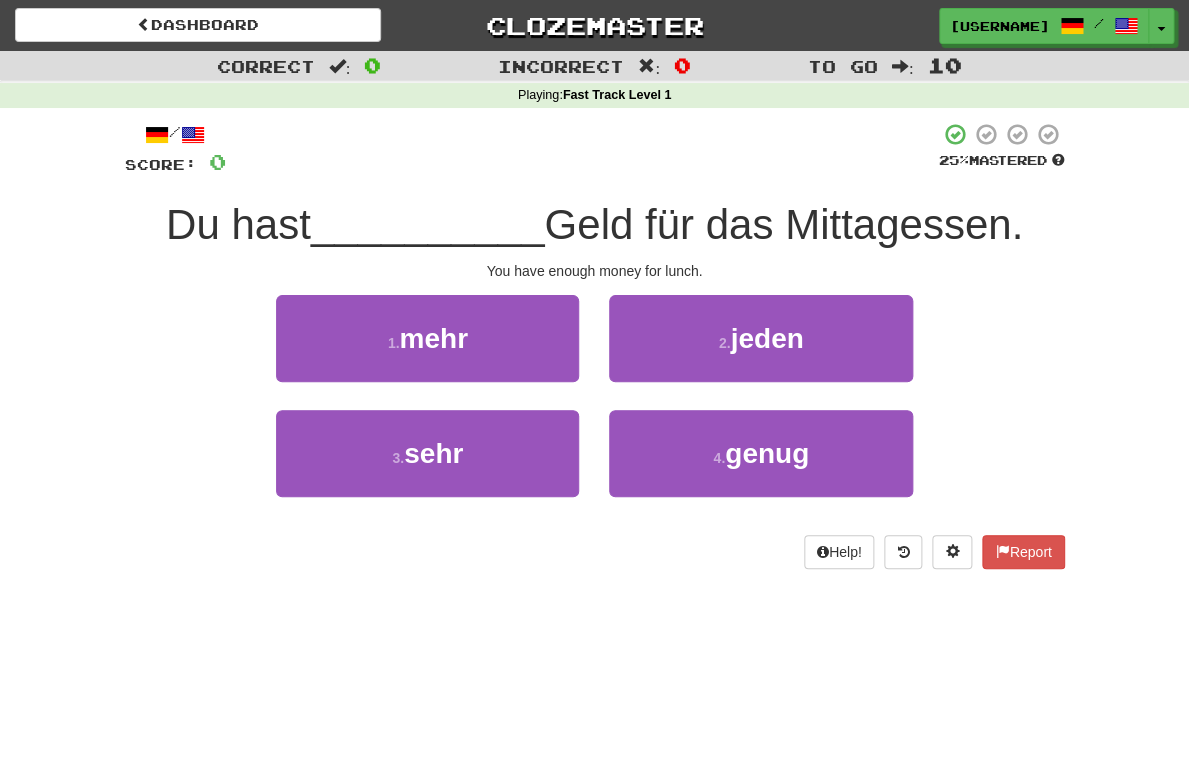 click on "3 .  sehr" at bounding box center [427, 467] 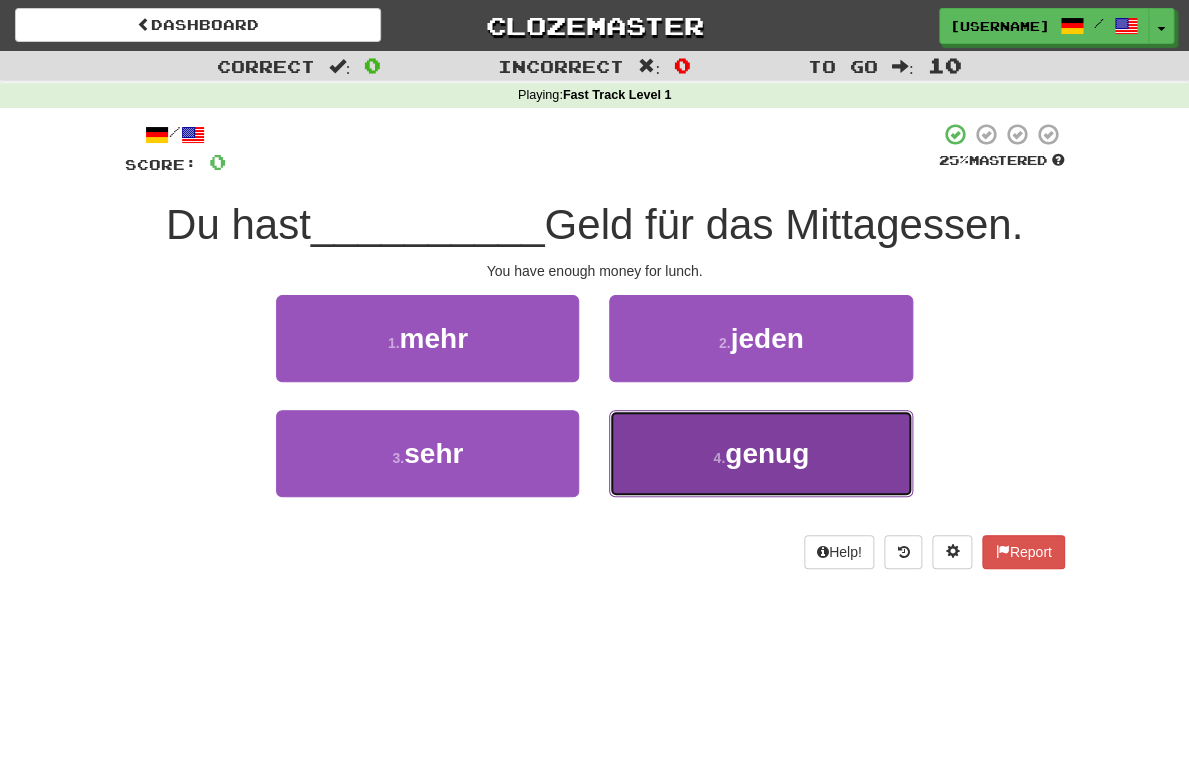 click on "4 .  genug" at bounding box center (760, 453) 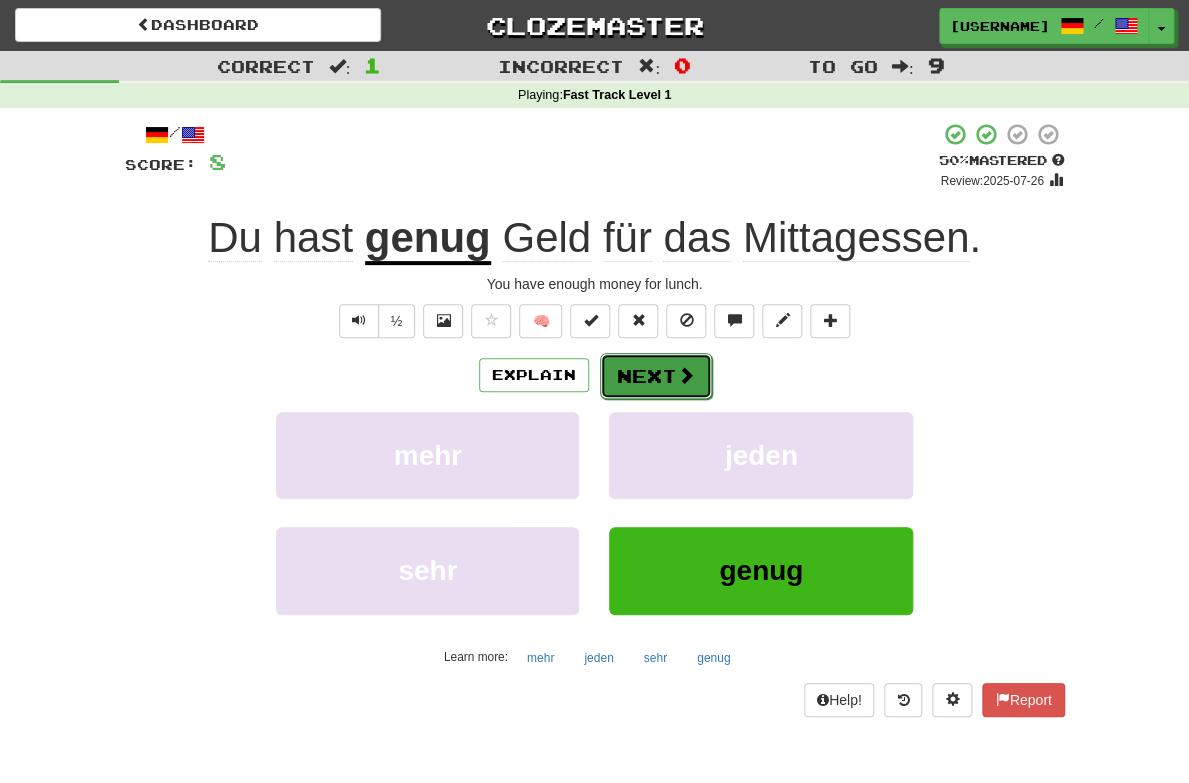 click on "Next" at bounding box center (656, 376) 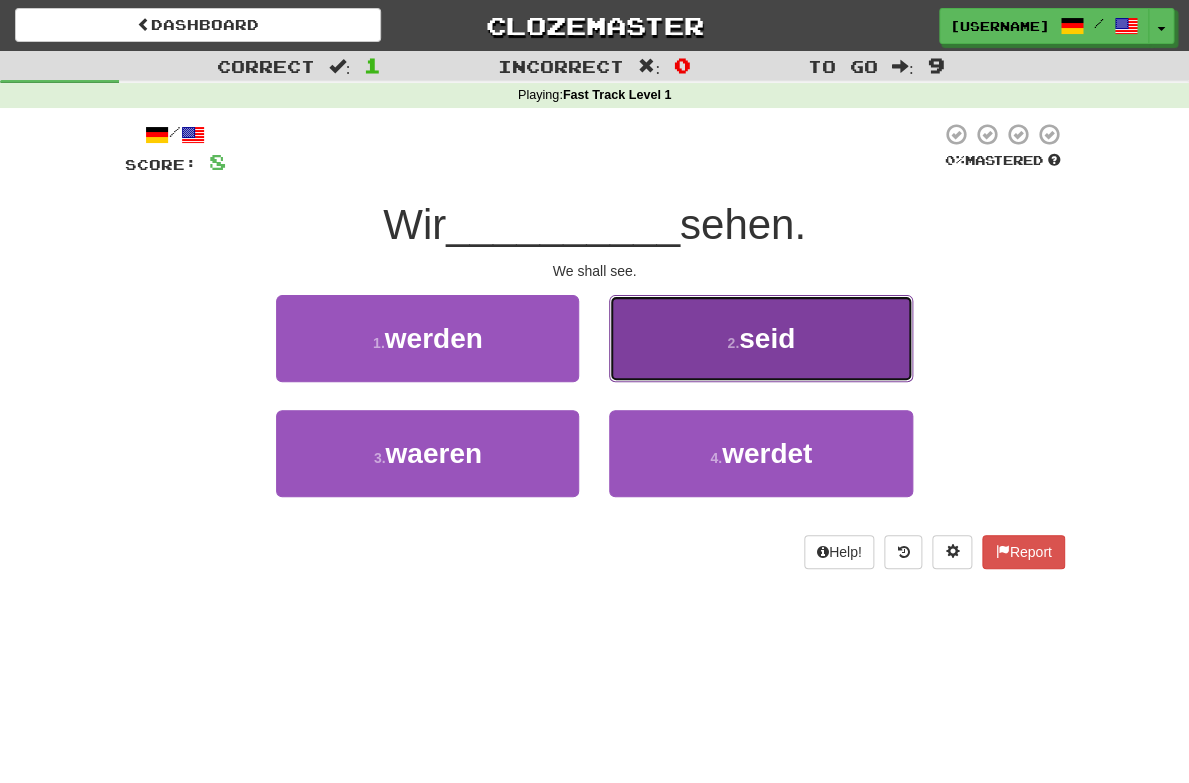 click on "2 .  seid" at bounding box center (760, 338) 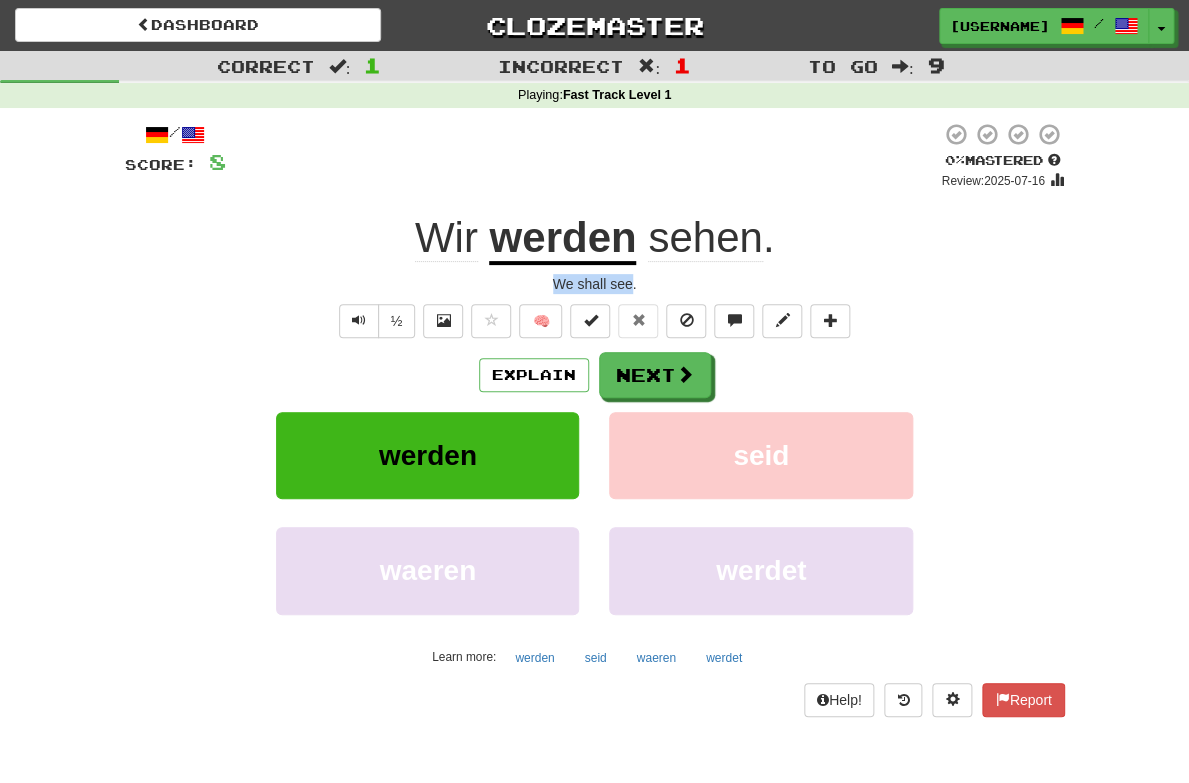 drag, startPoint x: 630, startPoint y: 287, endPoint x: 552, endPoint y: 283, distance: 78.10249 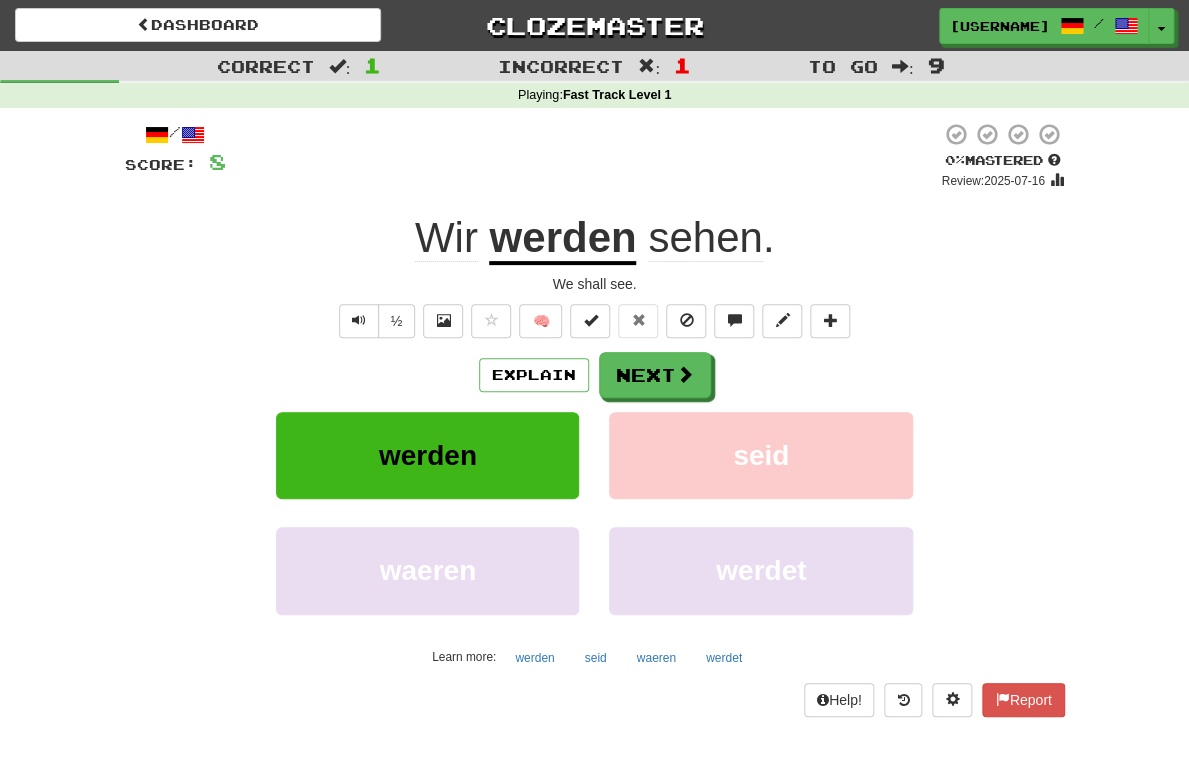click on "werden" at bounding box center [562, 239] 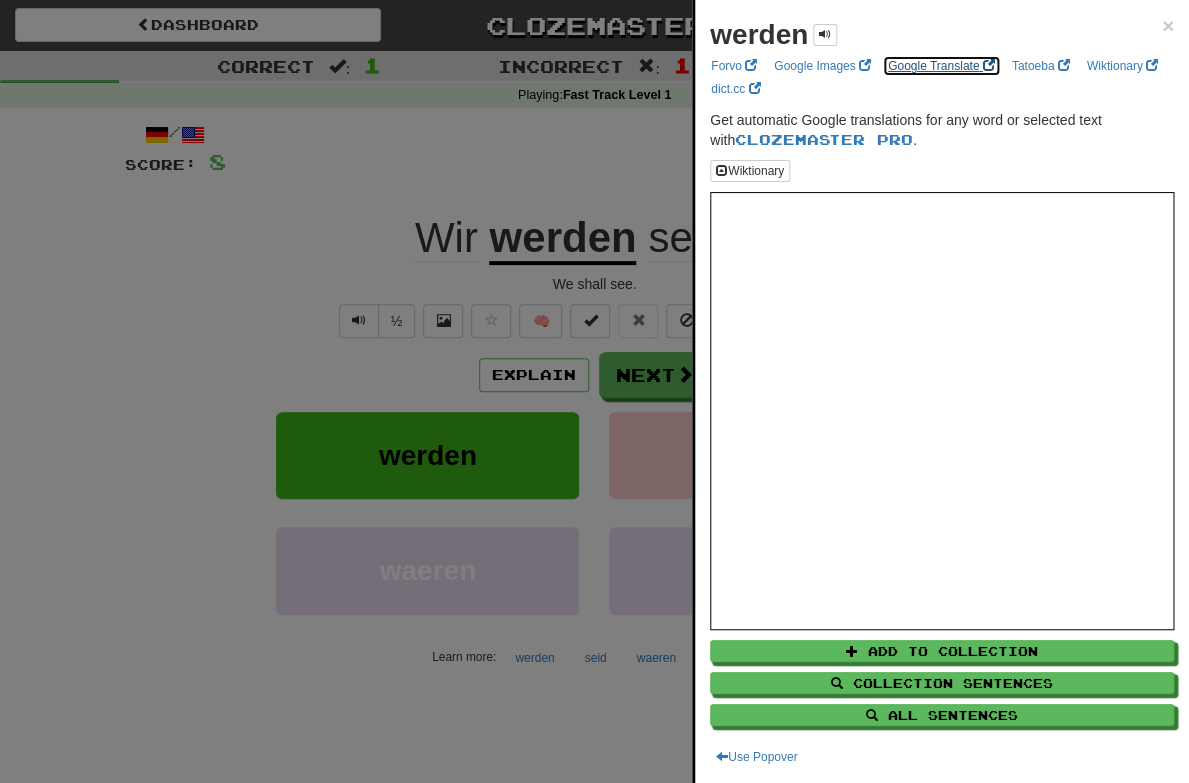 click on "Google Translate" at bounding box center [941, 66] 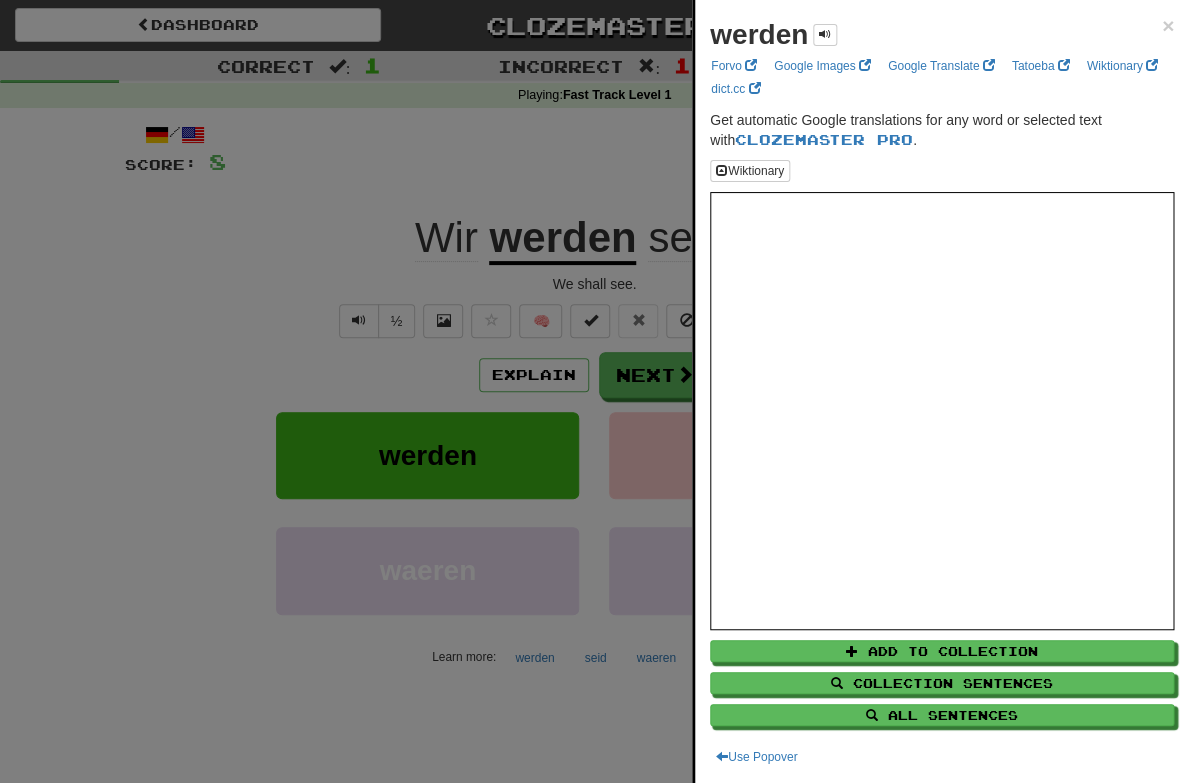 click at bounding box center [594, 391] 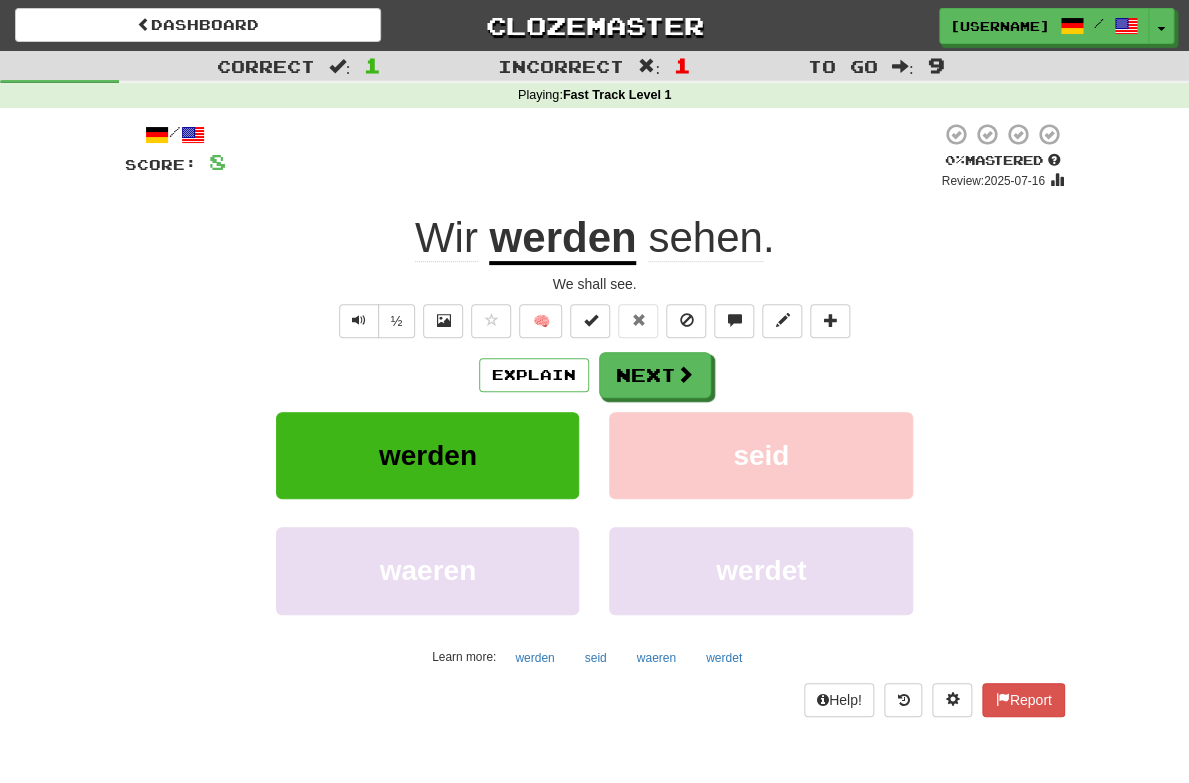 click on "Explain Next" at bounding box center [595, 375] 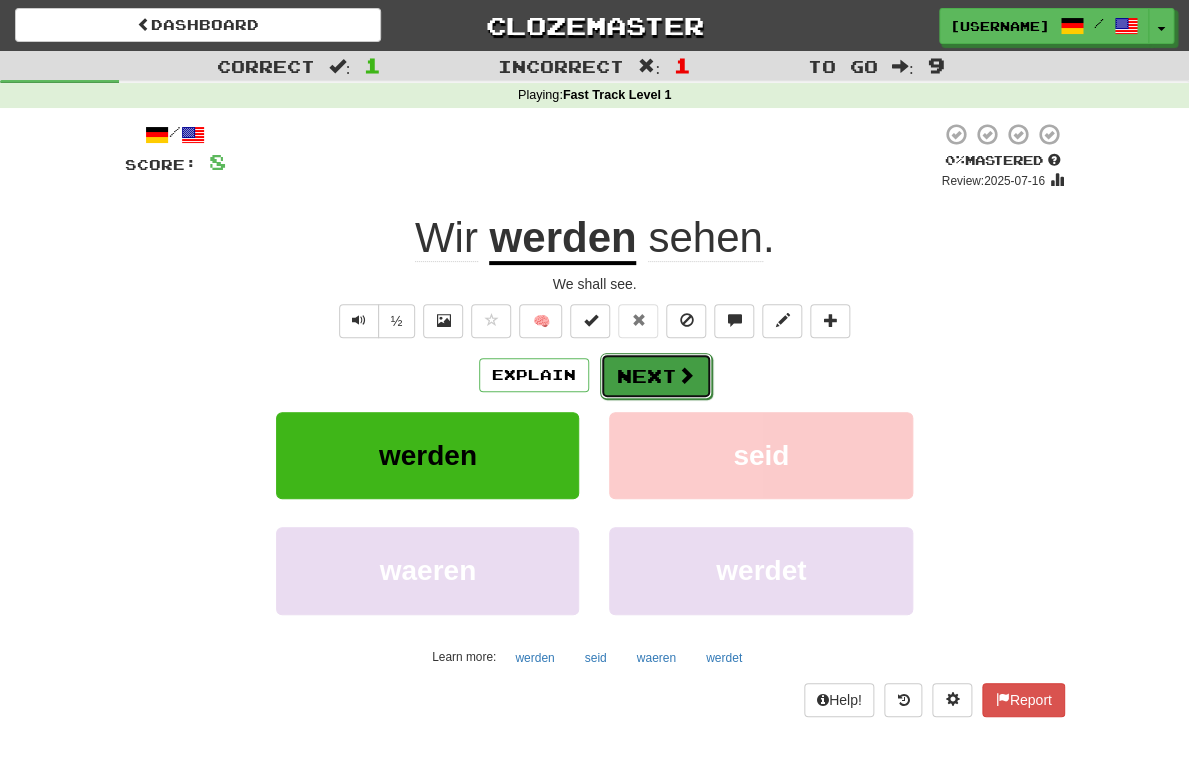 click on "Next" at bounding box center [656, 376] 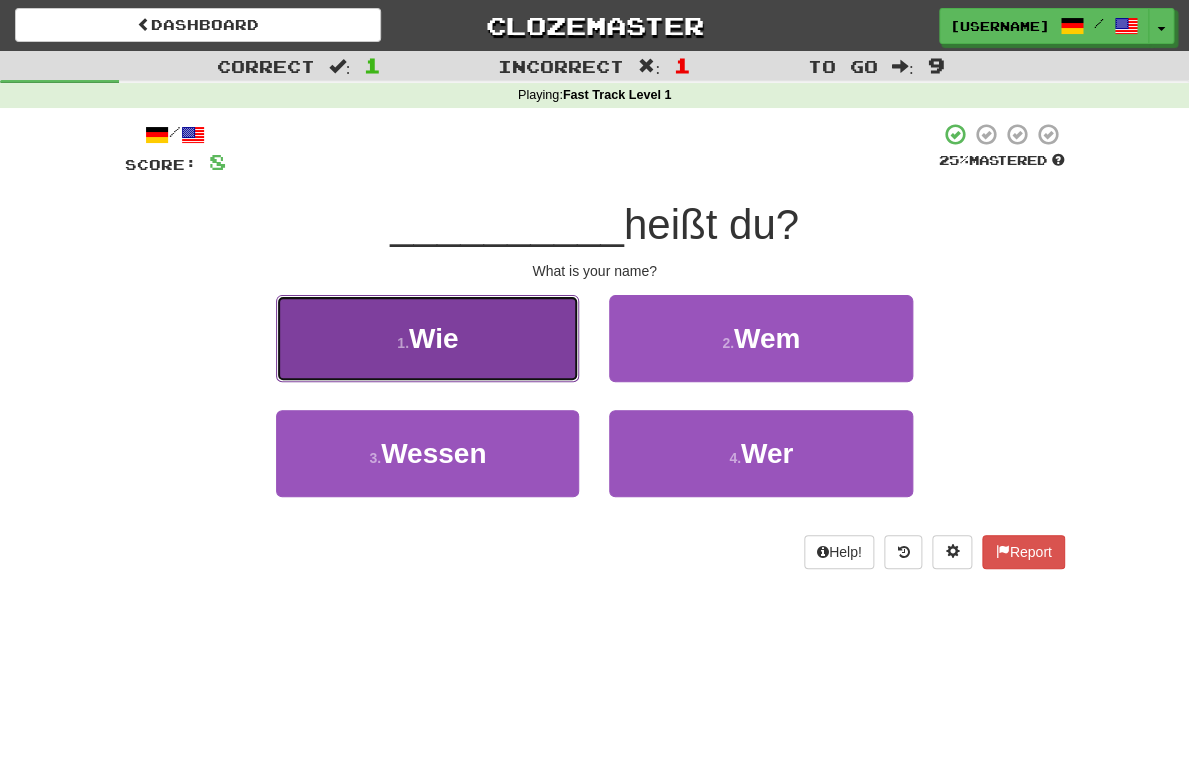 click on "1 .  Wie" at bounding box center [427, 338] 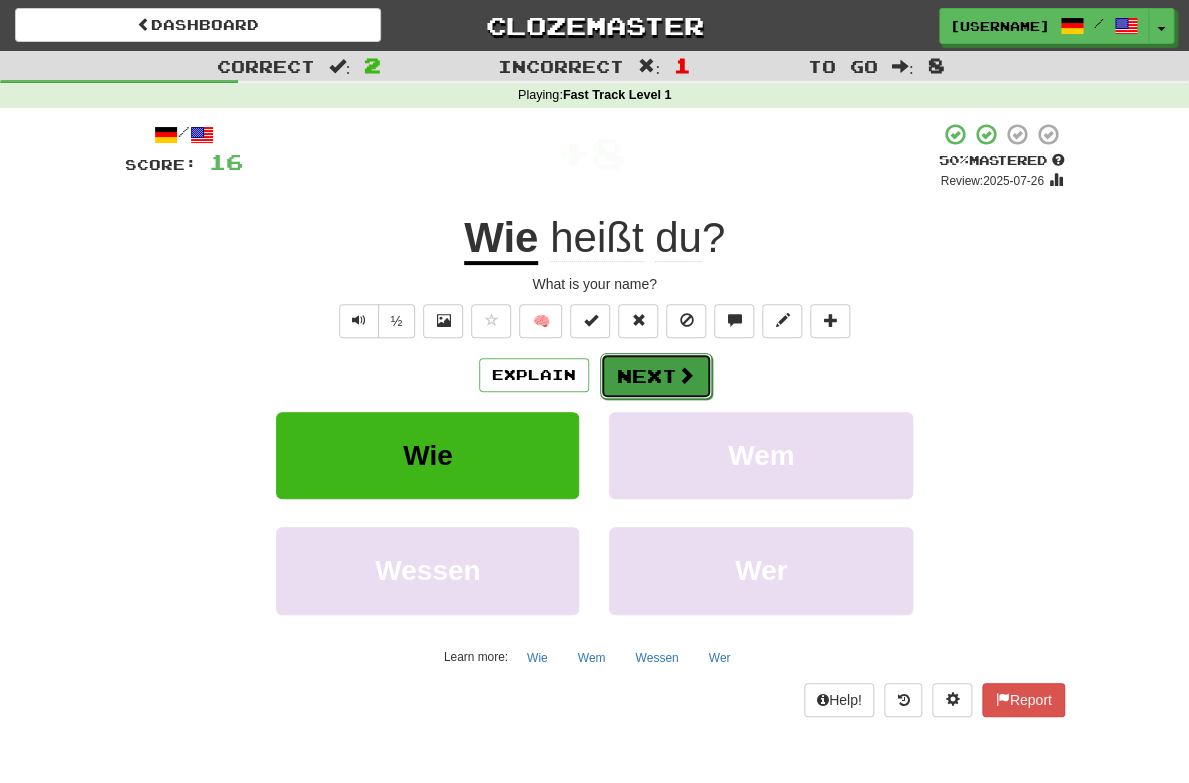 click on "Next" at bounding box center [656, 376] 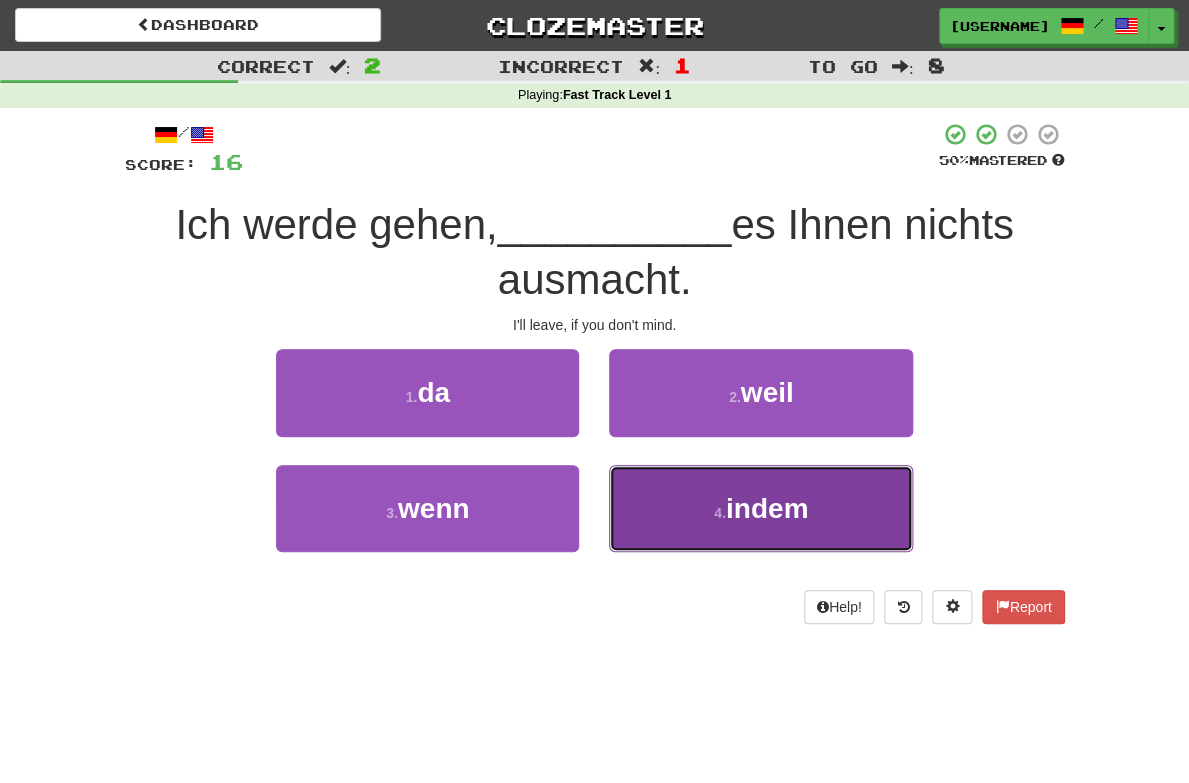 click on "4 .  indem" at bounding box center (760, 508) 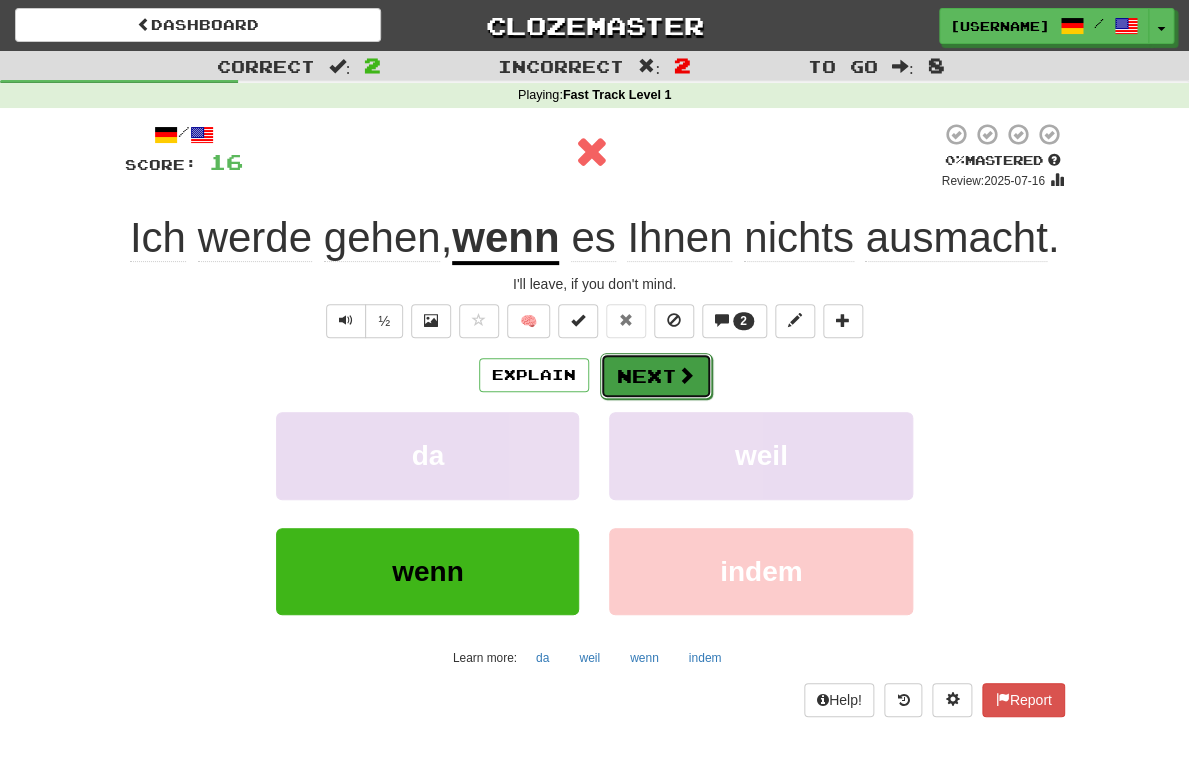 click on "Next" at bounding box center [656, 376] 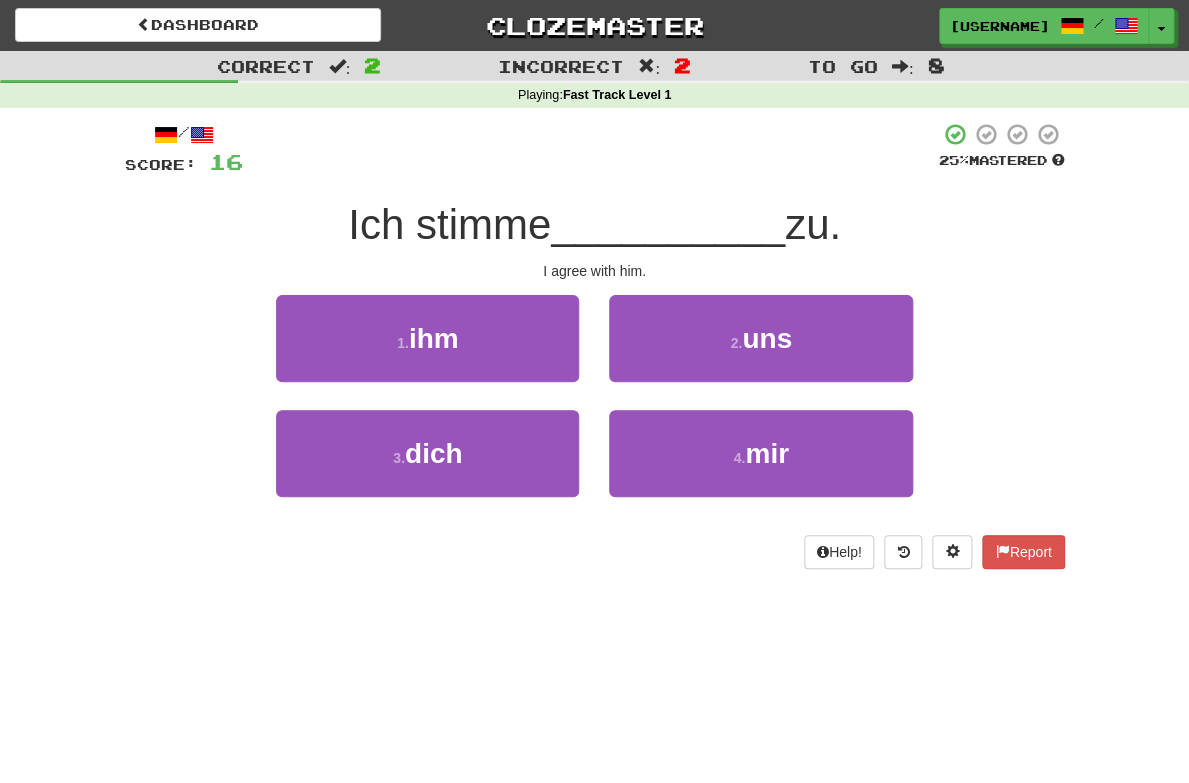 click on "Dashboard
Clozemaster
[USERNAME]
/
Toggle Dropdown
Dashboard
Leaderboard
Activity Feed
Notifications
Profile
Discussions
Deutsch
/
English
Streak:
2
Review:
20
Points Today: 0
Italiano
/
English
Streak:
0
Review:
20
Daily Goal:  0 /50
Languages
Account
Logout
[USERNAME]
/
Toggle Dropdown
Dashboard
Leaderboard
Activity Feed
Notifications
Profile
Discussions
Deutsch
/
English
Streak:
2
Review:
20
Points Today: 0
Italiano
/
English
Streak:
0
Review:
20
Daily Goal:  0 /50
Languages
Account
Logout
clozemaster
Correct   :   2   :   2" at bounding box center (594, 391) 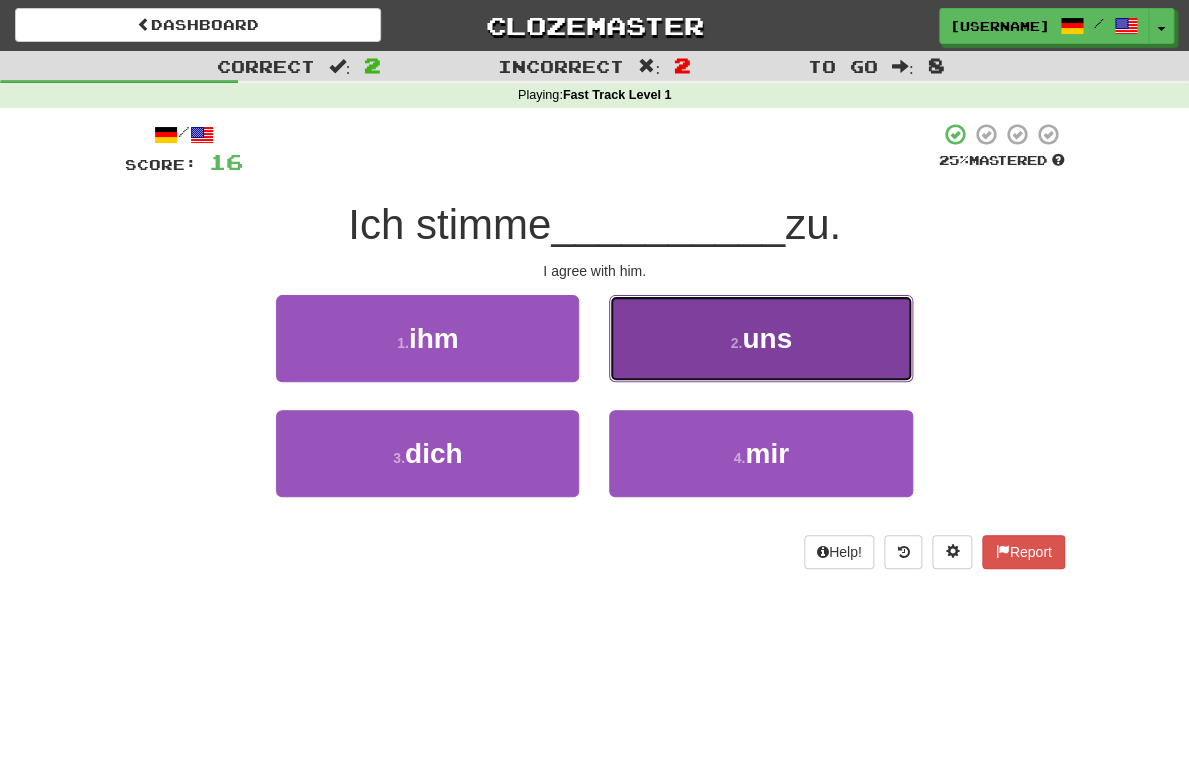 click on "2 .  uns" at bounding box center (760, 338) 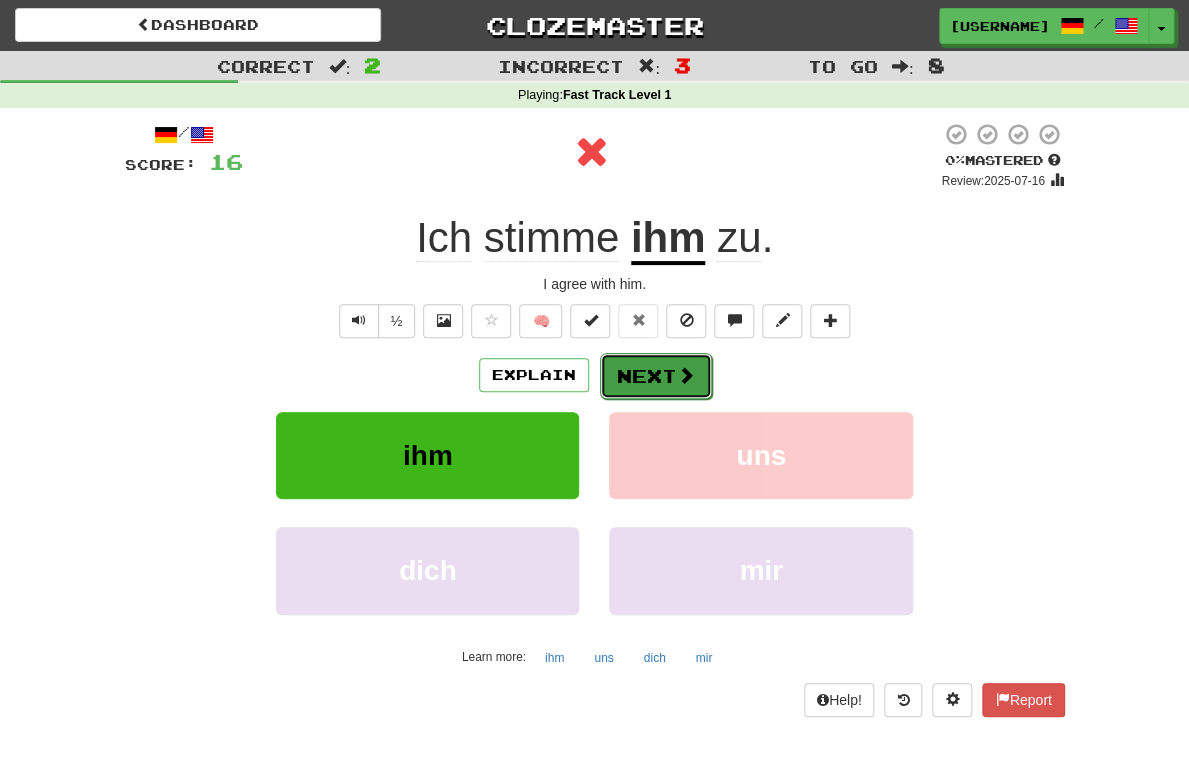 click on "Next" at bounding box center (656, 376) 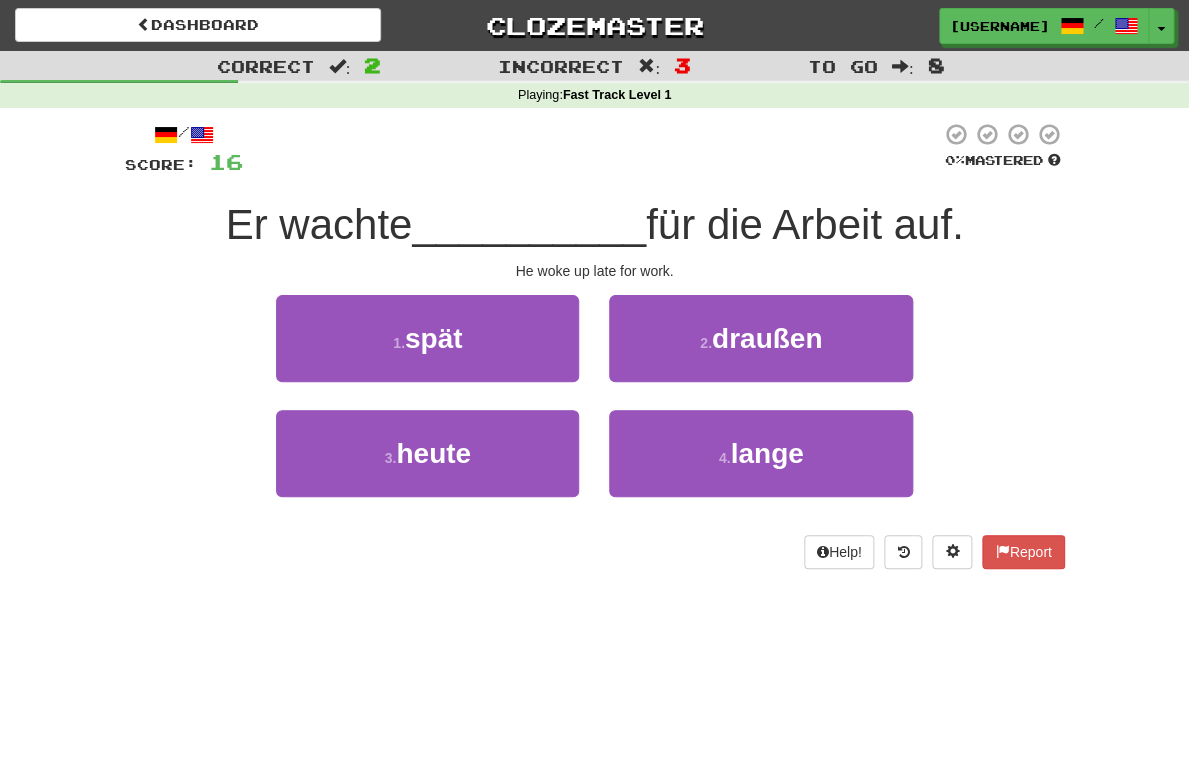 click on "Help!  Report" at bounding box center (595, 552) 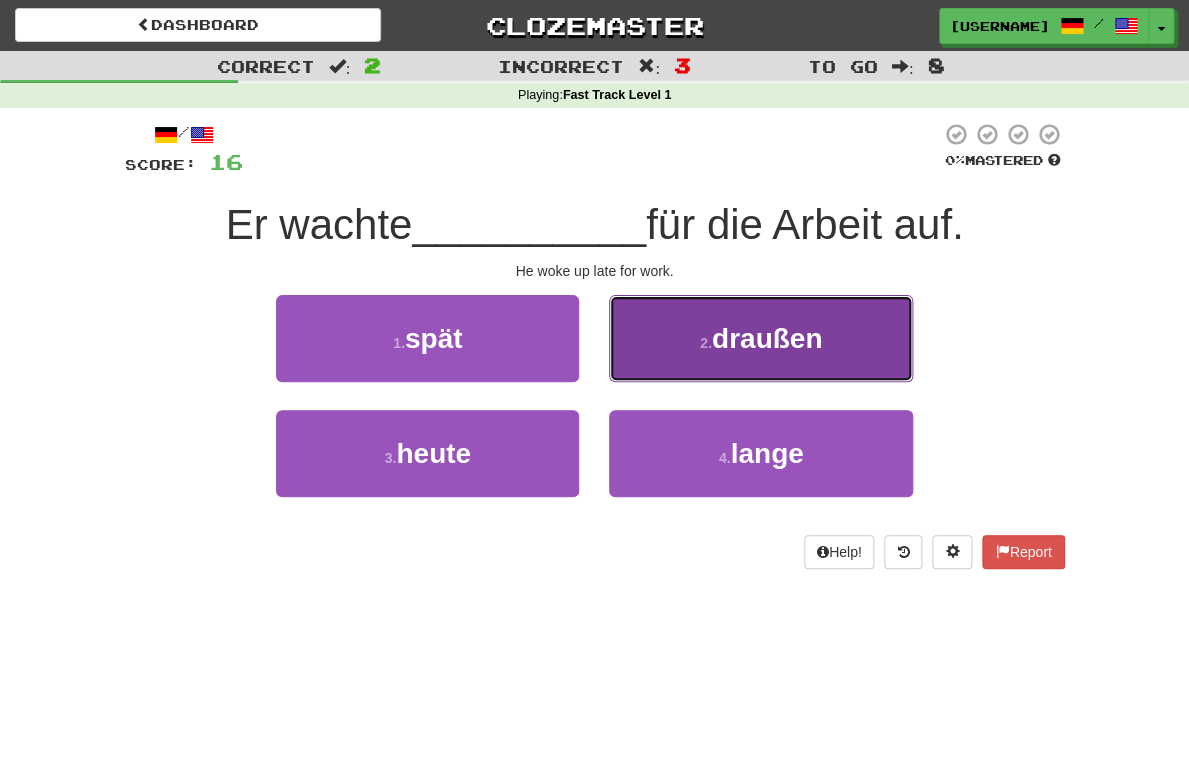click on "2 .  draußen" at bounding box center [760, 338] 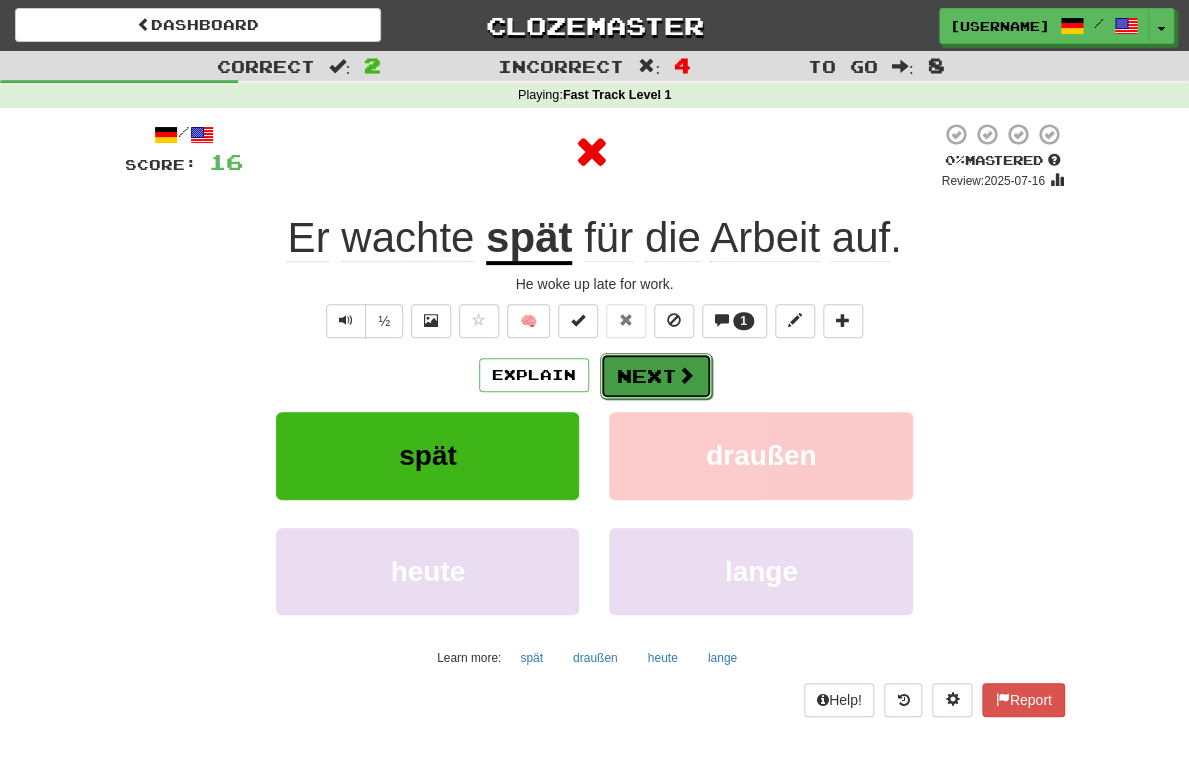 click on "Next" at bounding box center [656, 376] 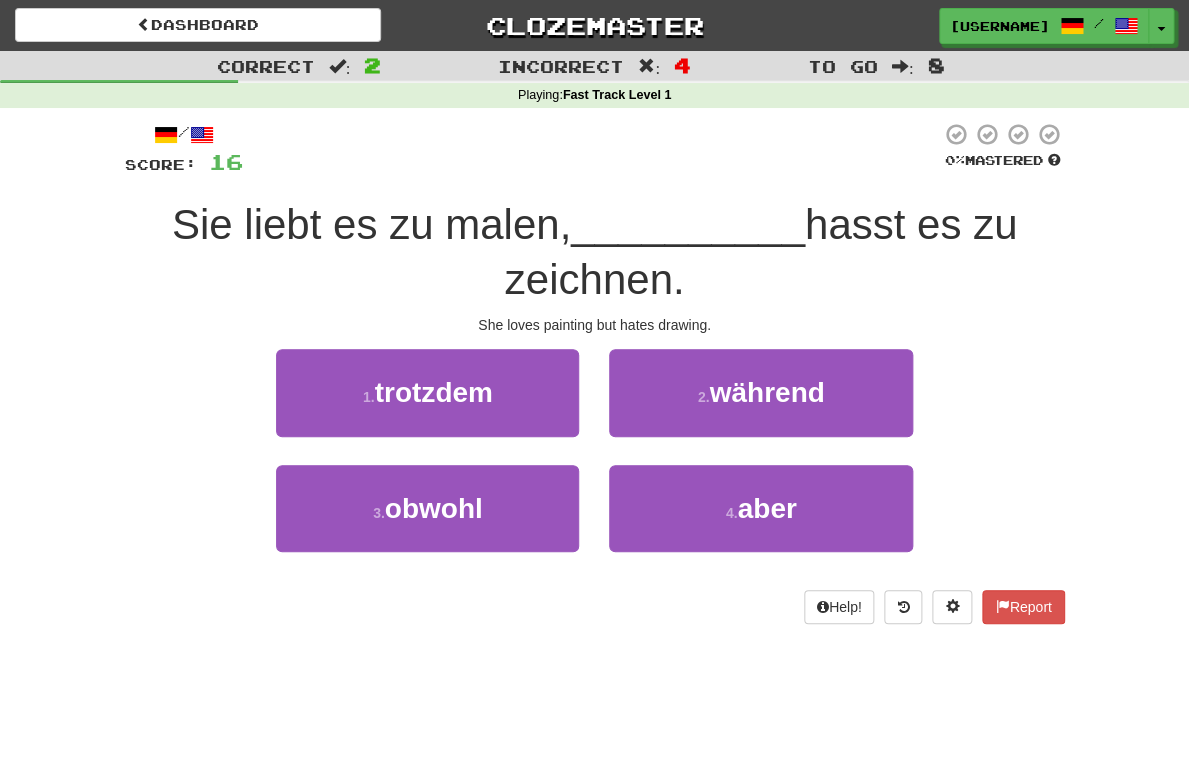 click on "Help!  Report" at bounding box center [595, 607] 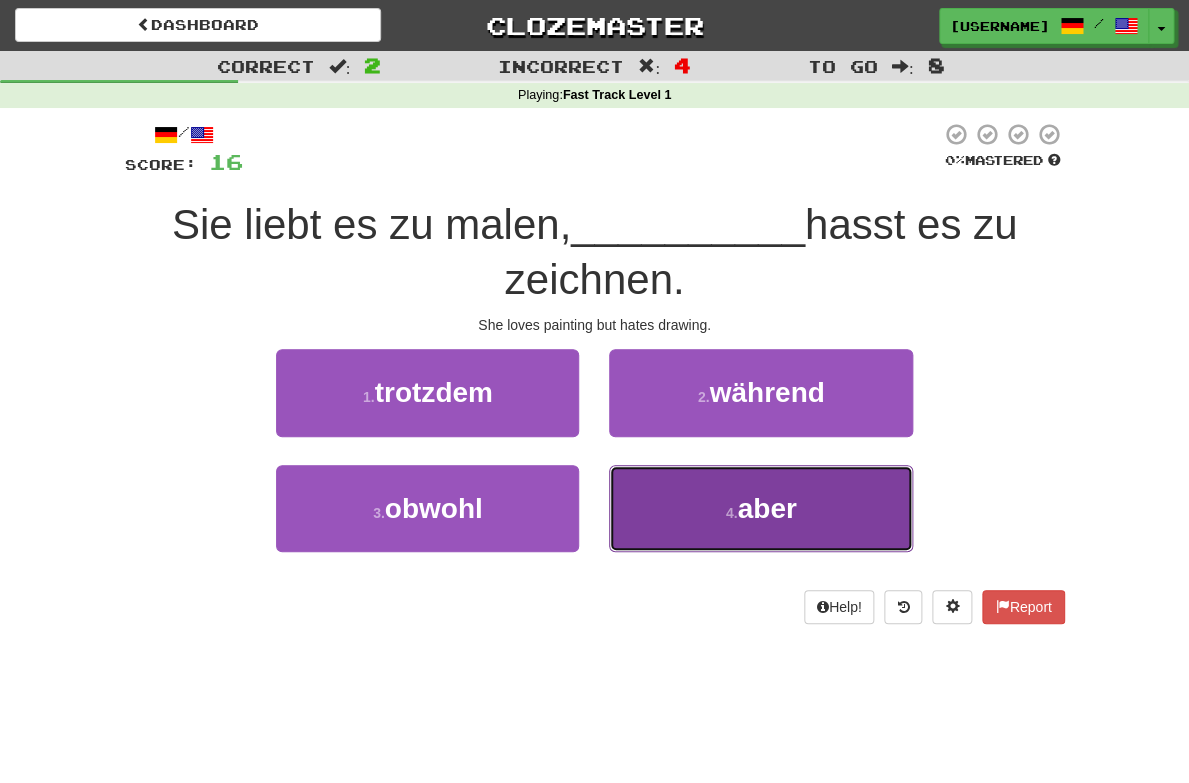 click on "4 .  aber" at bounding box center (760, 508) 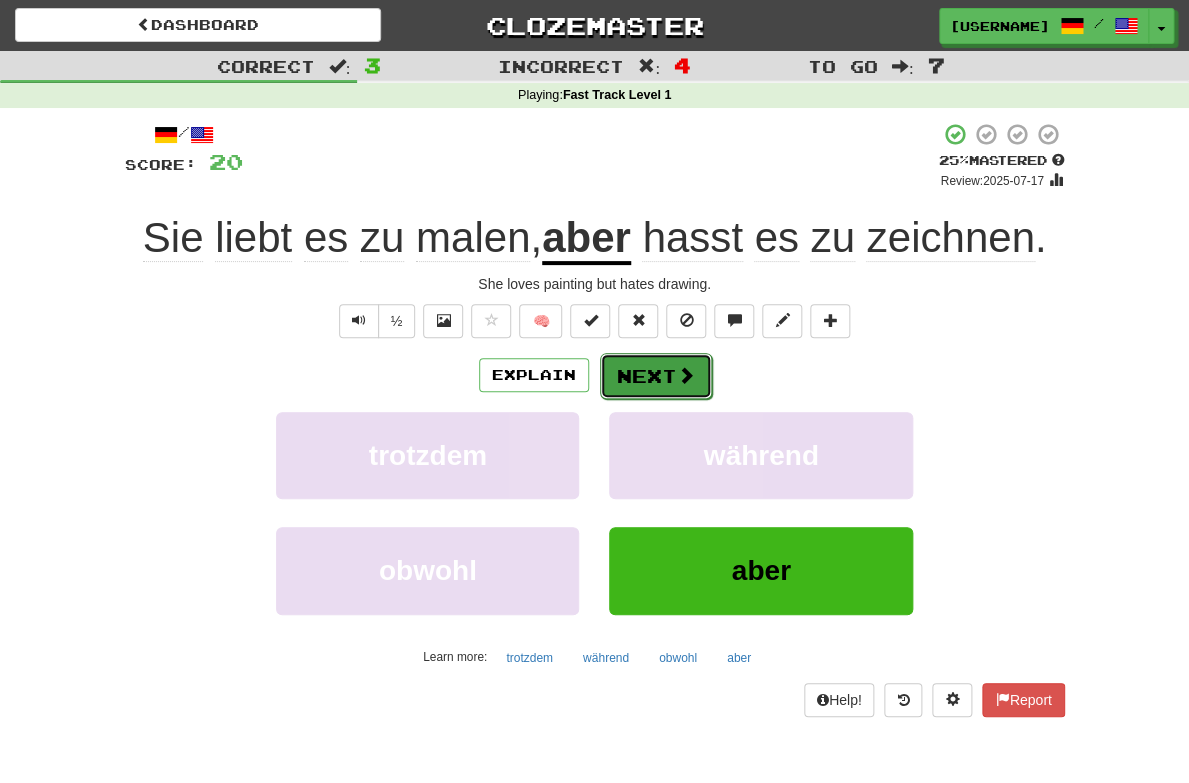 click on "Next" at bounding box center (656, 376) 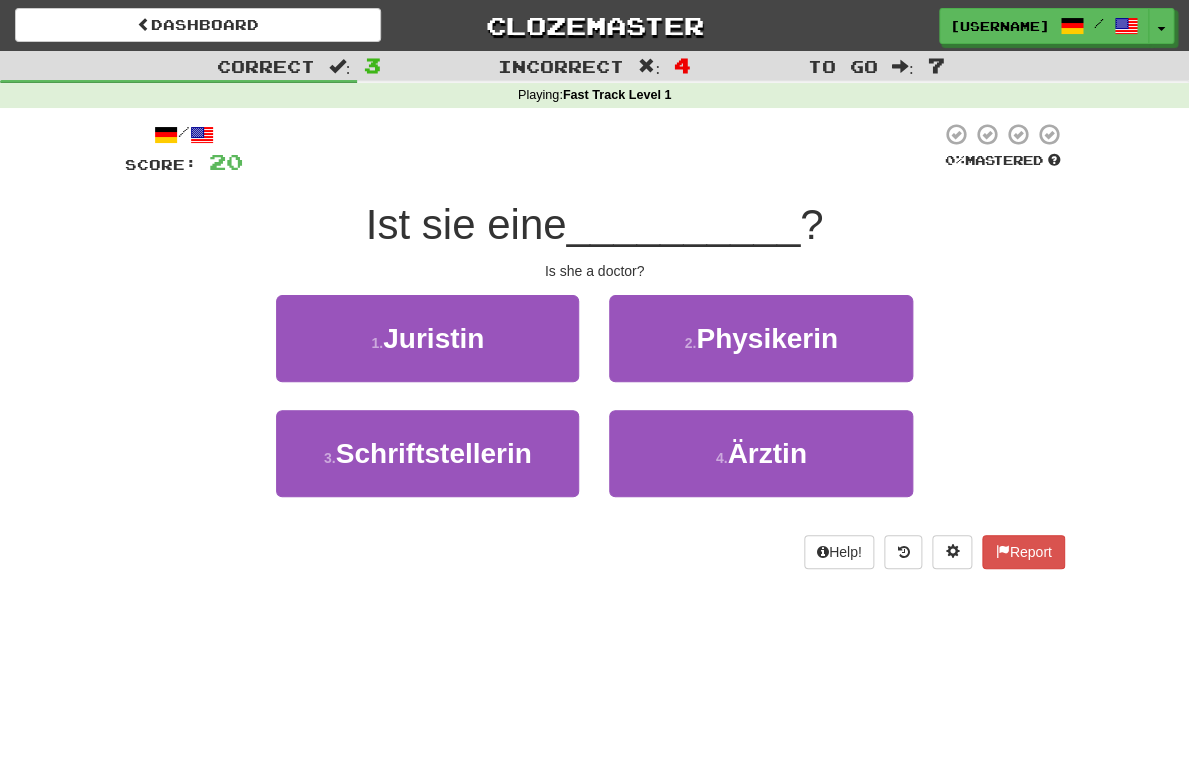 click on "Help!  Report" at bounding box center [595, 552] 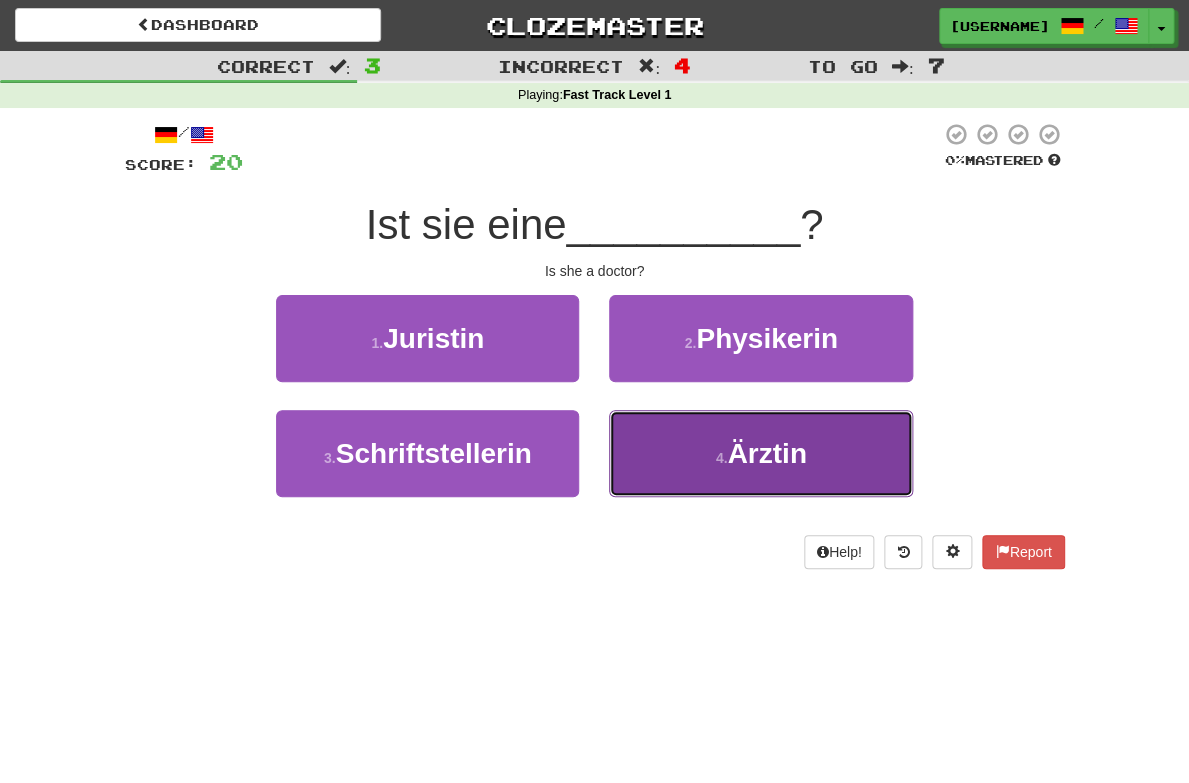 click on "4 .  Ärztin" at bounding box center (760, 453) 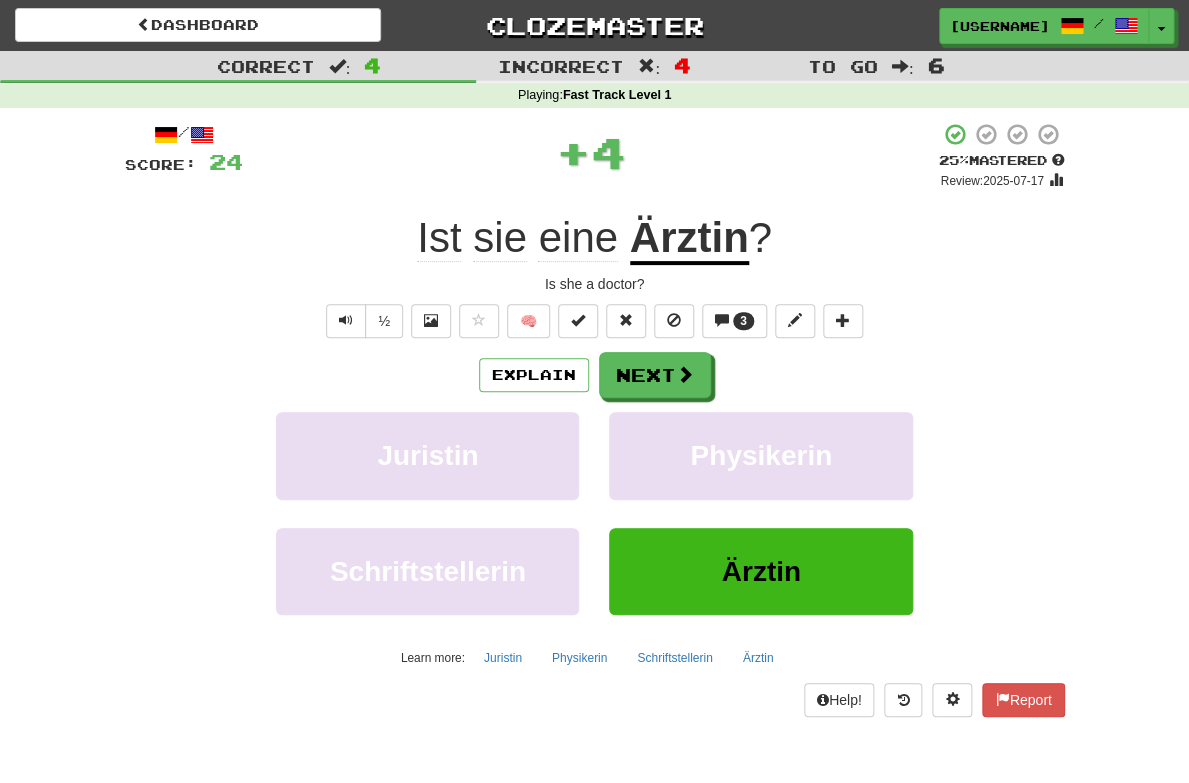 click on "Score:   24 + 4 25 %  Mastered Review:  2025-07-17 Ist   sie   eine   Ärztin ? Is she a doctor? ½ 🧠 3 Explain Next Juristin Physikerin Schriftstellerin Ärztin Learn more: Juristin Physikerin Schriftstellerin Ärztin  Help!  Report" at bounding box center [595, 419] 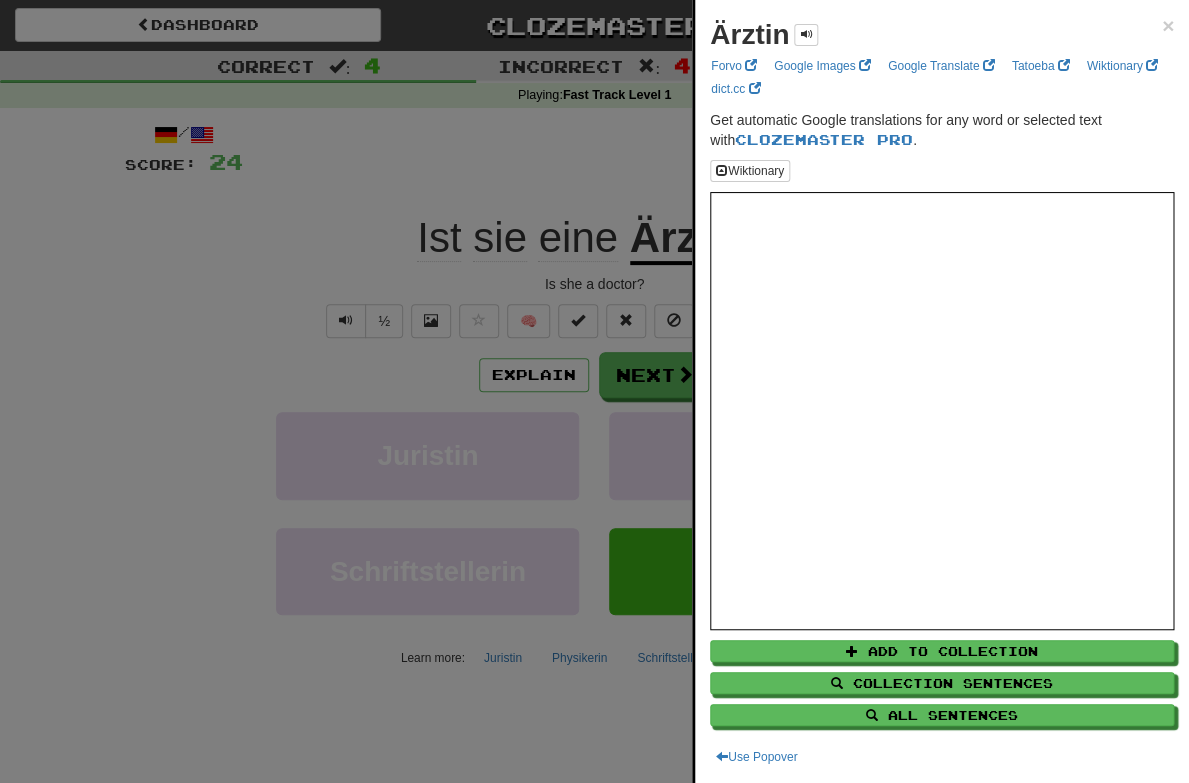 click at bounding box center (594, 391) 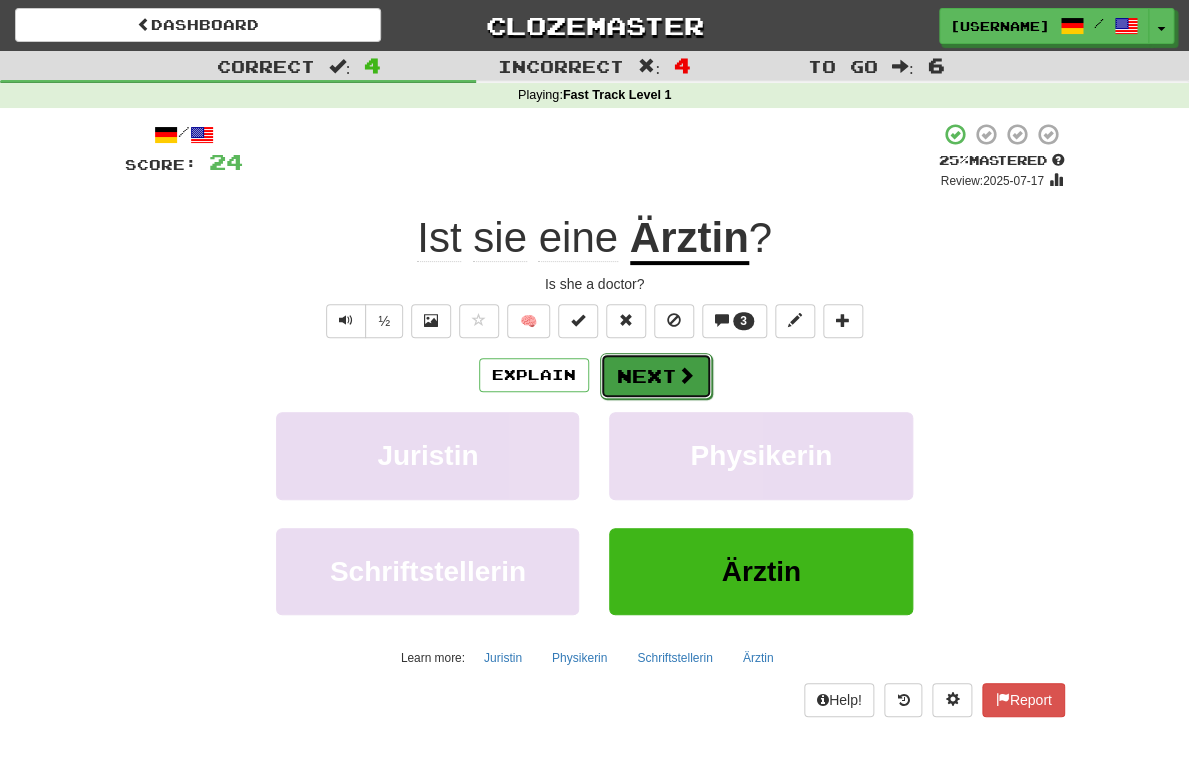 click on "Next" at bounding box center [656, 376] 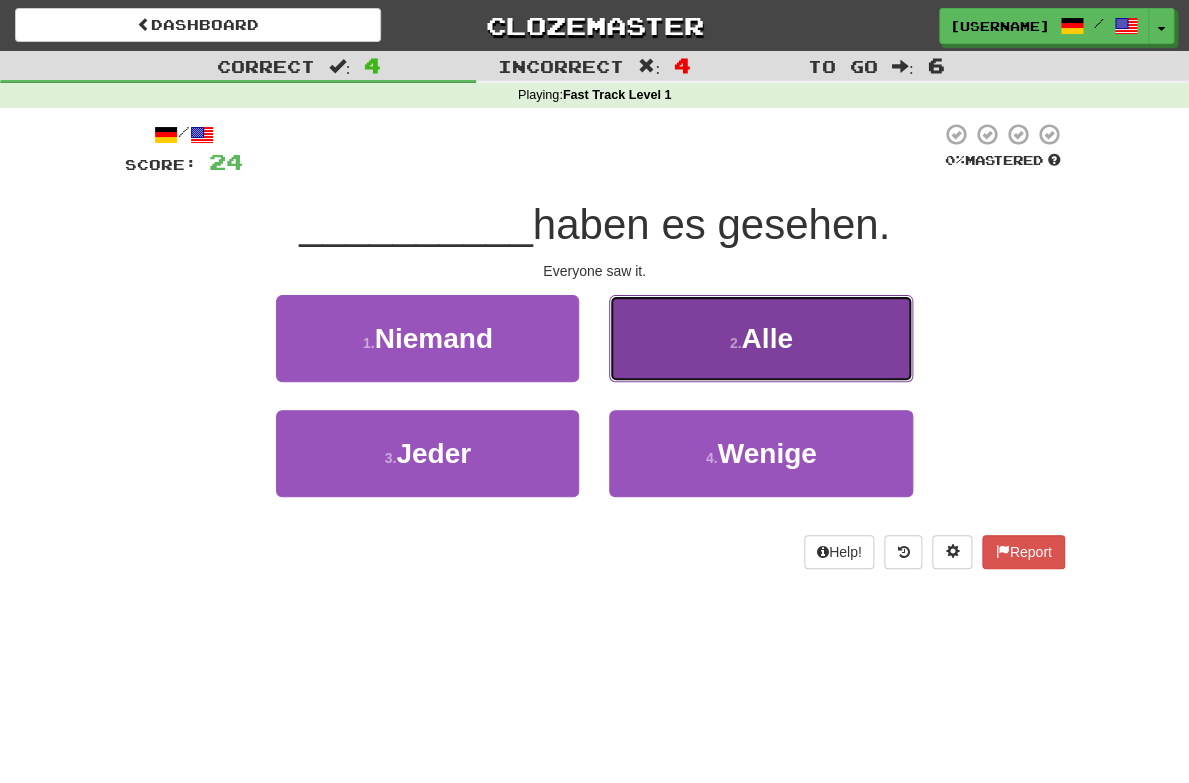 click on "2 .  Alle" at bounding box center (760, 338) 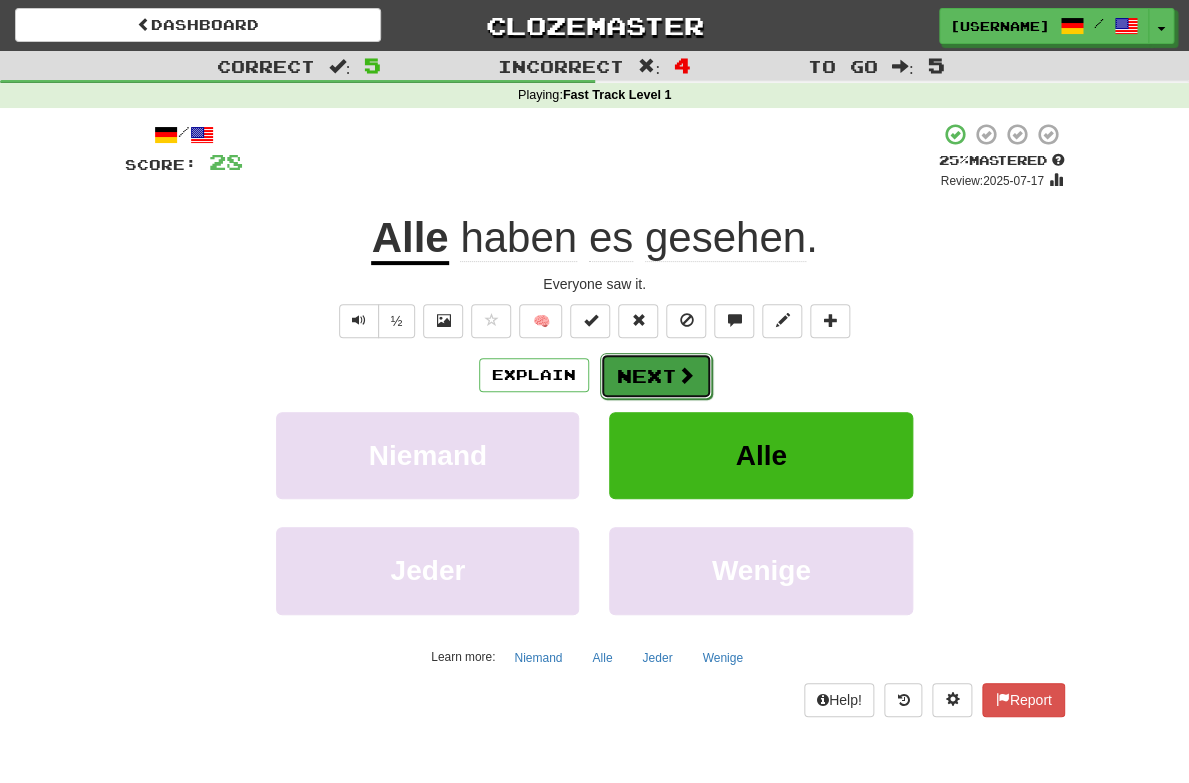 click on "Next" at bounding box center [656, 376] 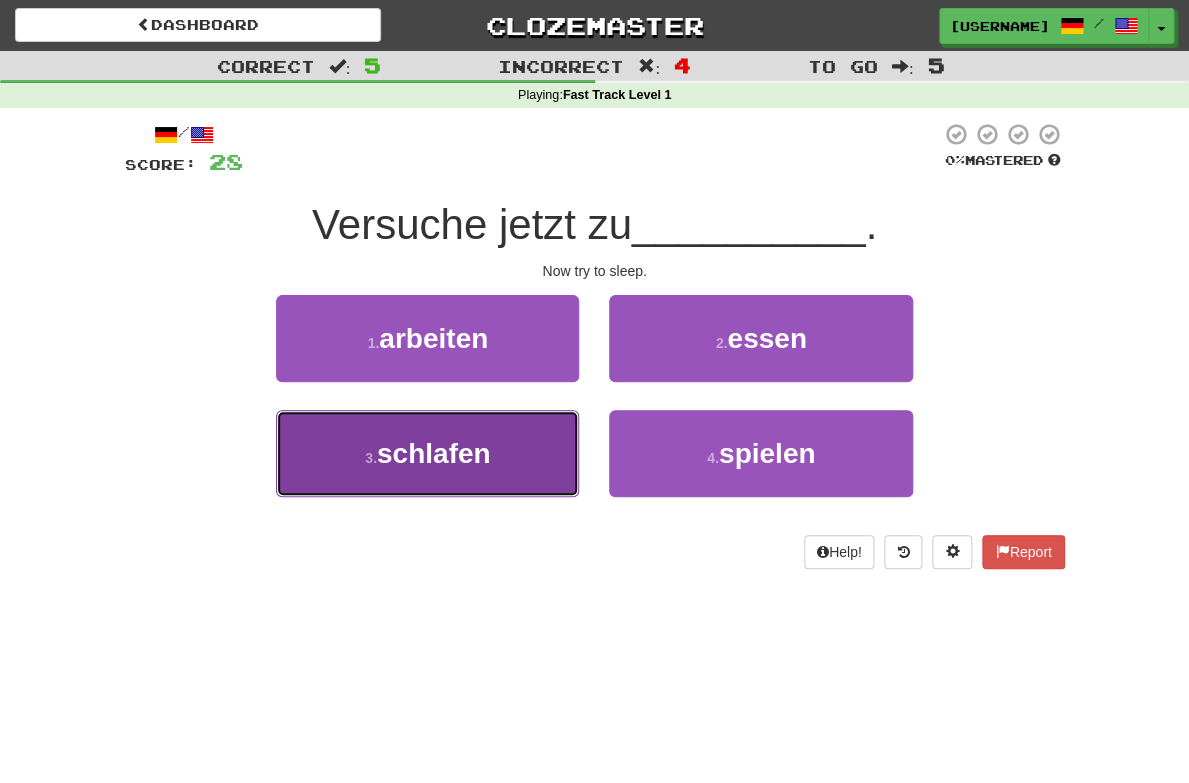 click on "3 .  schlafen" at bounding box center [427, 453] 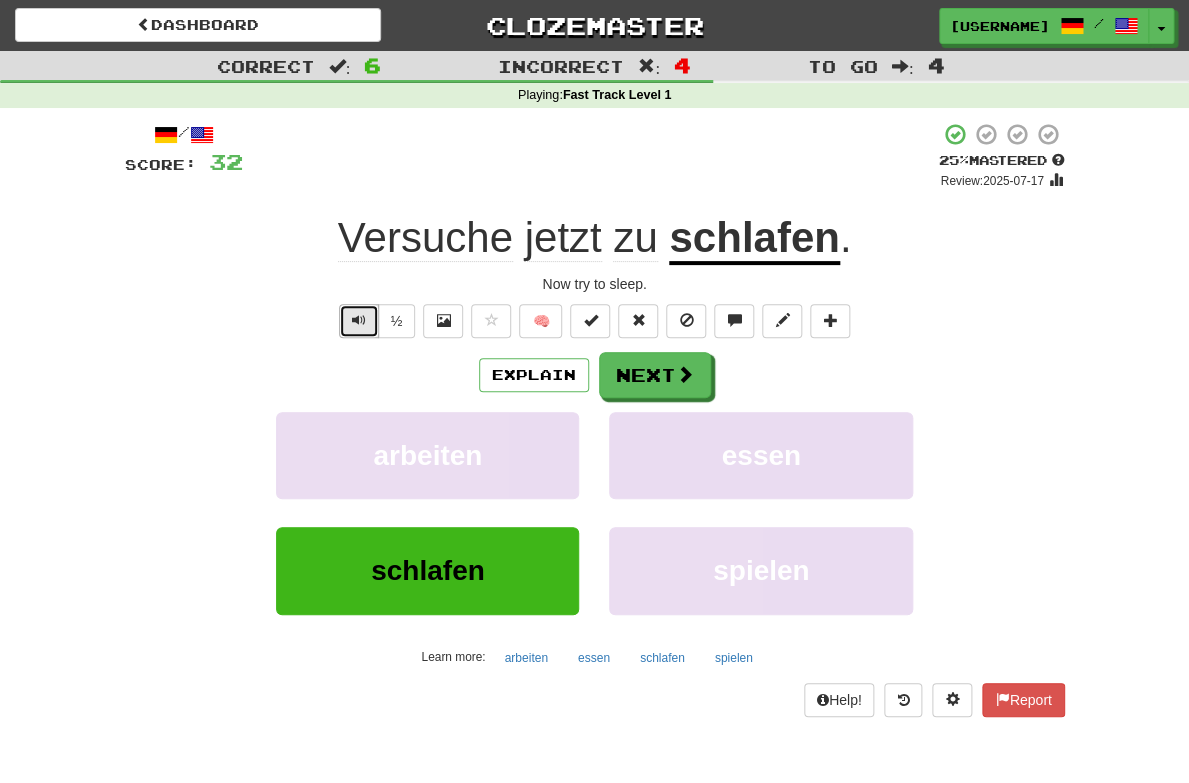 click at bounding box center [359, 320] 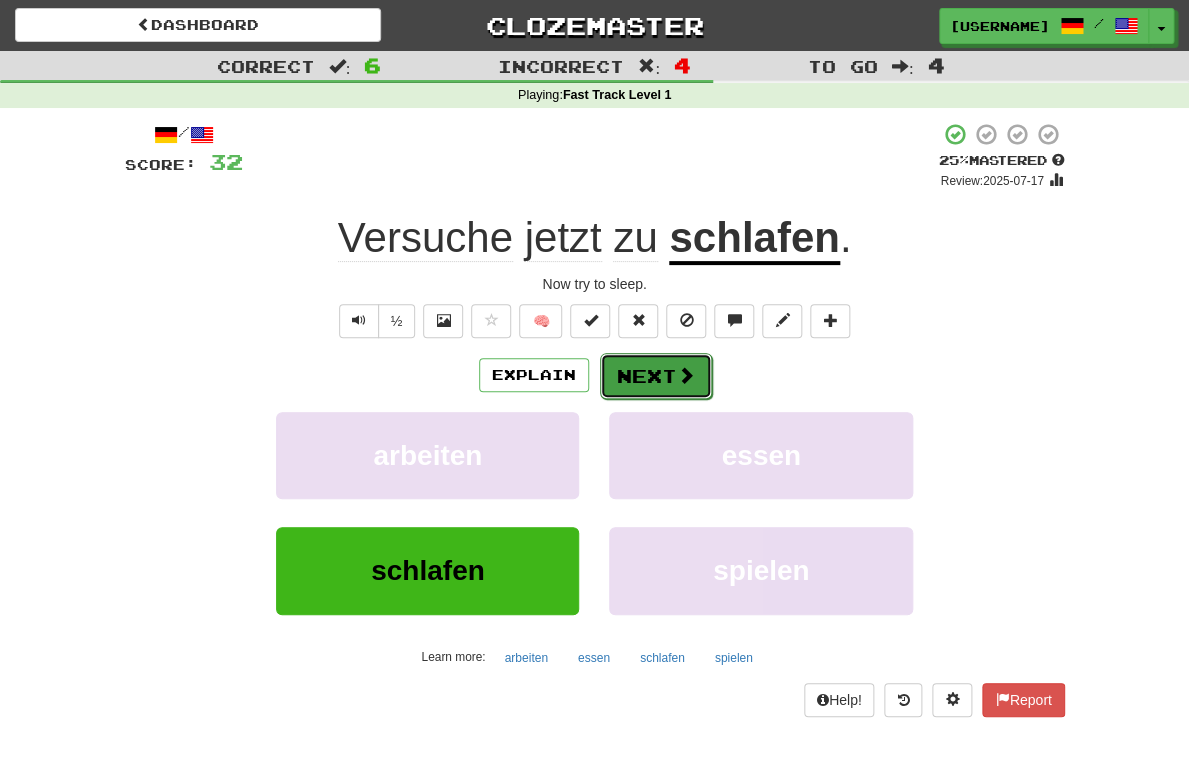 click on "Next" at bounding box center (656, 376) 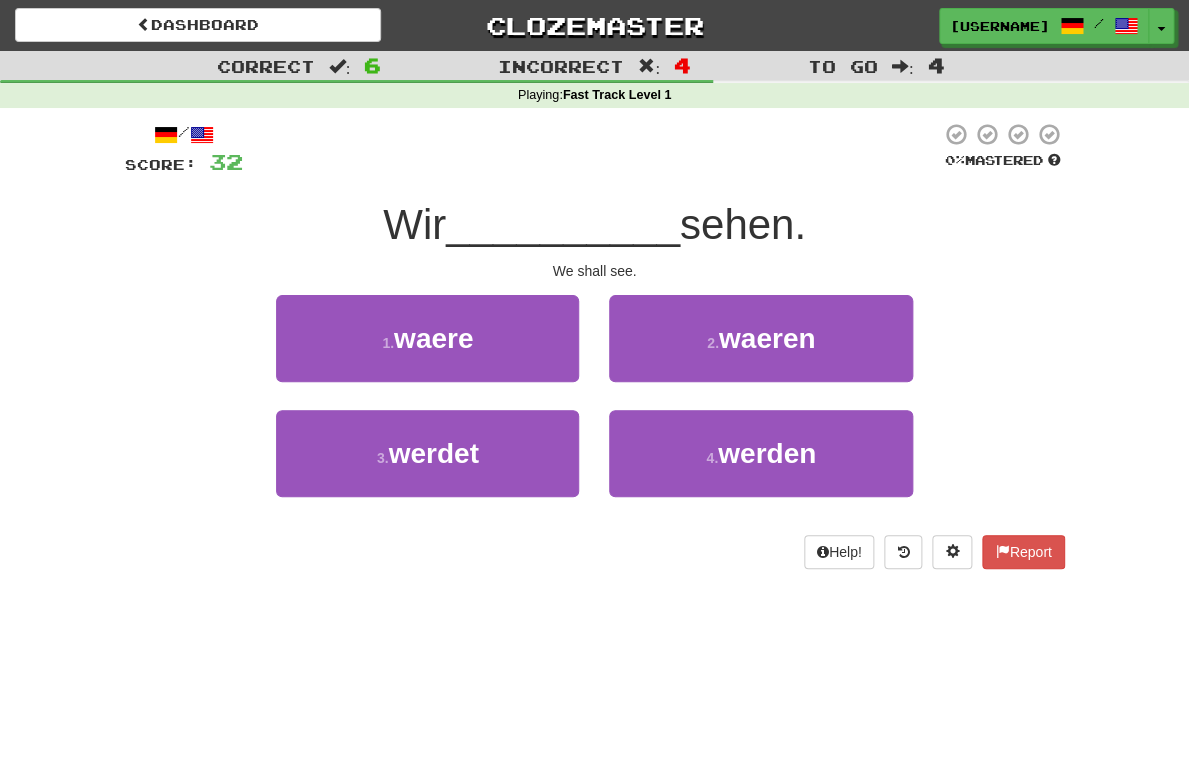 click on "Dashboard
Clozemaster
[USERNAME]
/
Toggle Dropdown
Dashboard
Leaderboard
Activity Feed
Notifications
Profile
Discussions
Deutsch
/
English
Streak:
2
Review:
20
Points Today: 0
Italiano
/
English
Streak:
0
Review:
20
Daily Goal:  0 /50
Languages
Account
Logout
[USERNAME]
/
Toggle Dropdown
Dashboard
Leaderboard
Activity Feed
Notifications
Profile
Discussions
Deutsch
/
English
Streak:
2
Review:
20
Points Today: 0
Italiano
/
English
Streak:
0
Review:
20
Daily Goal:  0 /50
Languages
Account
Logout
clozemaster
Correct   :   6   :   4" at bounding box center [594, 391] 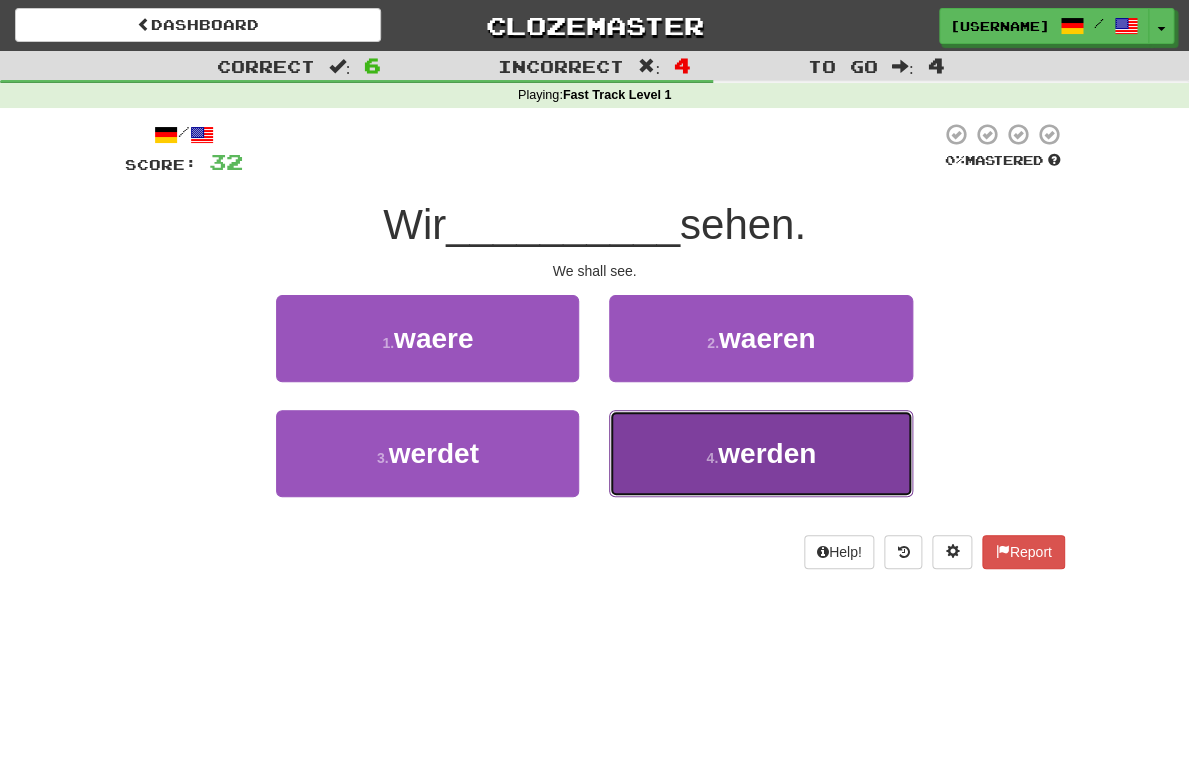 click on "4 .  werden" at bounding box center (760, 453) 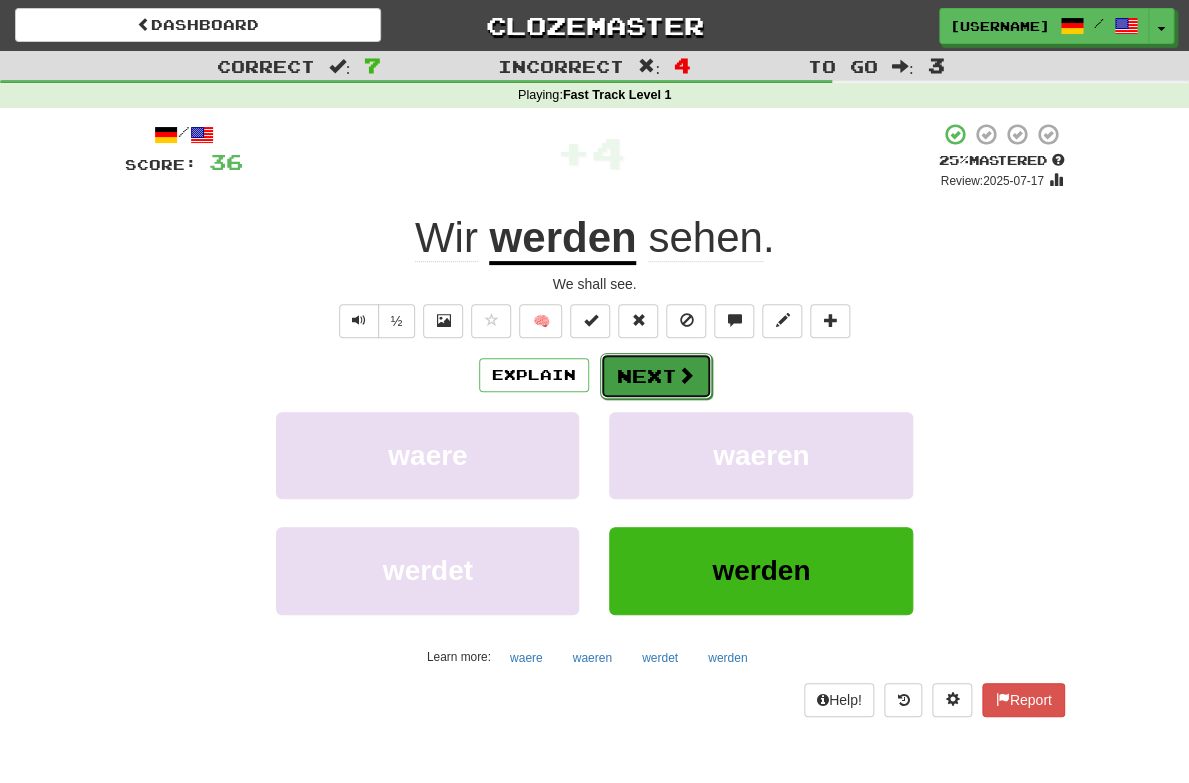click on "Next" at bounding box center [656, 376] 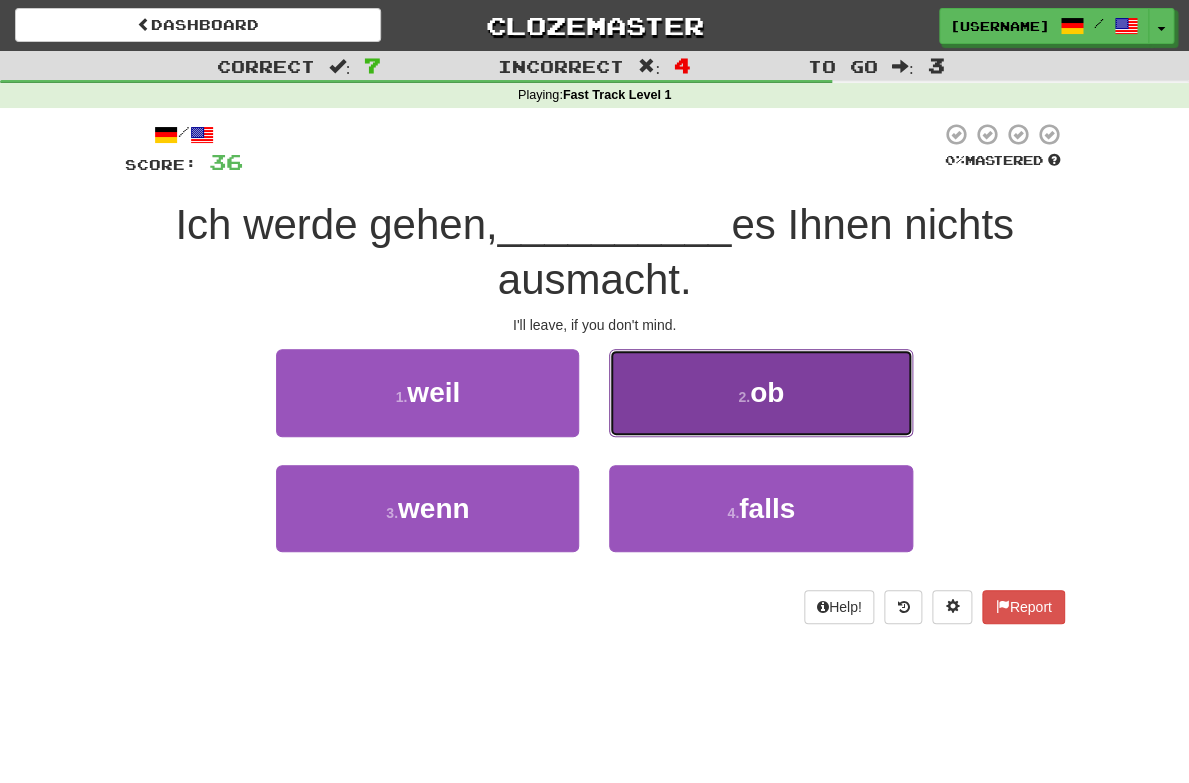 click on "2 .  ob" at bounding box center (760, 392) 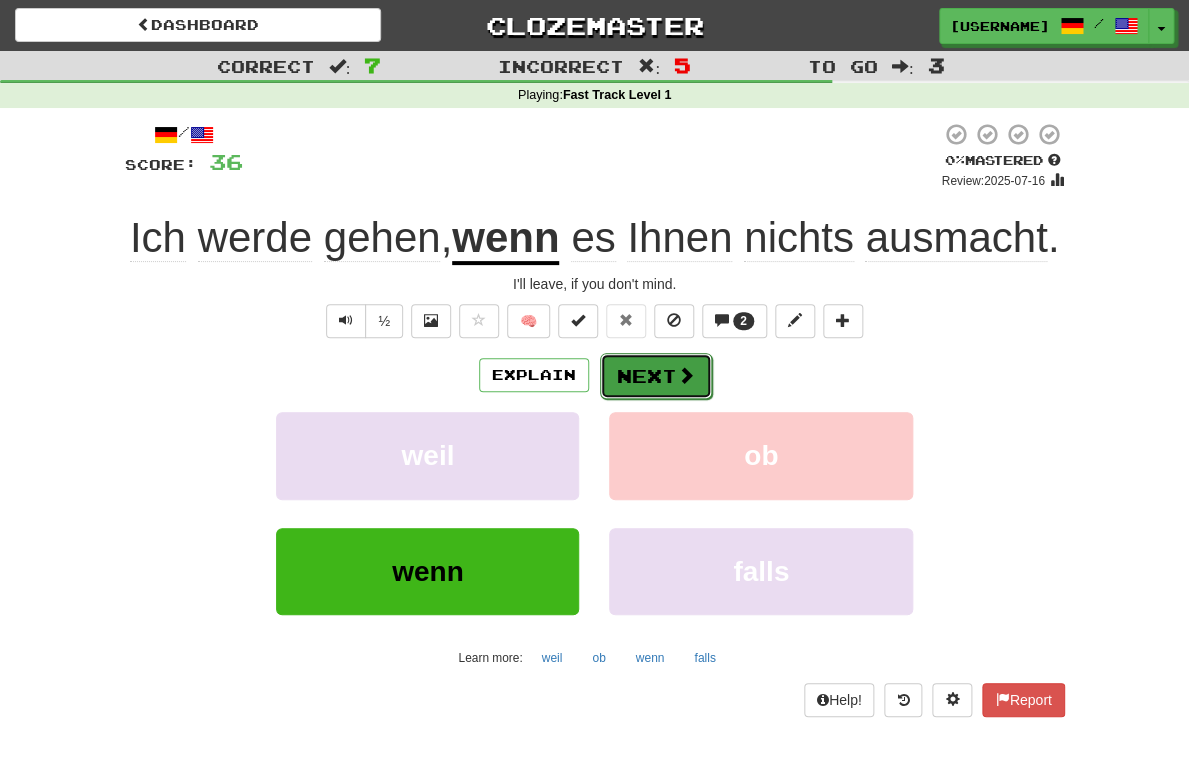 click on "Next" at bounding box center [656, 376] 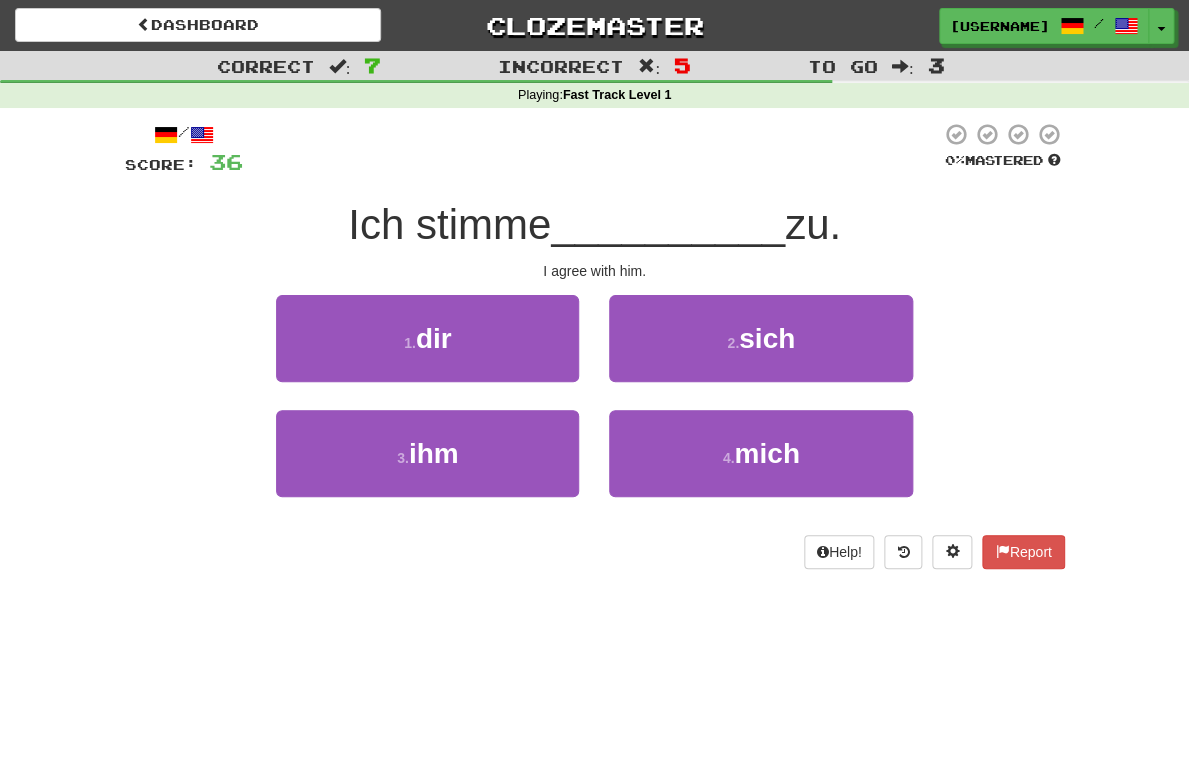click on "__________" at bounding box center (668, 224) 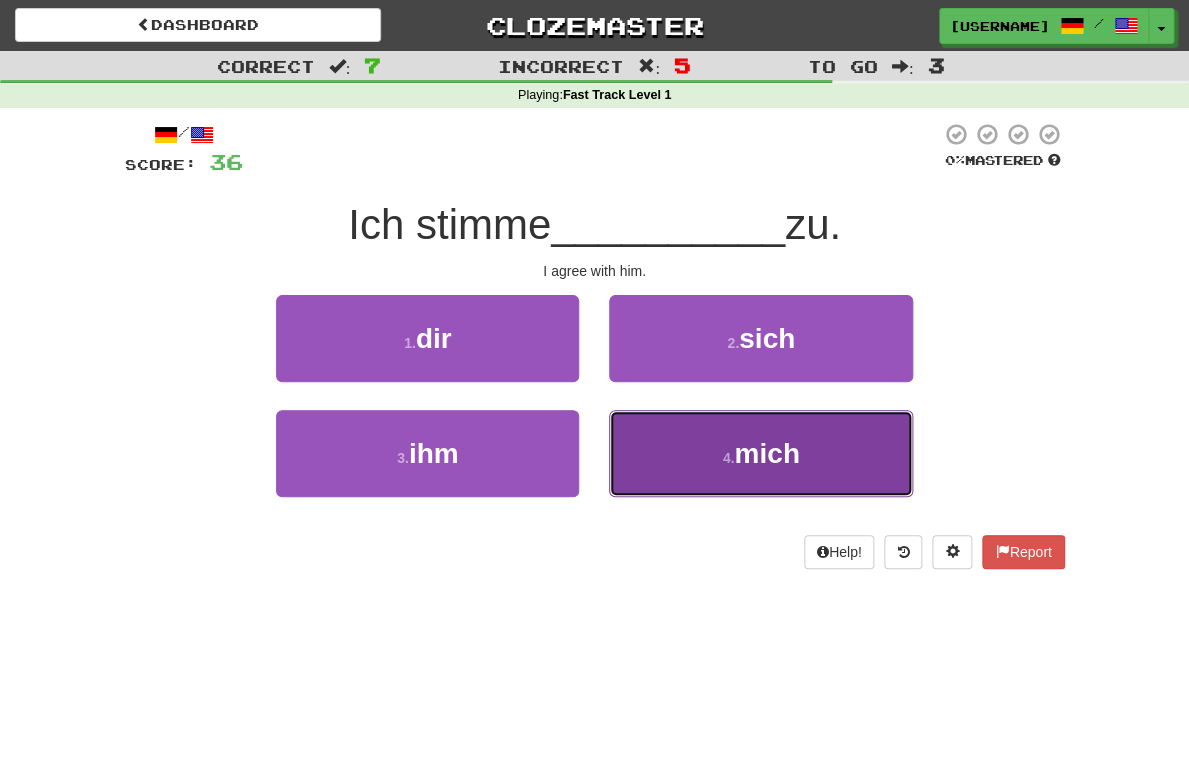 click on "4 .  mich" at bounding box center (760, 453) 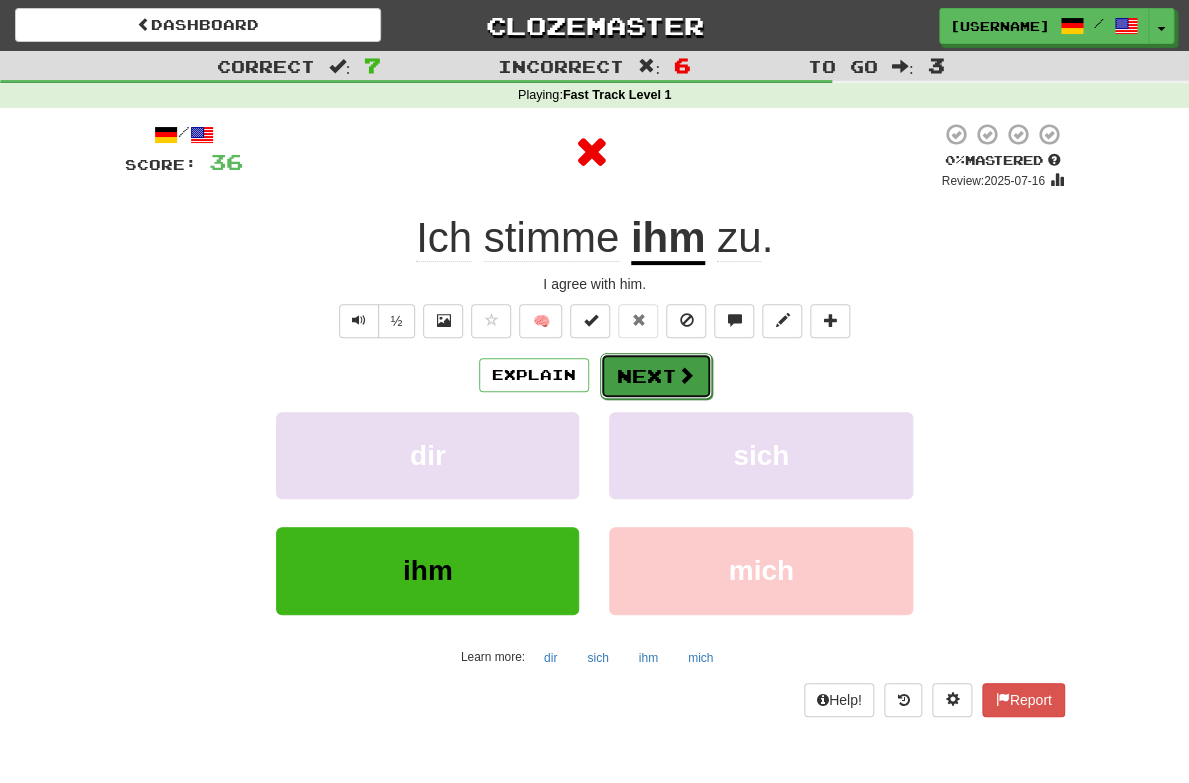 click on "Next" at bounding box center [656, 376] 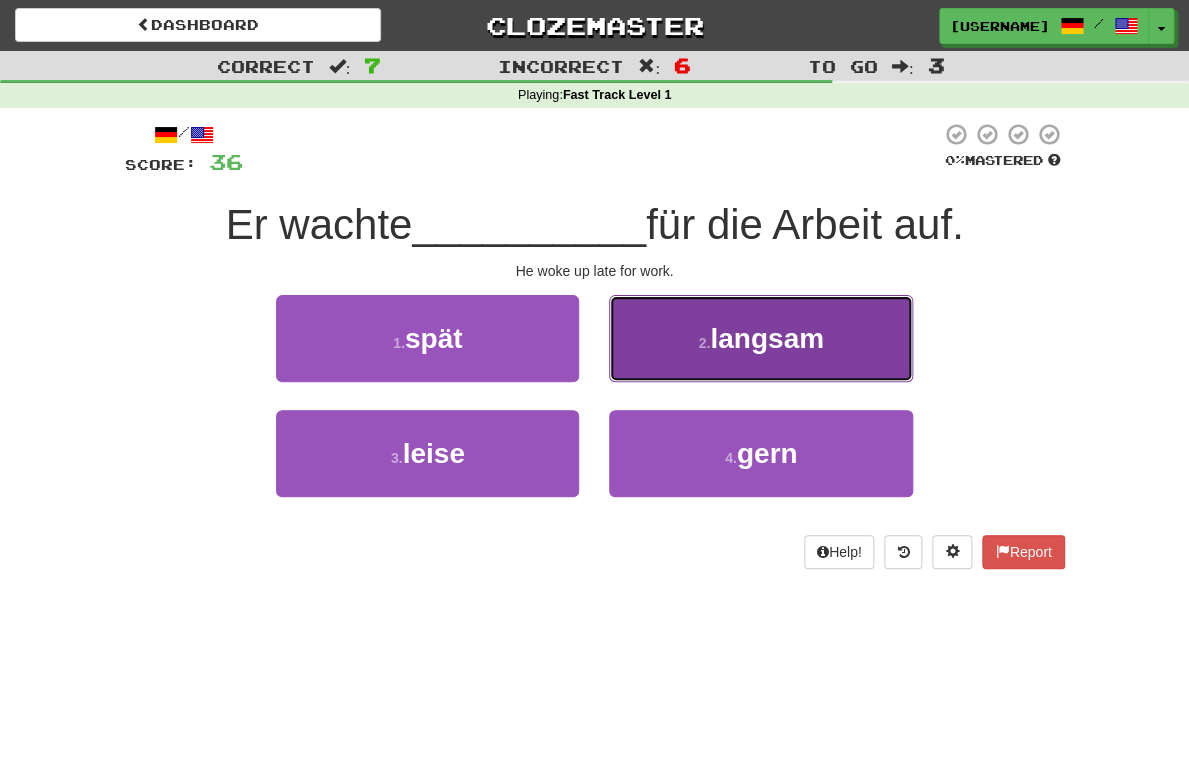 click on "2 .  langsam" at bounding box center [760, 338] 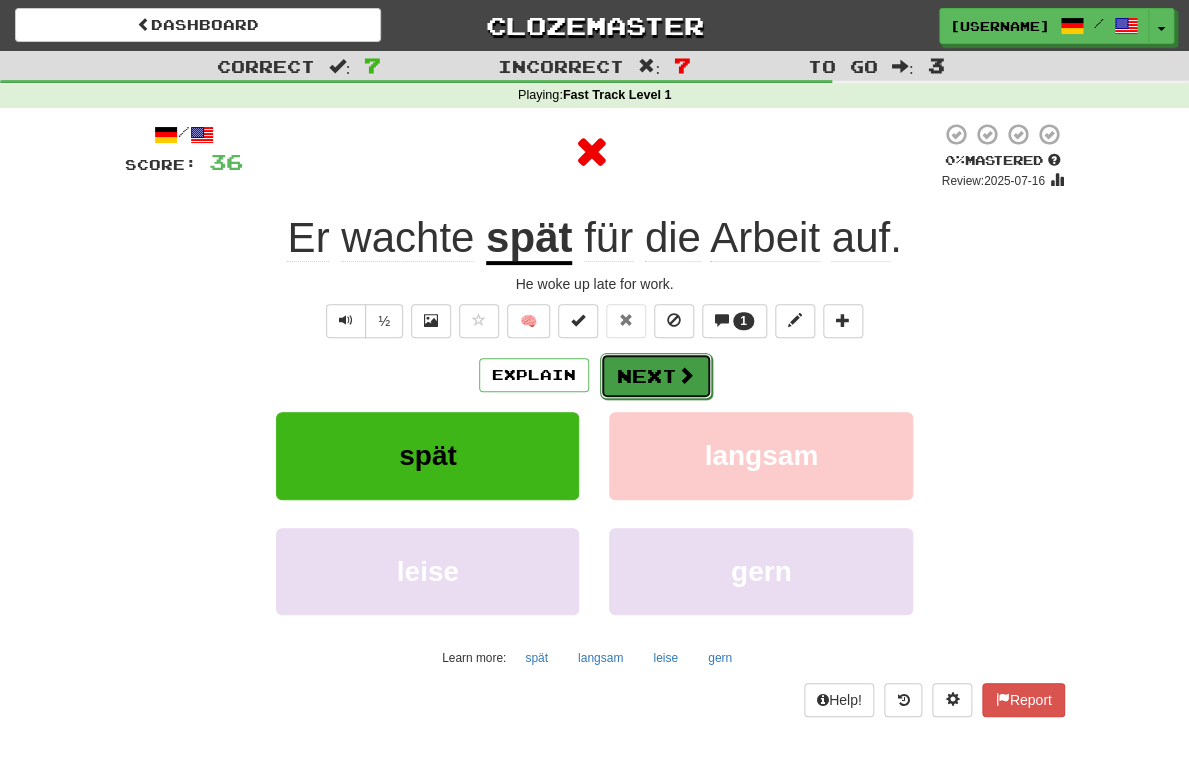 click on "Next" at bounding box center [656, 376] 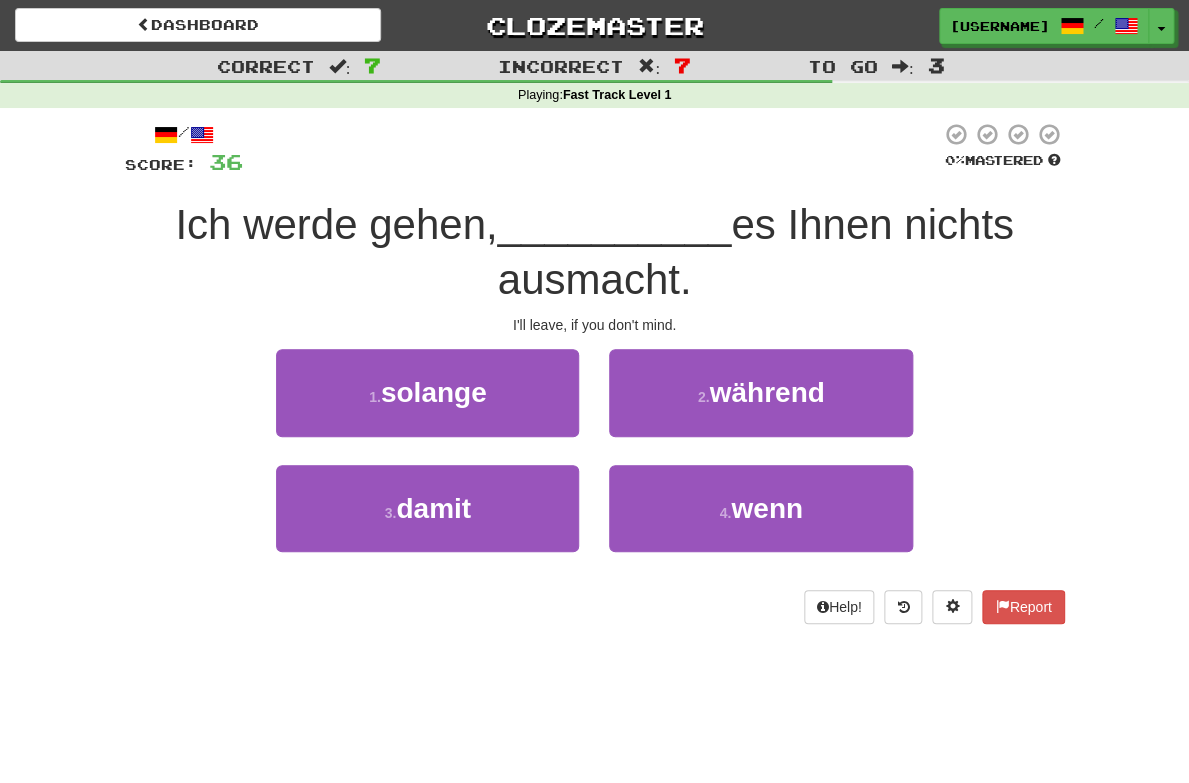 click on "es Ihnen nichts ausmacht." at bounding box center (756, 252) 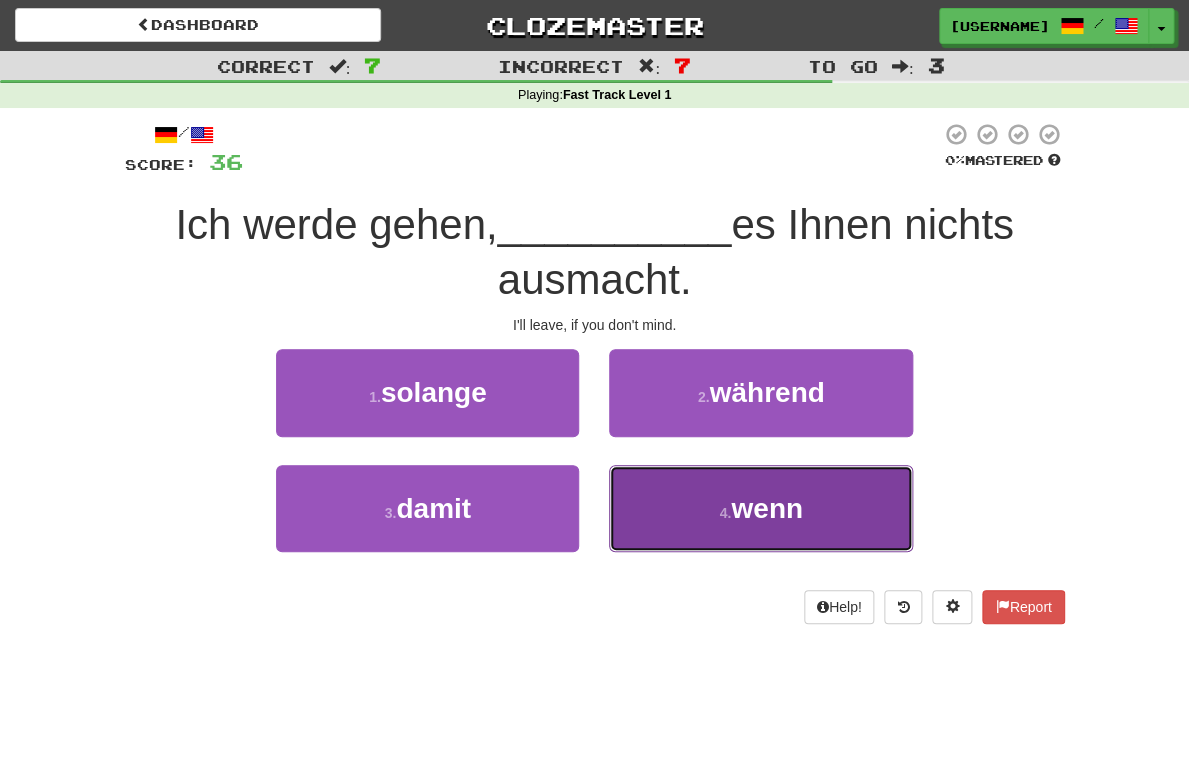 click on "4 .  wenn" at bounding box center (760, 508) 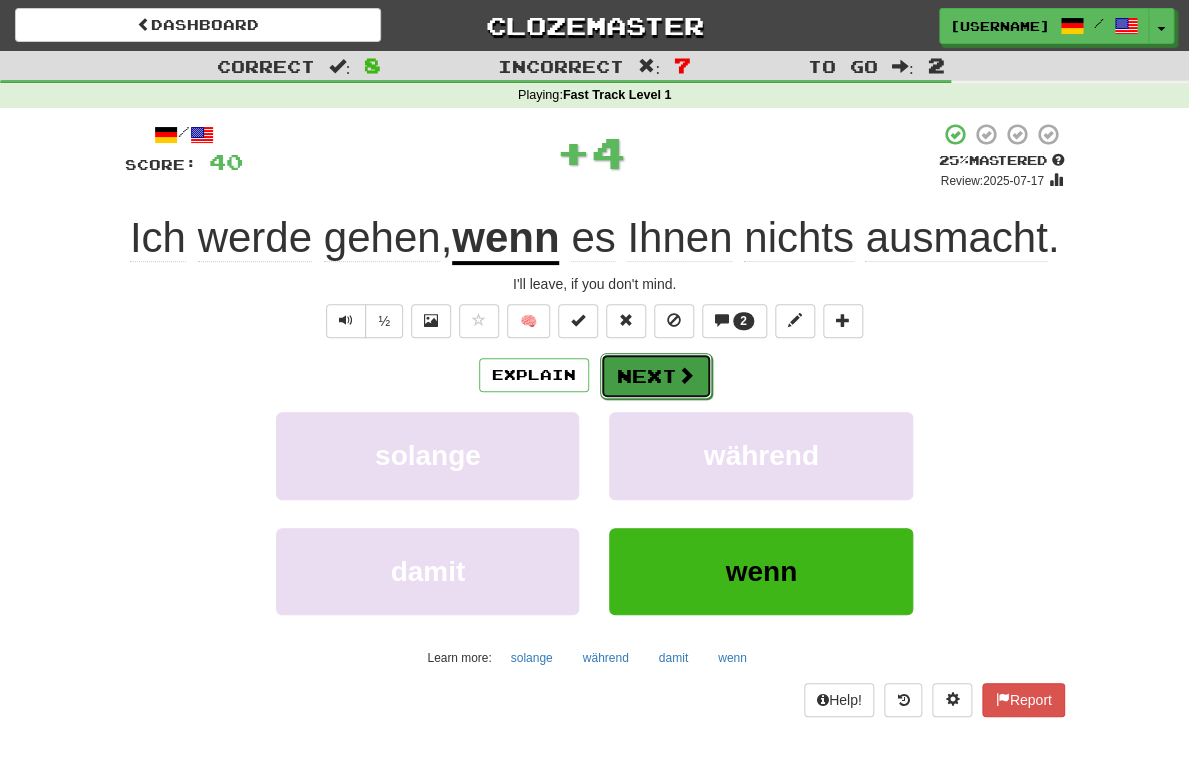 click on "Next" at bounding box center (656, 376) 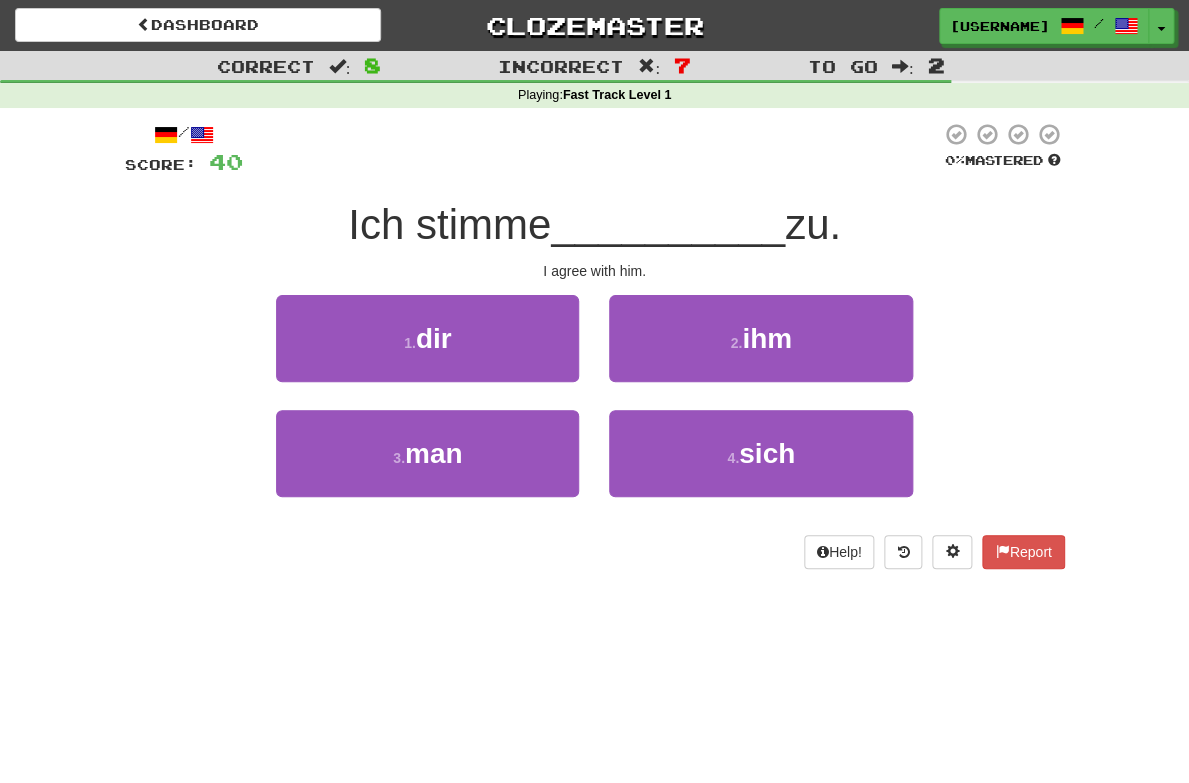 click on "Help!  Report" at bounding box center (595, 552) 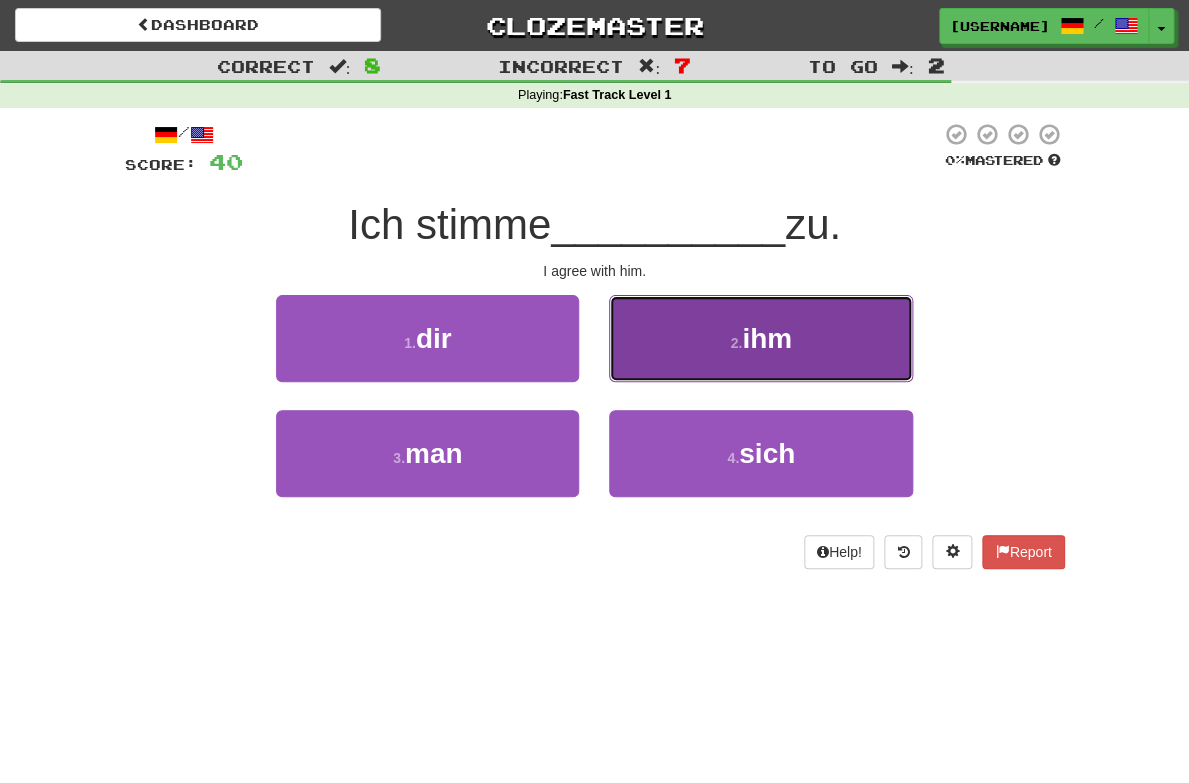 click on "2 .  ihm" at bounding box center [760, 338] 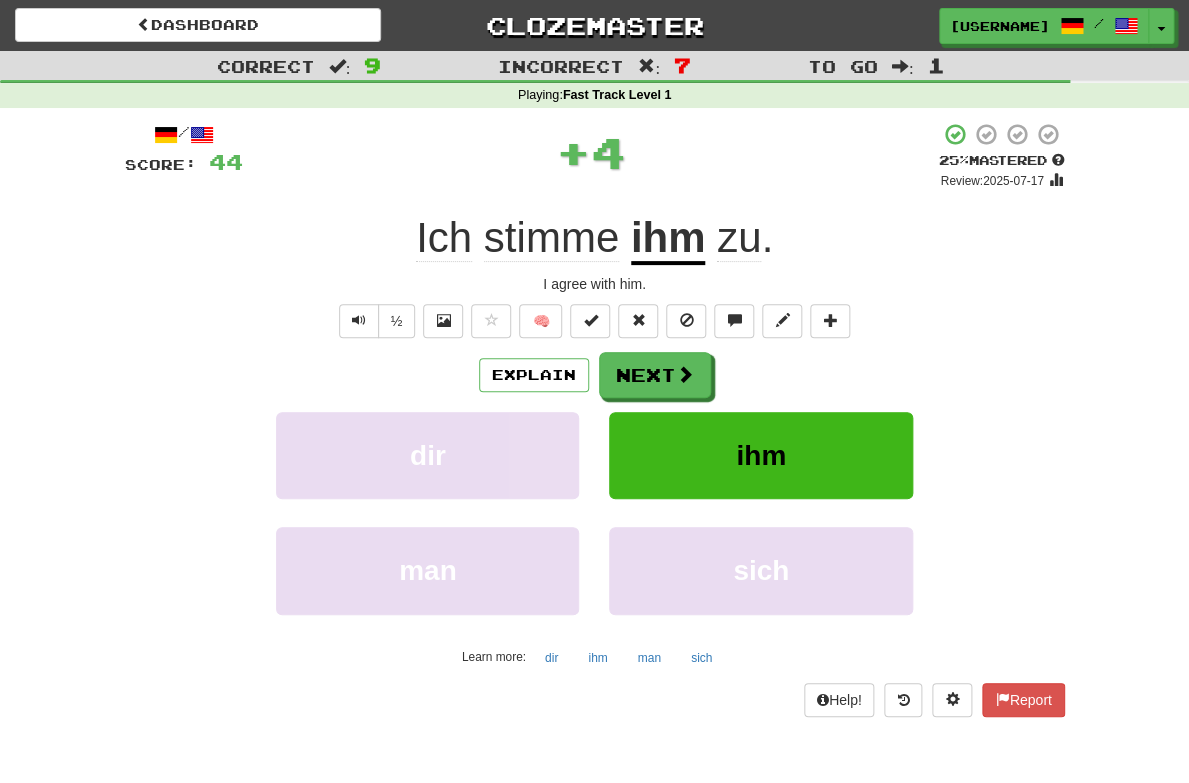 click on "ihm" at bounding box center [668, 239] 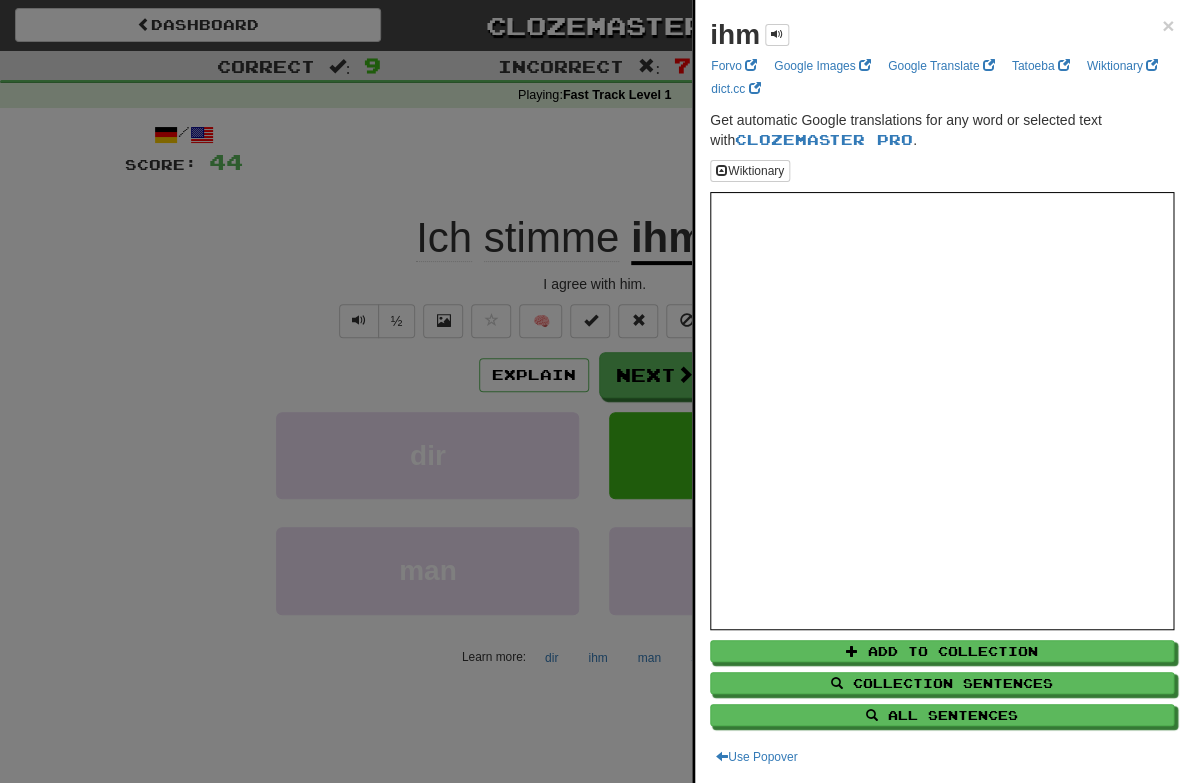 click at bounding box center (594, 391) 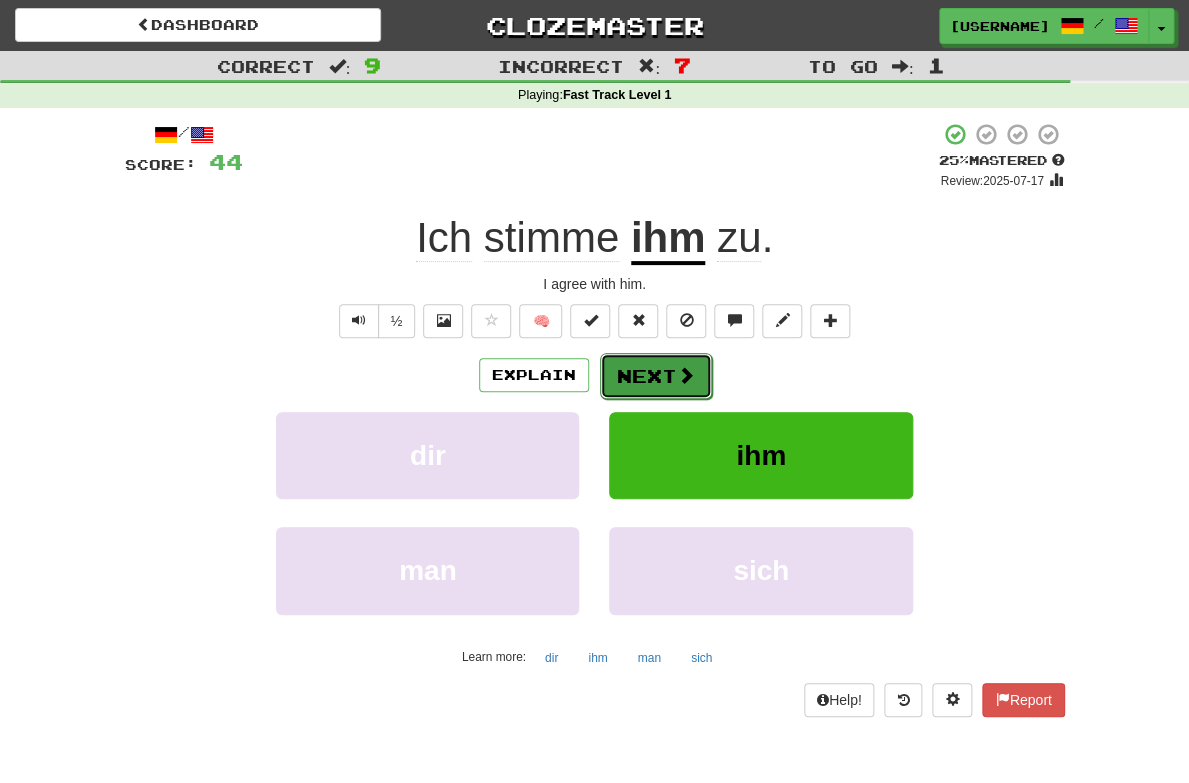 click on "Next" at bounding box center [656, 376] 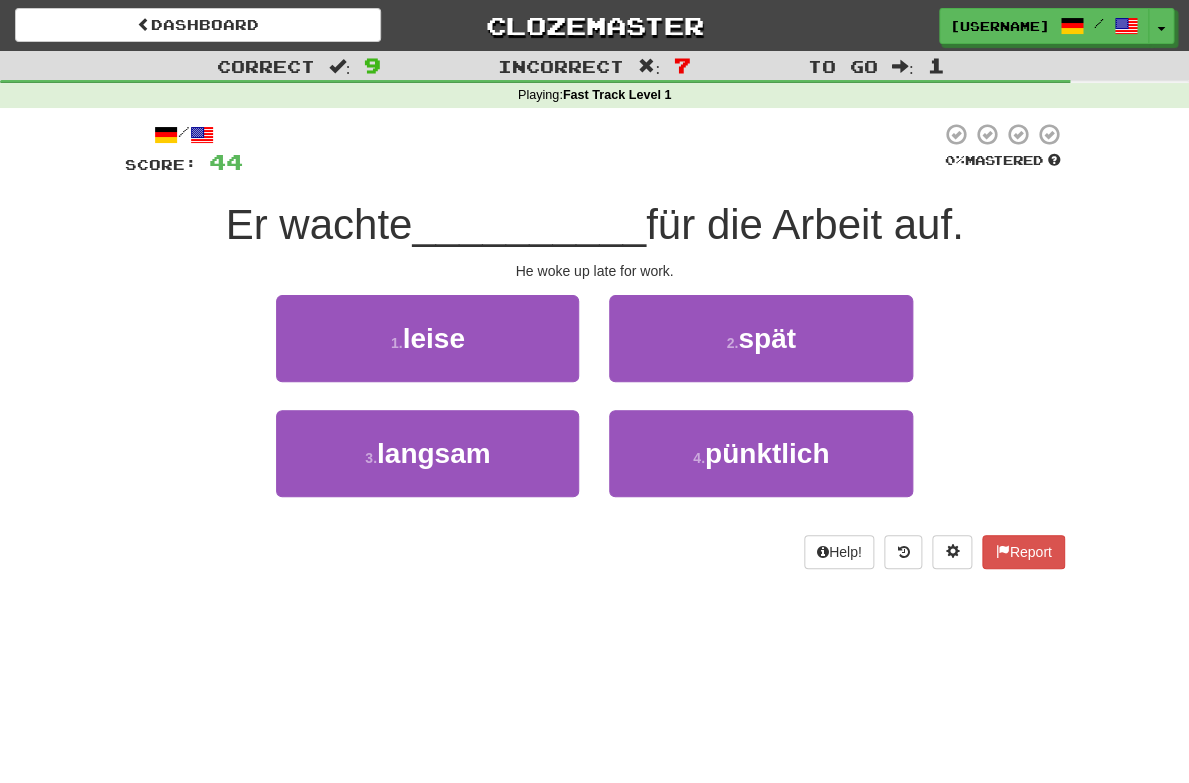 click on "__________" at bounding box center (529, 224) 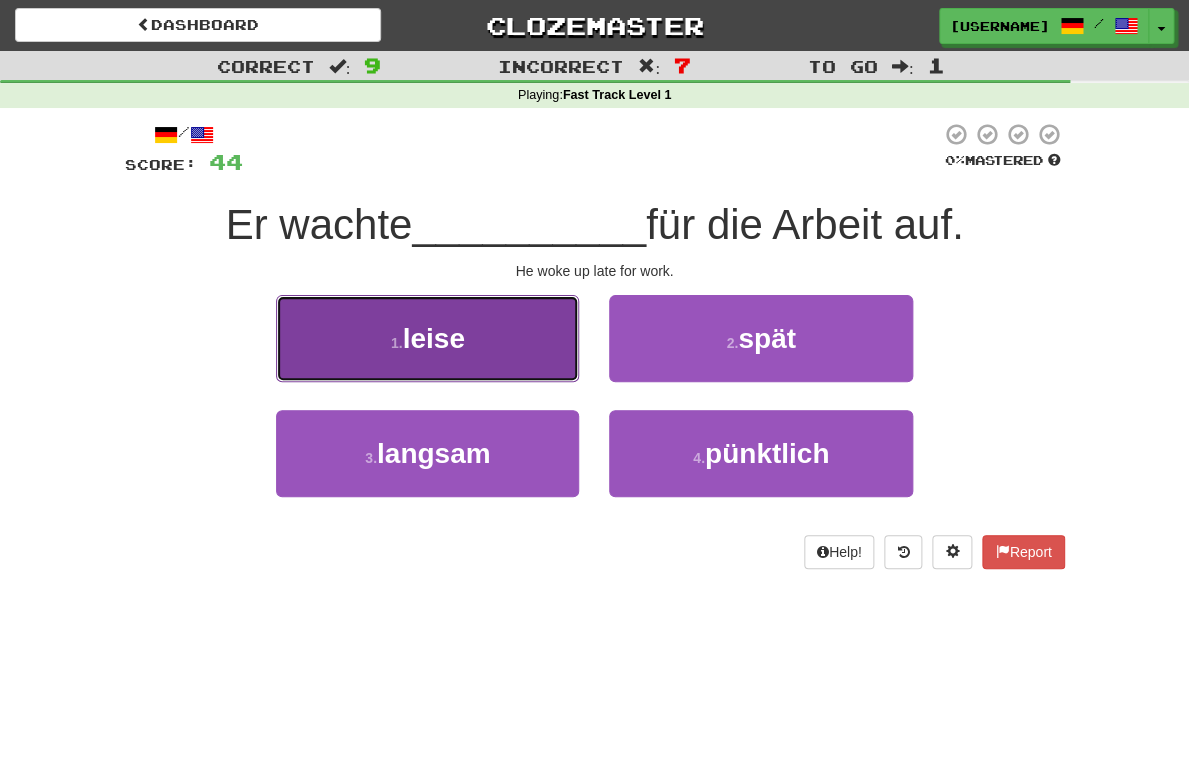 click on "1 .  leise" at bounding box center (427, 338) 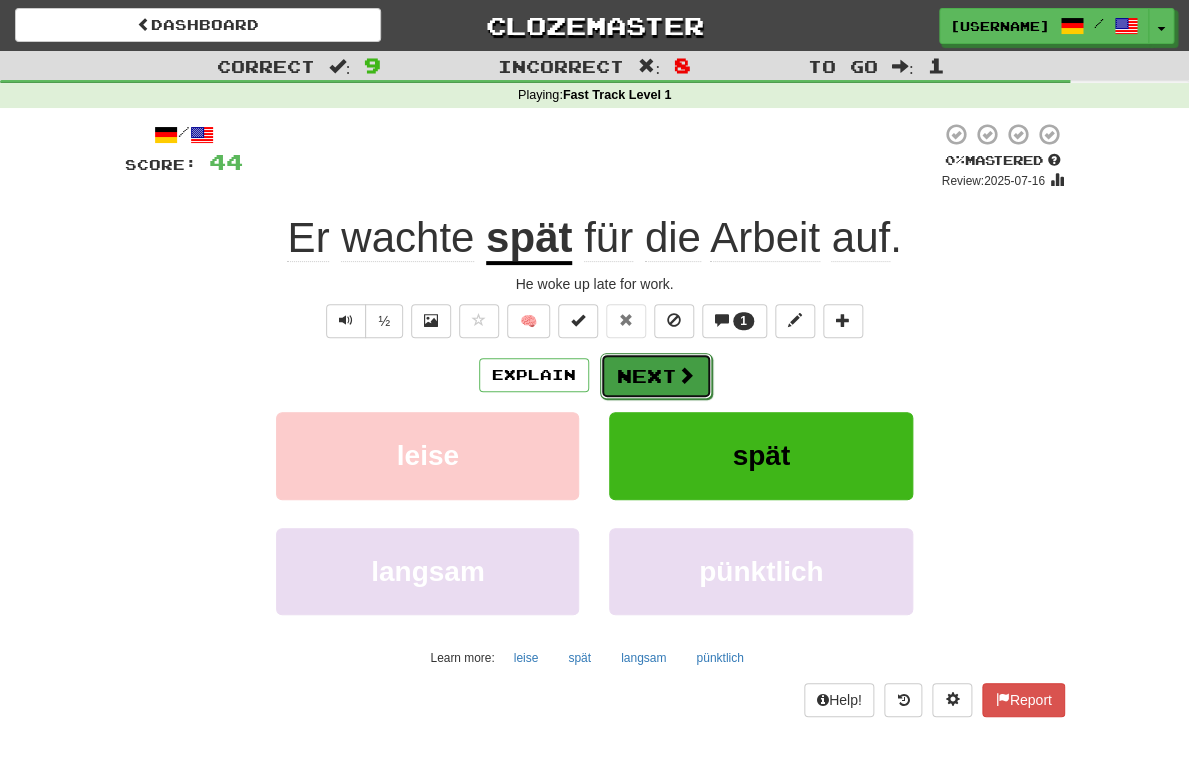 click on "Next" at bounding box center (656, 376) 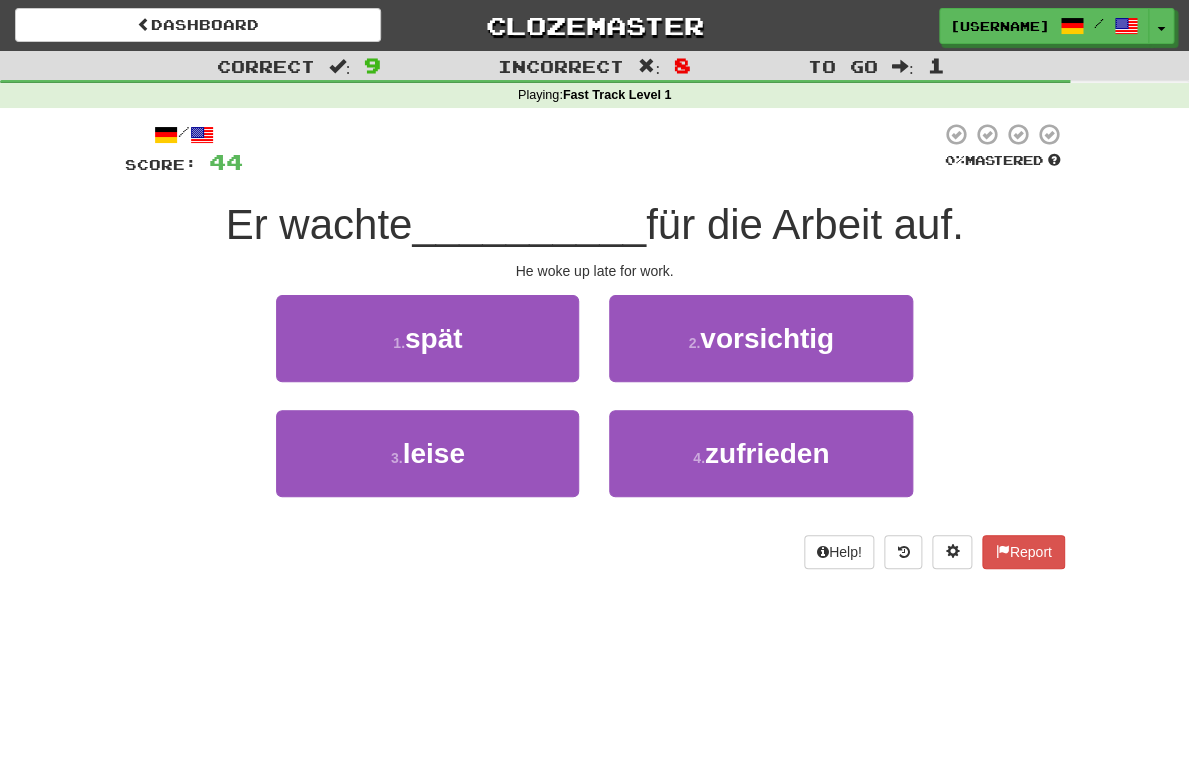click on "Score:   44 0 %  Mastered Er wachte  __________  für die Arbeit auf. He woke up late for work. 1 .  spät 2 .  vorsichtig 3 .  leise 4 .  zufrieden  Help!  Report" at bounding box center (595, 345) 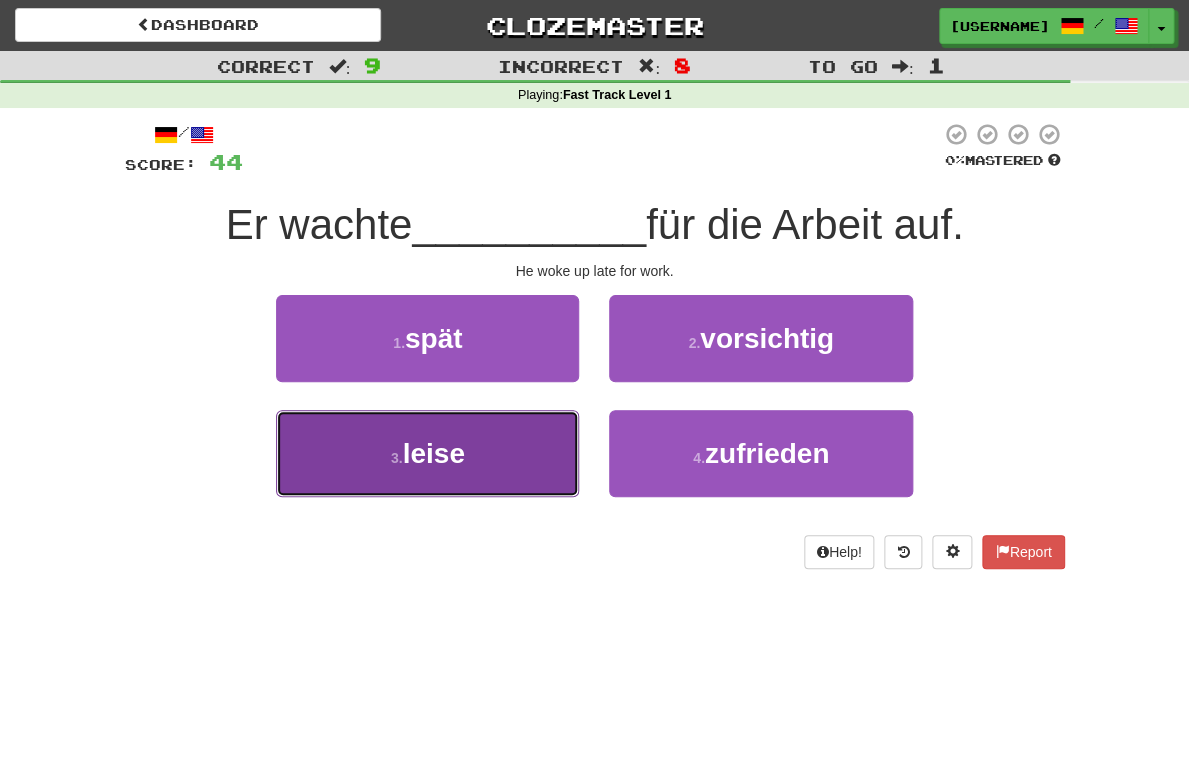 click on "3 .  leise" at bounding box center (427, 453) 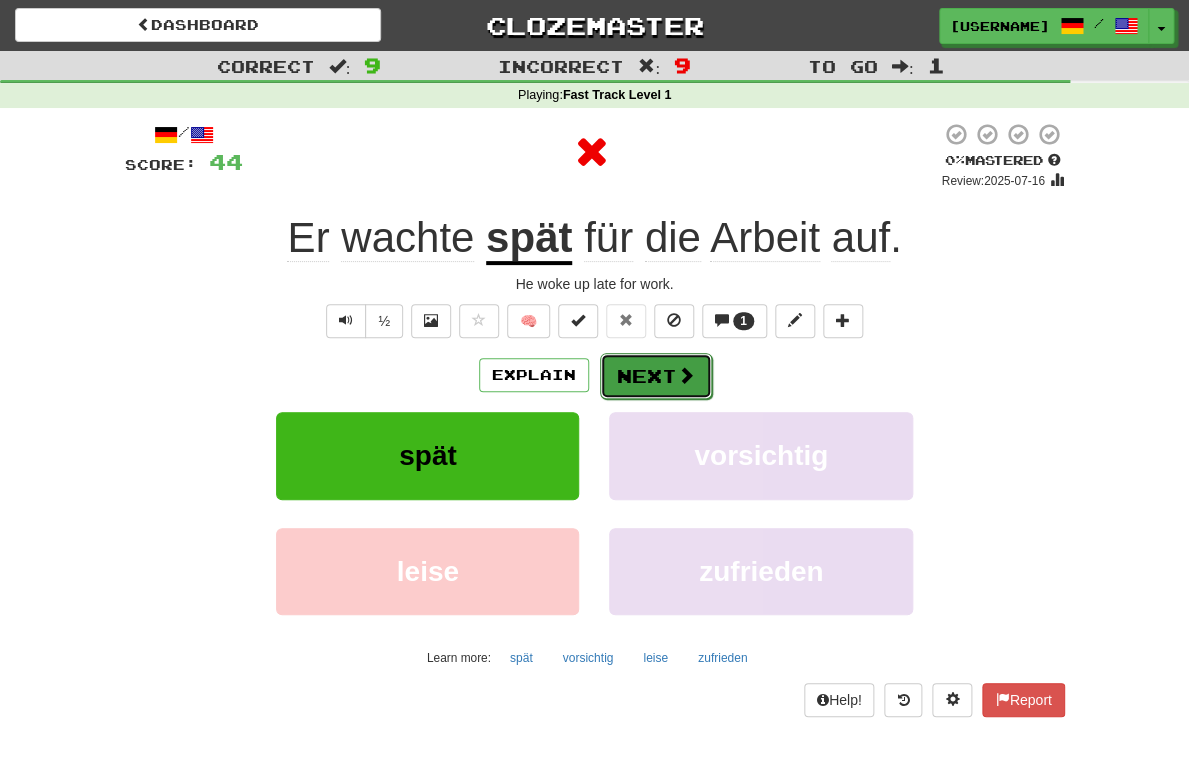click on "Next" at bounding box center [656, 376] 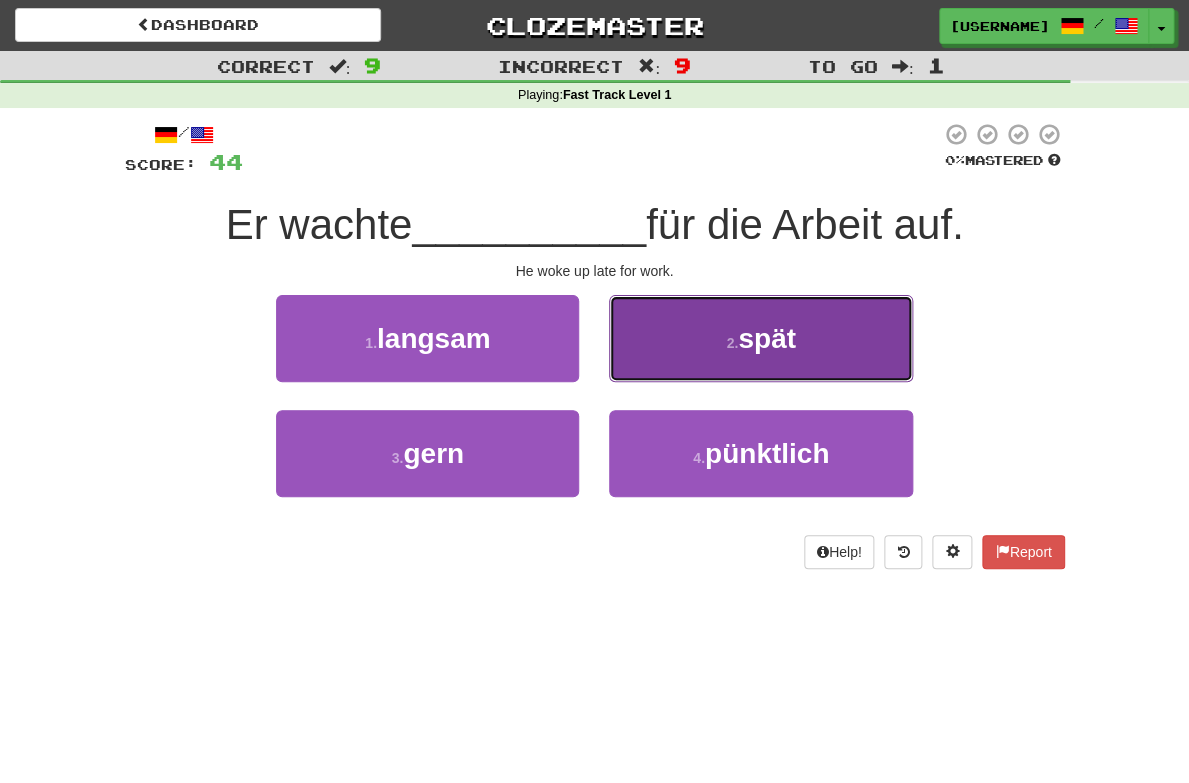 click on "2 .  spät" at bounding box center (760, 338) 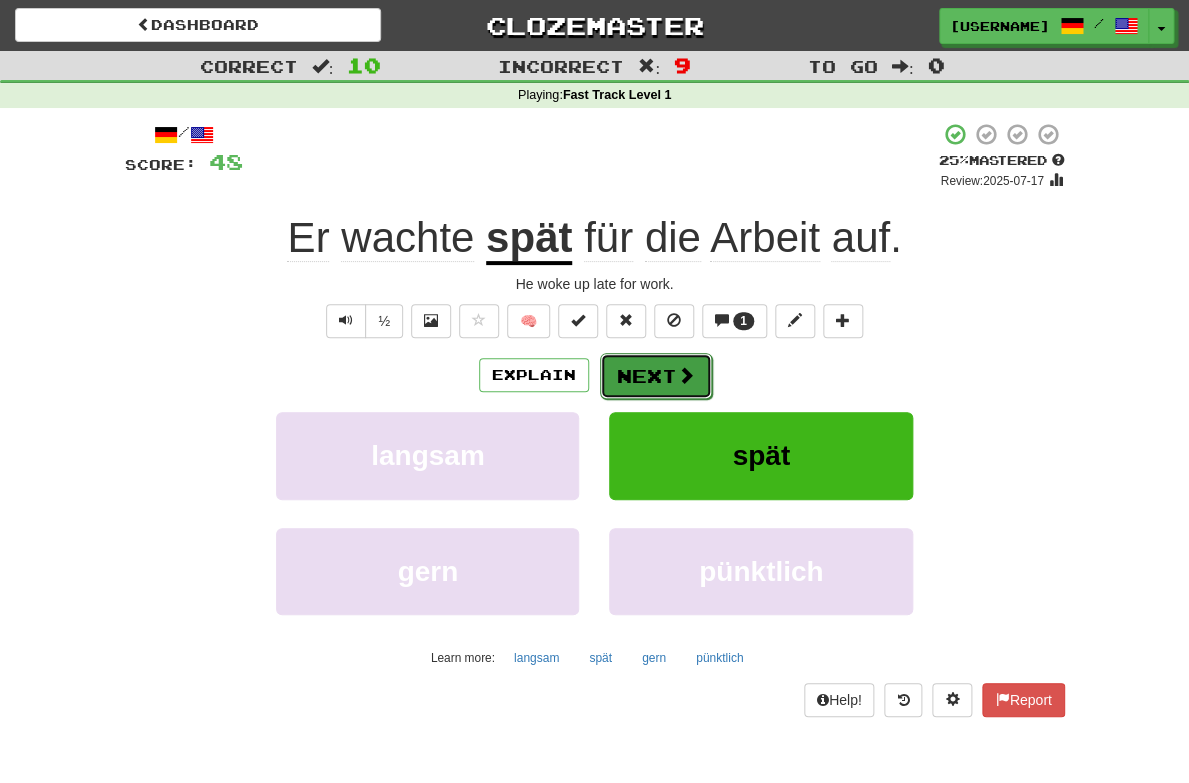 click on "Next" at bounding box center (656, 376) 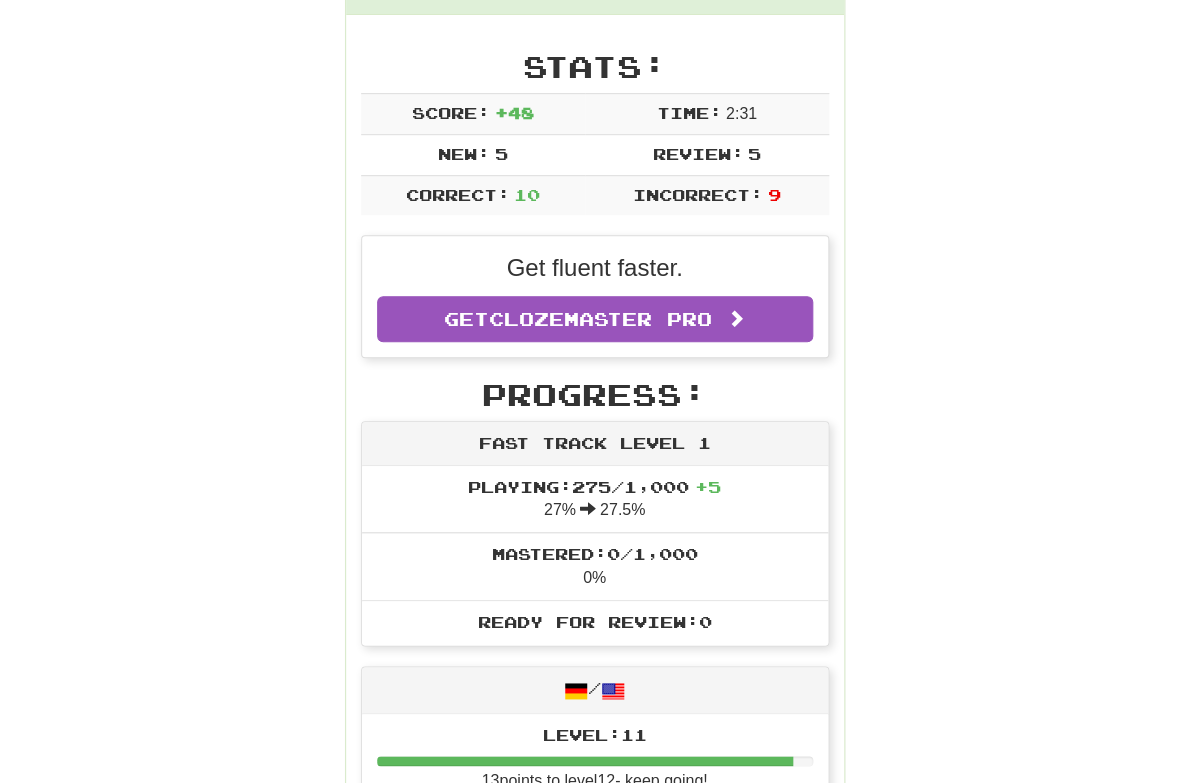 scroll, scrollTop: 297, scrollLeft: 0, axis: vertical 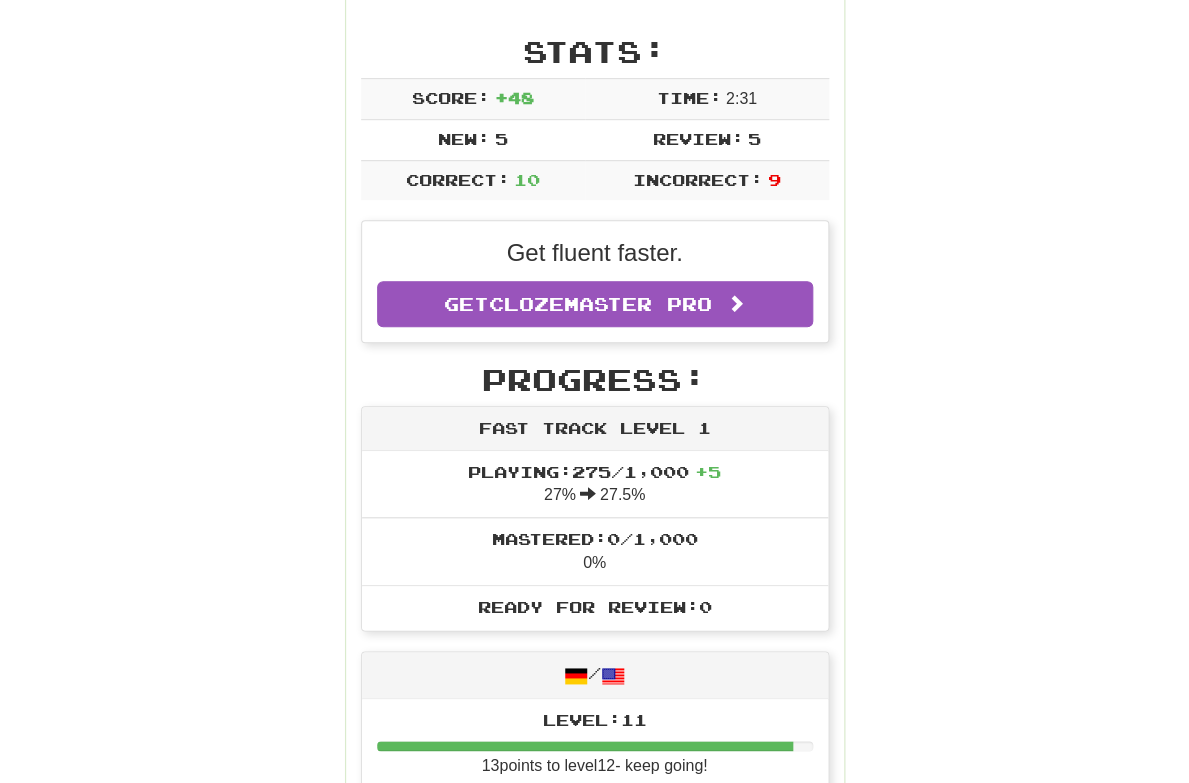 click on "Progress: Fast Track Level 1 Playing:  275  /  1,000 + 5 27% 27.5% Mastered:  0  /  1,000 0% Ready for Review:  0  /  Level:  11 13  points to level  12  - keep going! Ranked:  864 th  this week ( 4  points to  863 rd )" at bounding box center [595, 610] 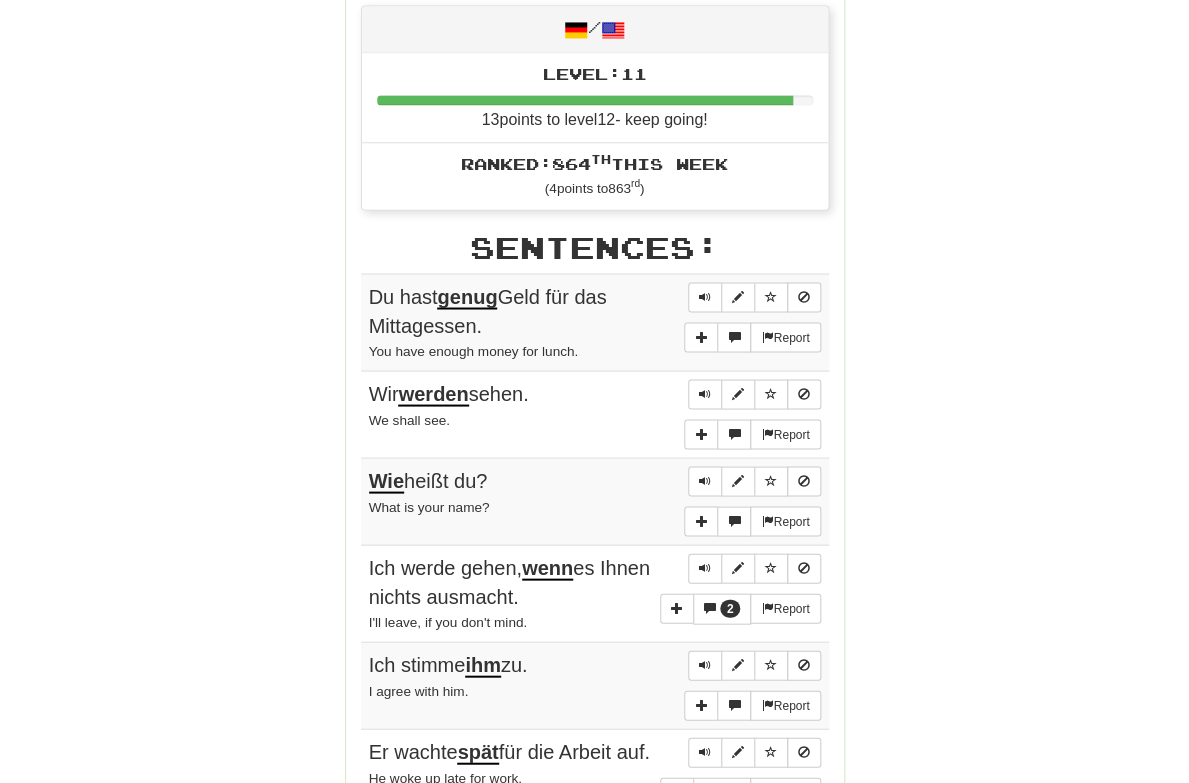 scroll, scrollTop: 945, scrollLeft: 0, axis: vertical 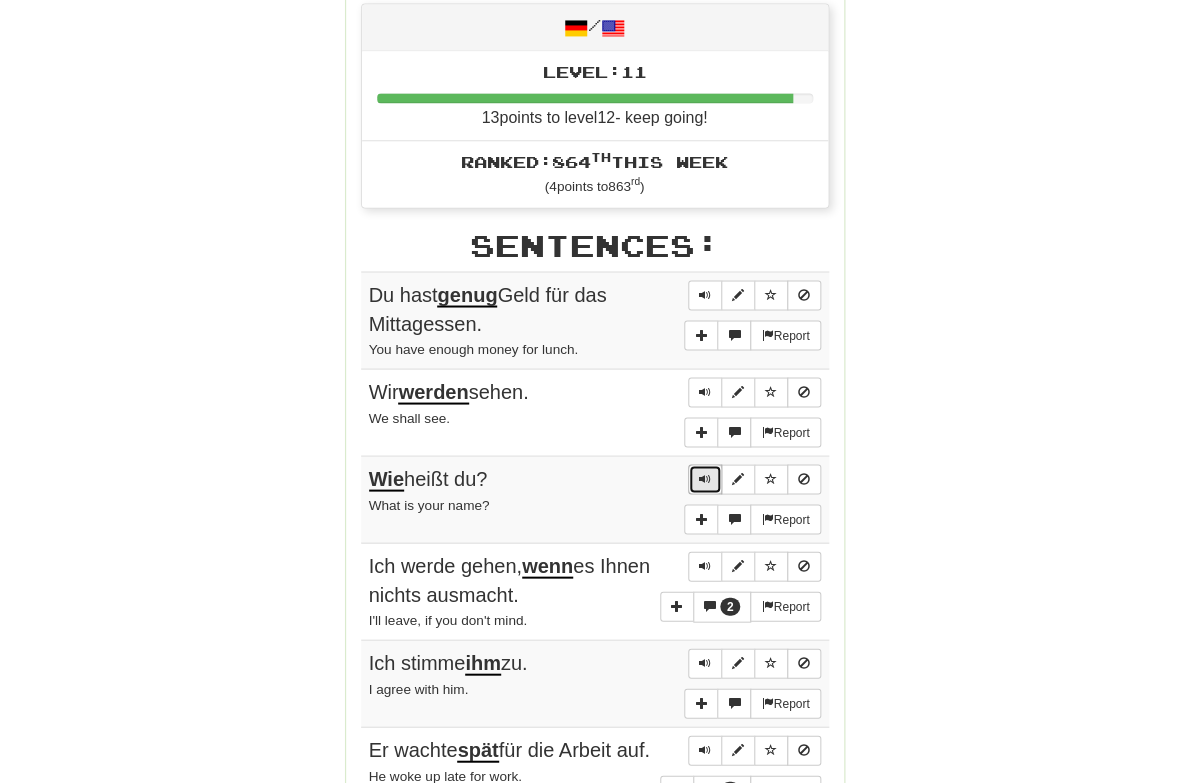 click at bounding box center (705, 479) 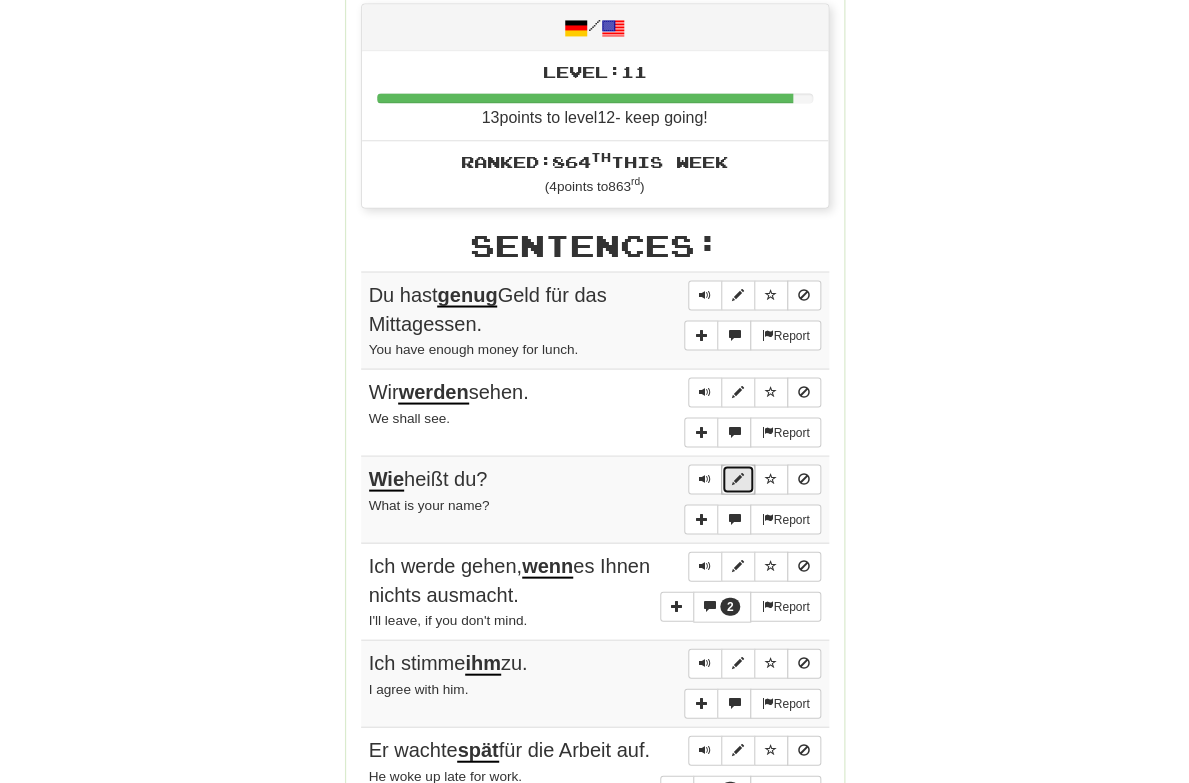 click at bounding box center (738, 478) 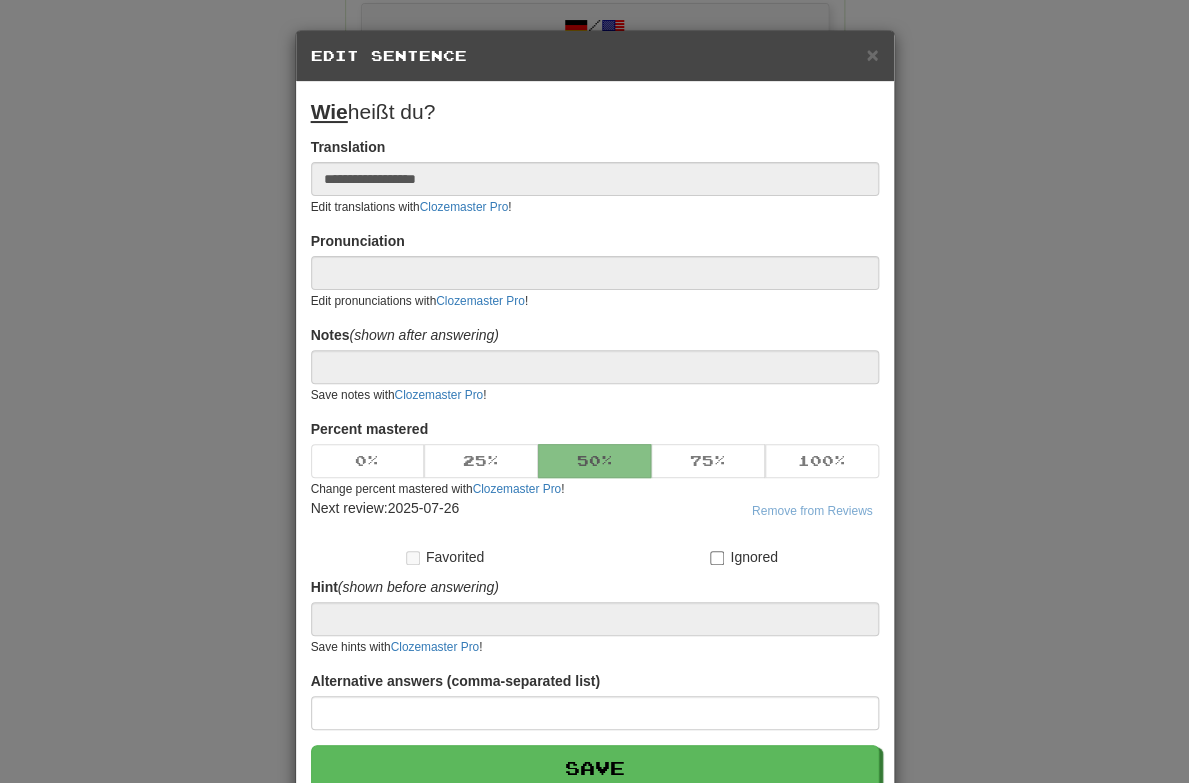 click on "Pronunciation Edit pronunciations with  Clozemaster Pro !" at bounding box center (595, 270) 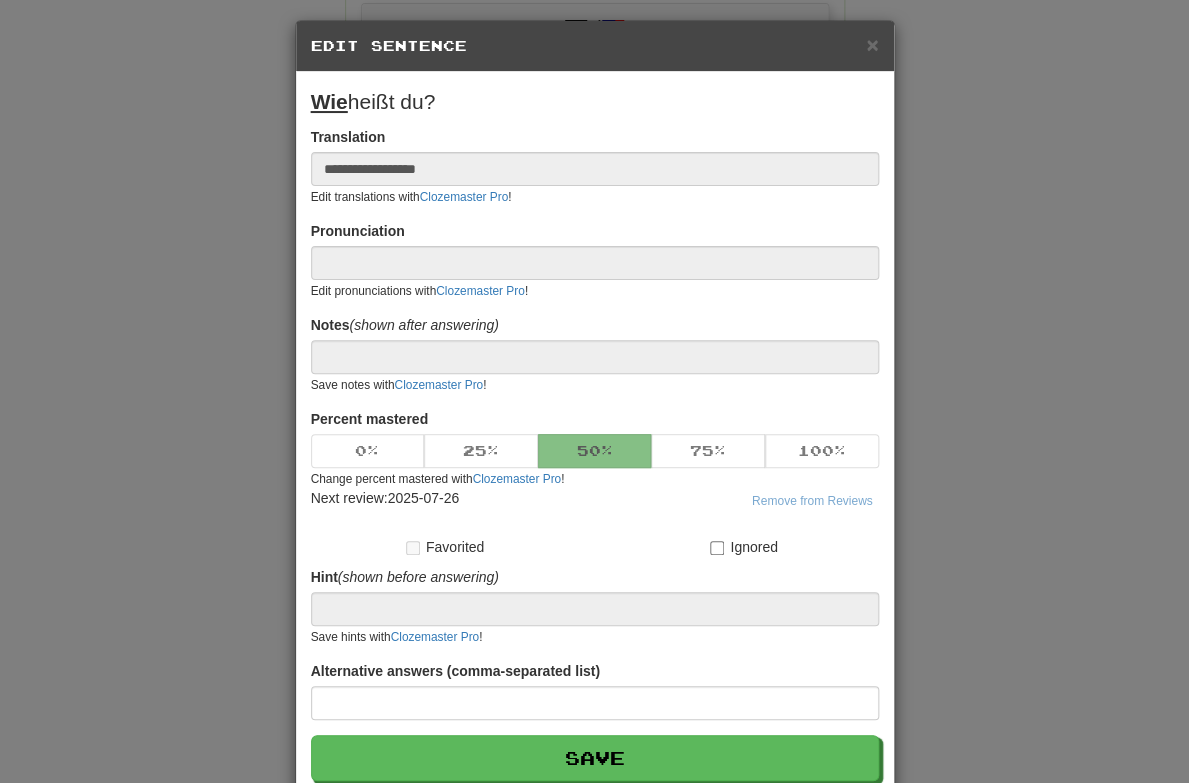 scroll, scrollTop: 119, scrollLeft: 0, axis: vertical 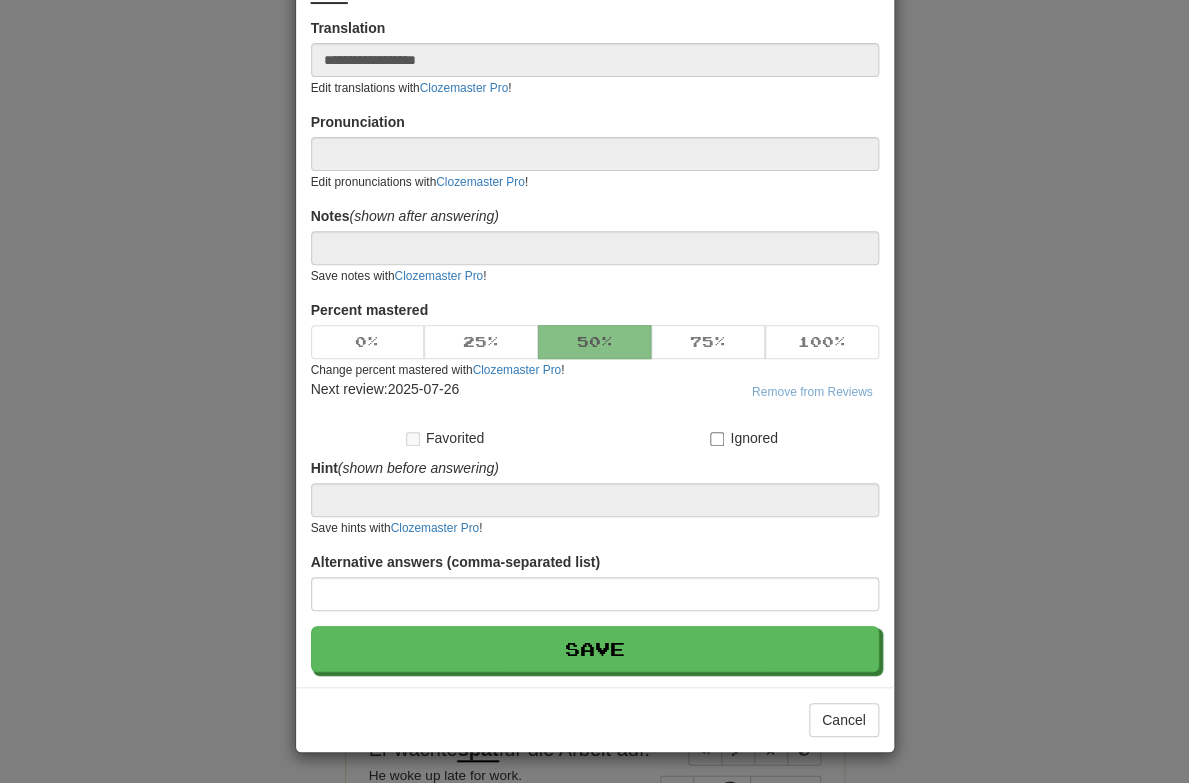click on "**********" at bounding box center [594, 391] 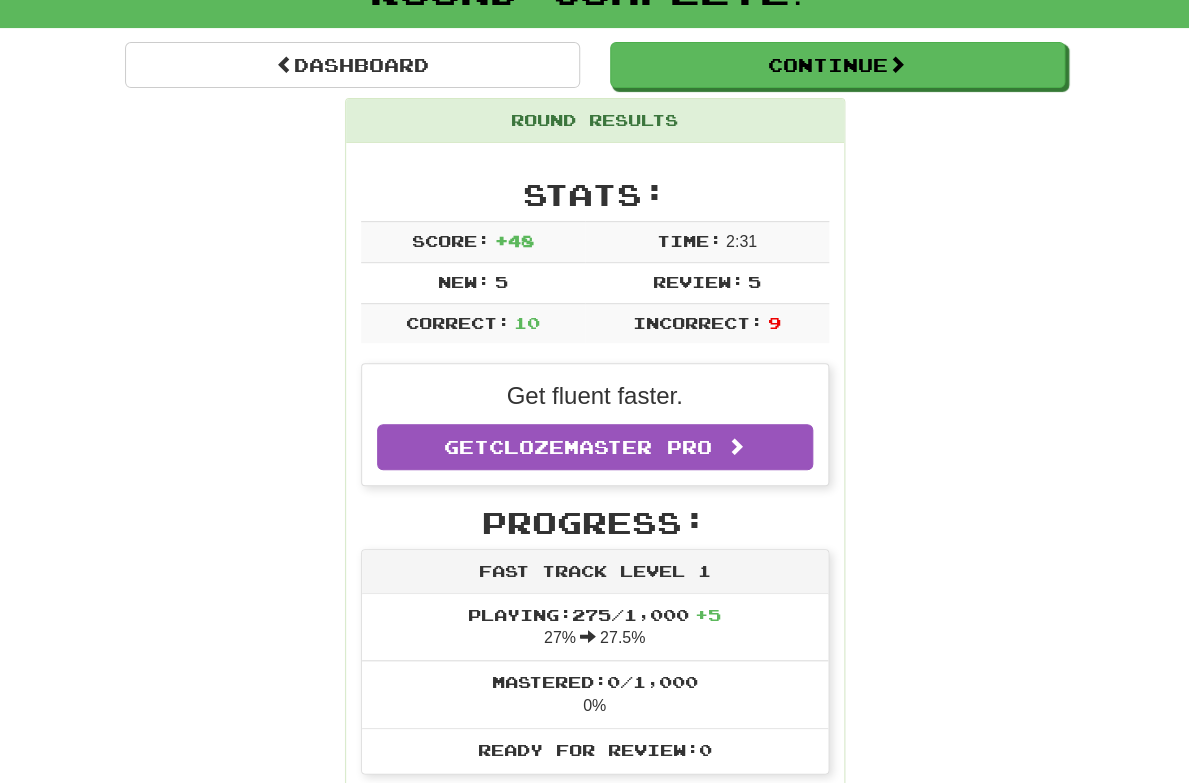 scroll, scrollTop: 0, scrollLeft: 0, axis: both 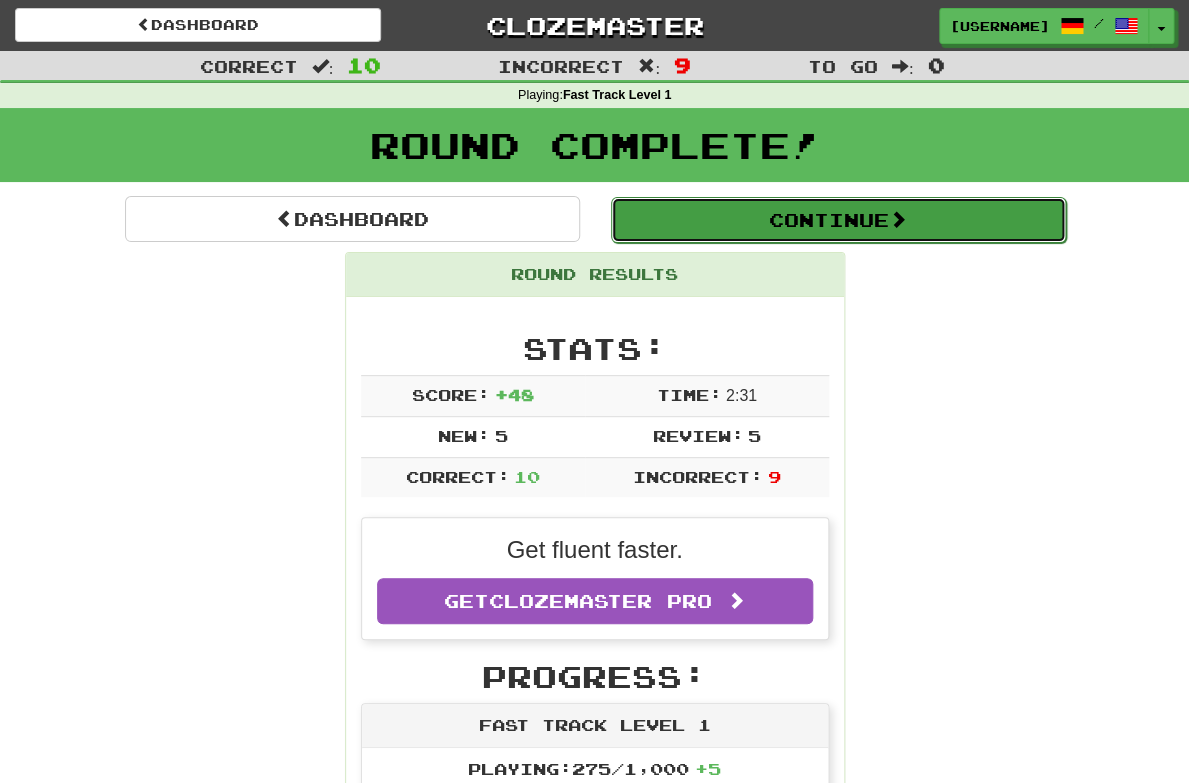 click on "Continue" at bounding box center (838, 220) 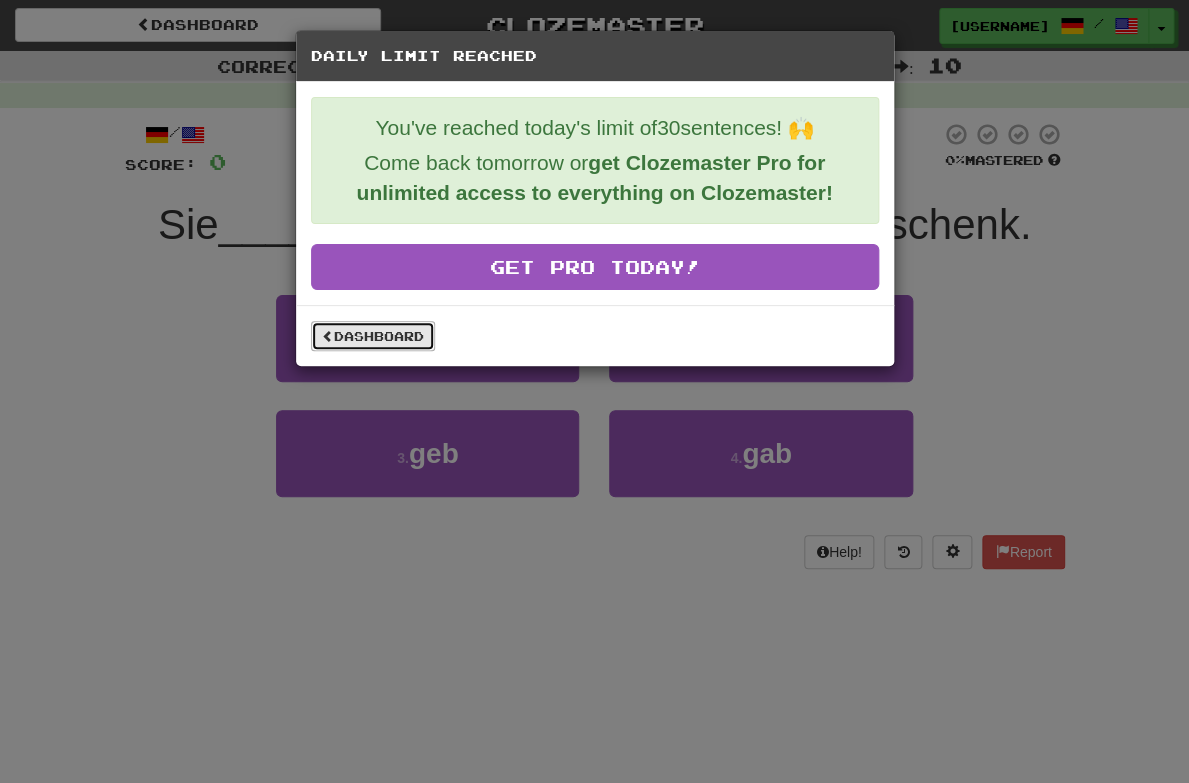 click on "Dashboard" at bounding box center (373, 336) 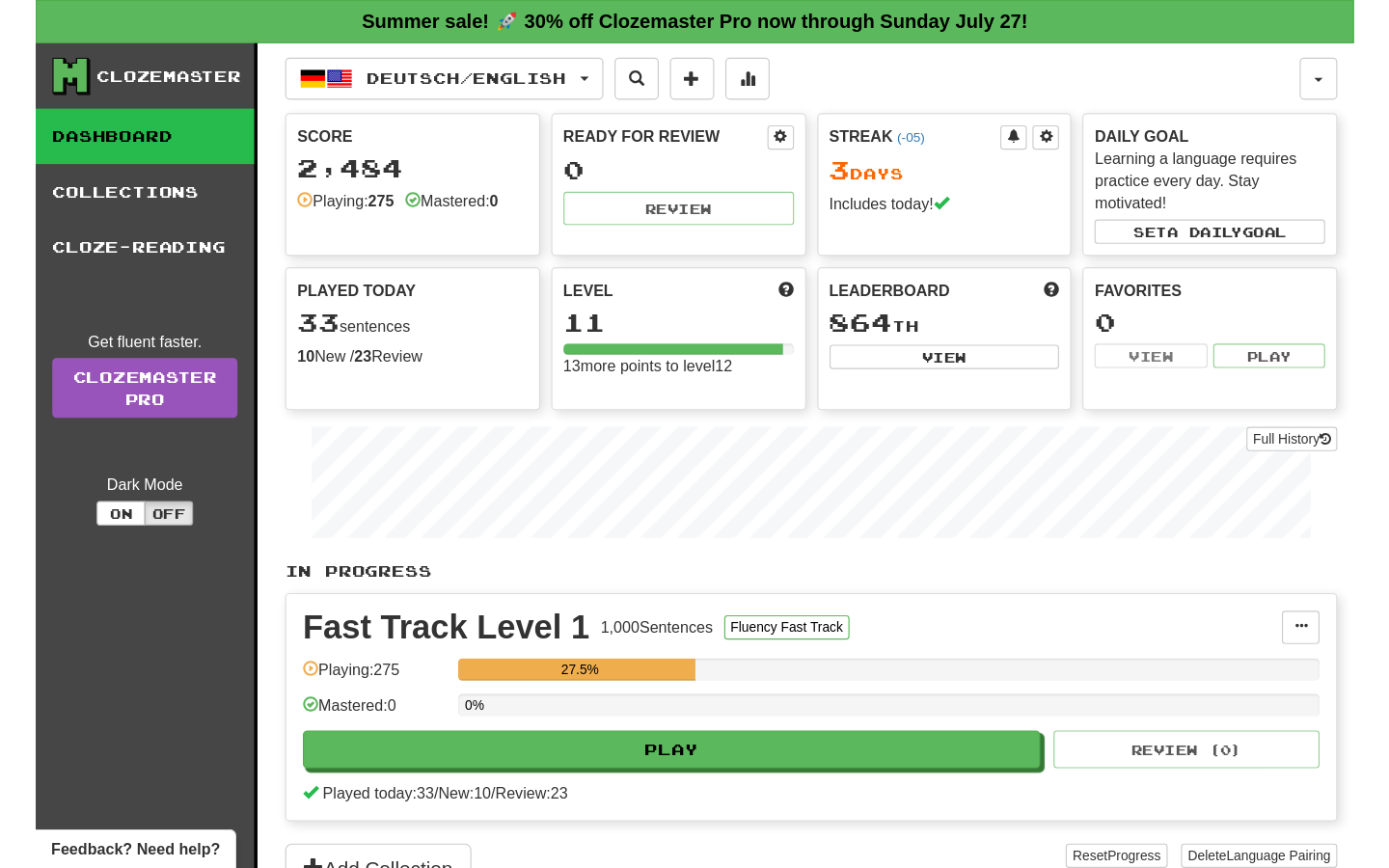 scroll, scrollTop: 0, scrollLeft: 0, axis: both 